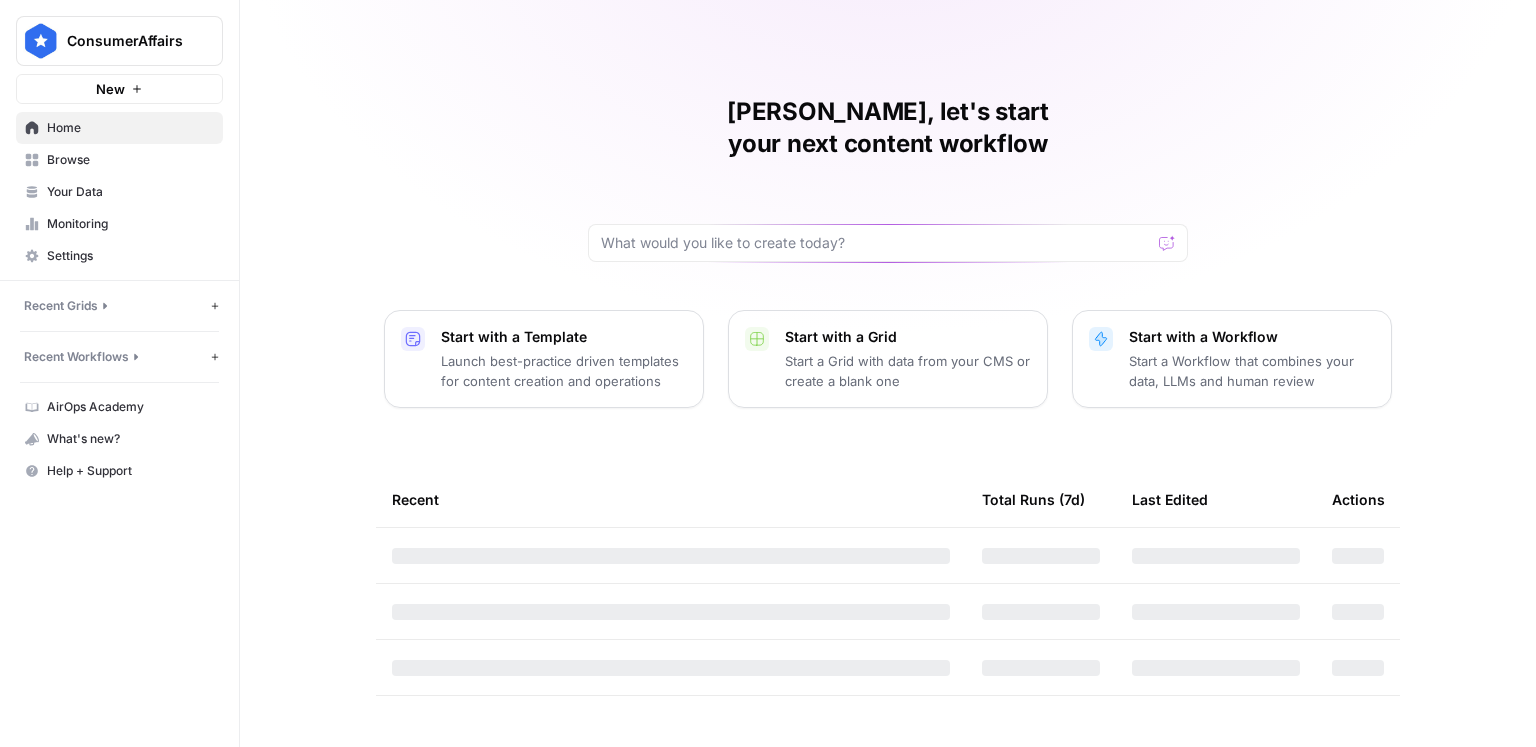 scroll, scrollTop: 0, scrollLeft: 0, axis: both 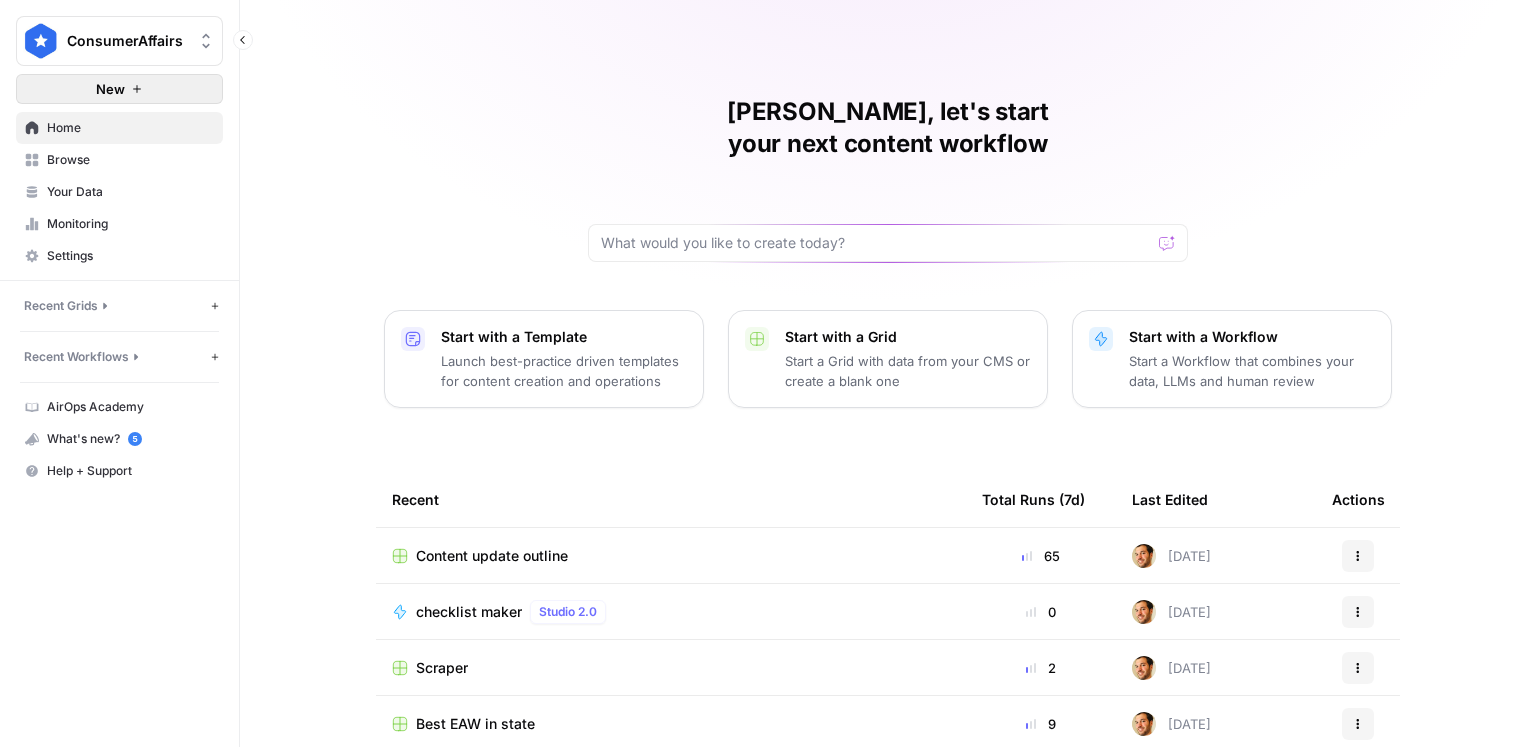 click on "New" at bounding box center [119, 89] 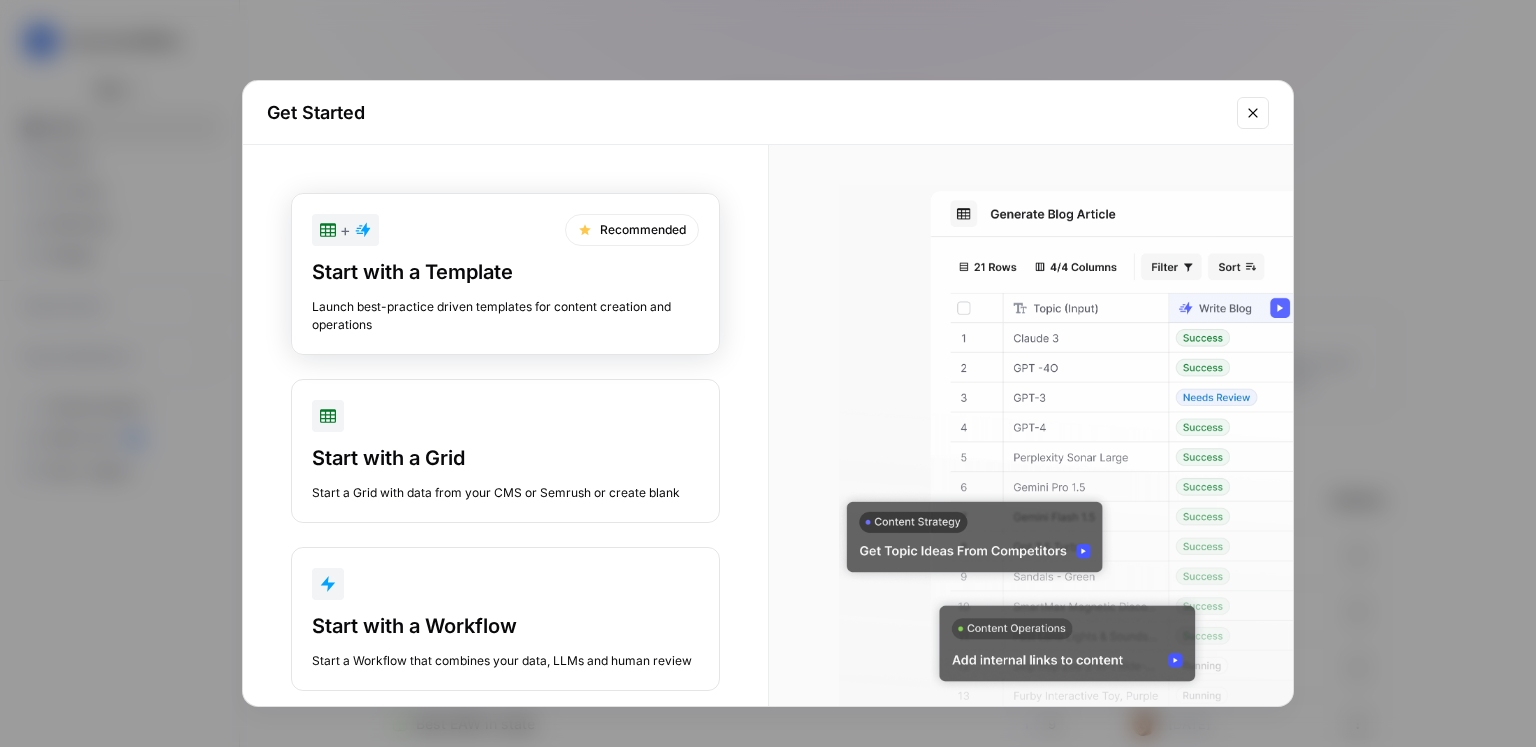 click on "+ Recommended Start with a Template Launch best-practice driven templates for content creation and operations" at bounding box center [505, 274] 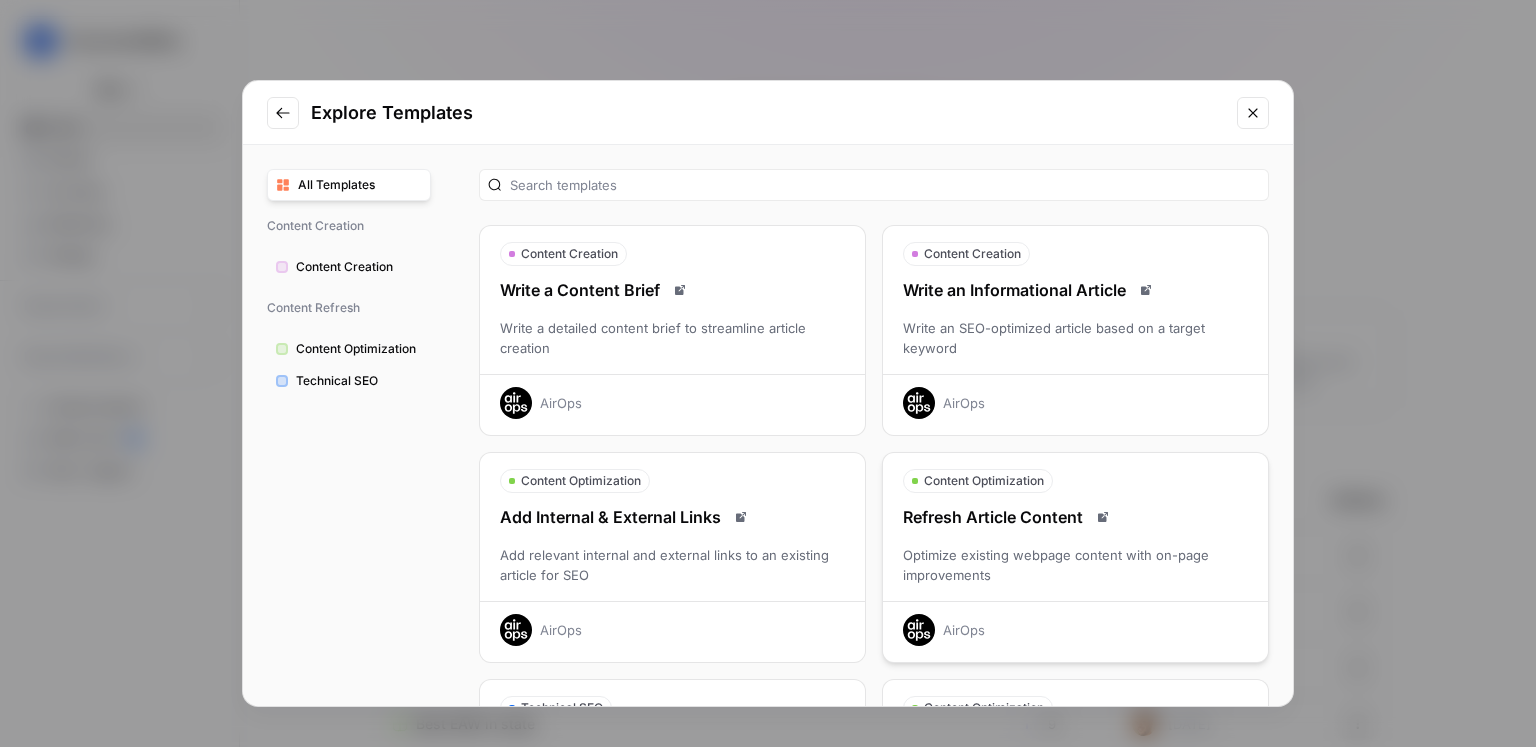 click on "Refresh Article Content" at bounding box center [1075, 517] 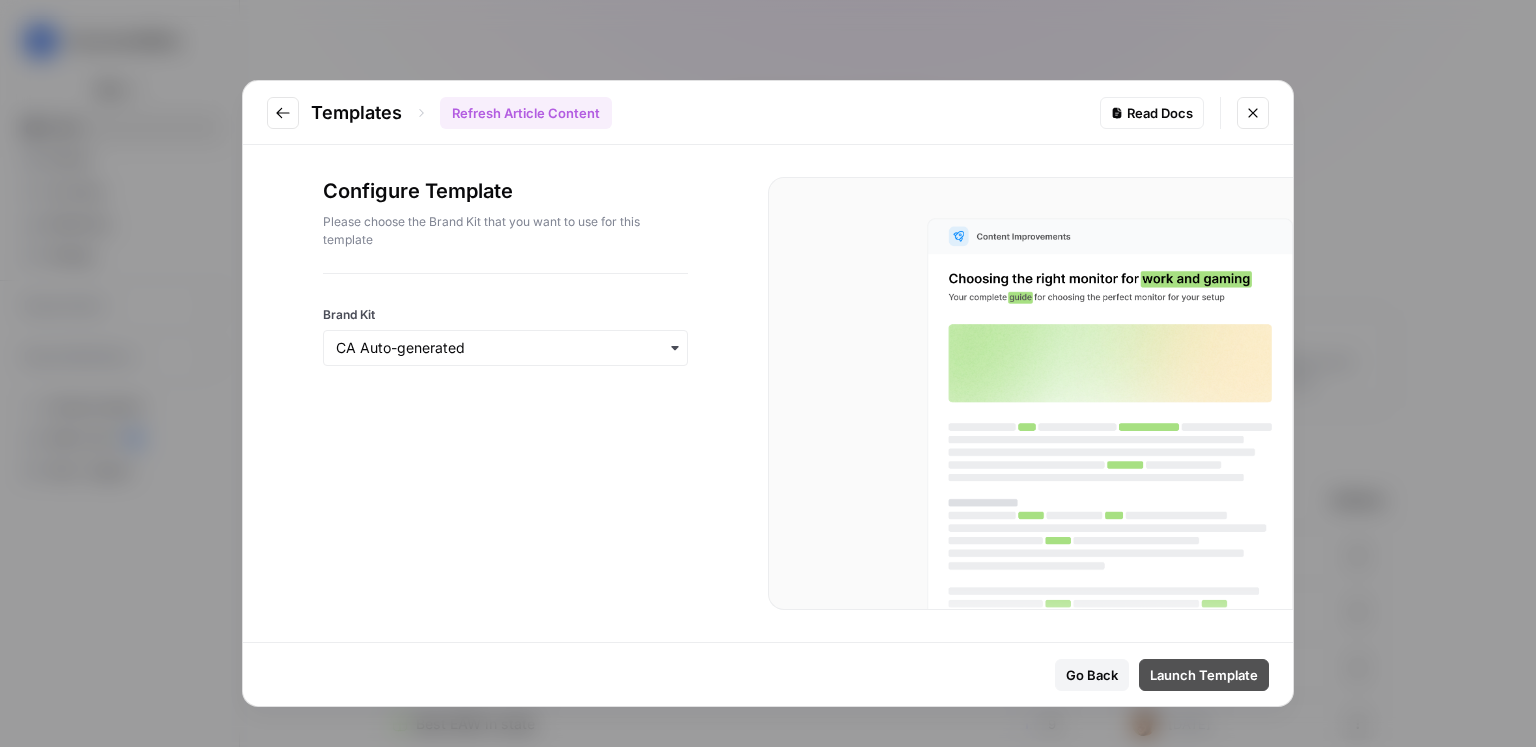 click on "Launch Template" at bounding box center [1204, 675] 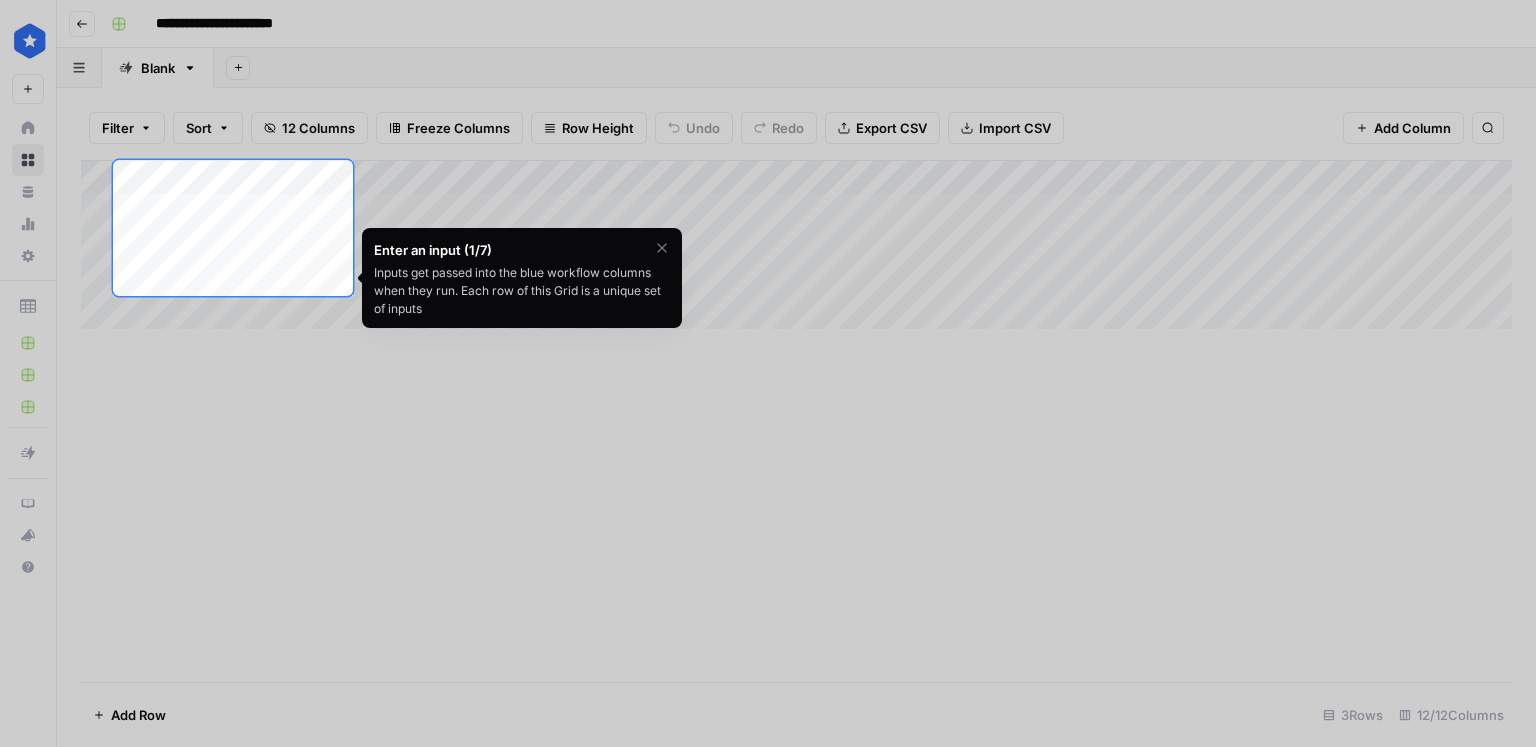 click 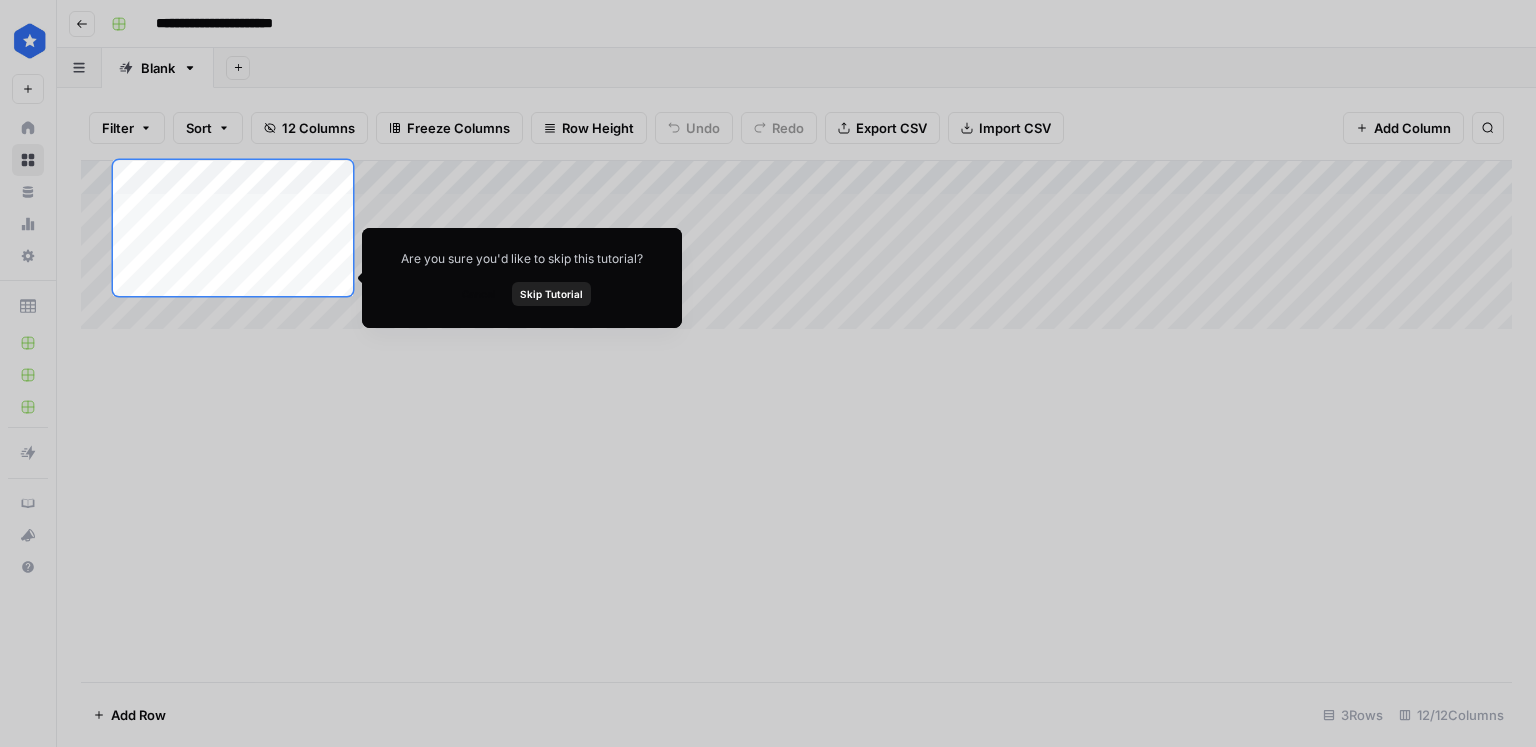 click at bounding box center (768, 669) 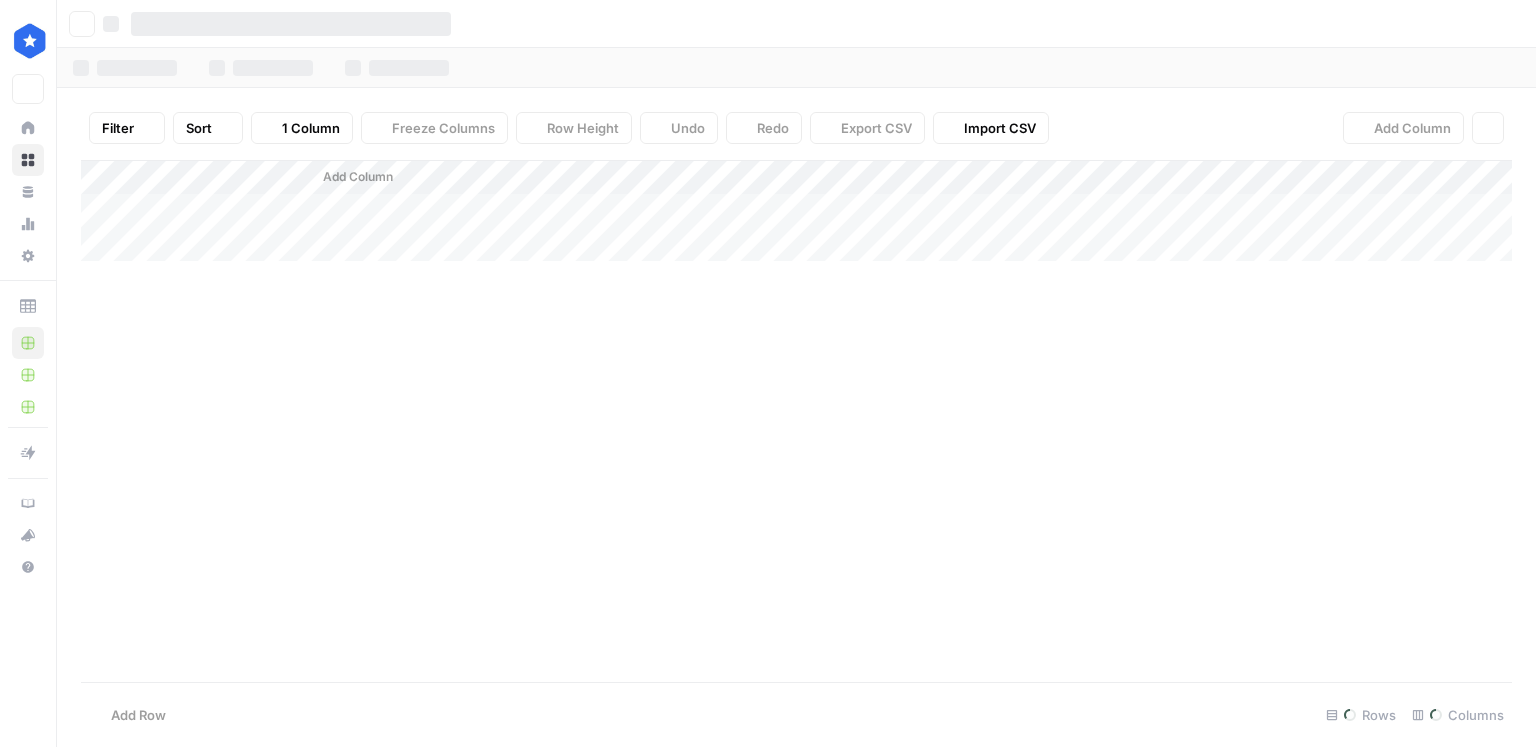 scroll, scrollTop: 0, scrollLeft: 0, axis: both 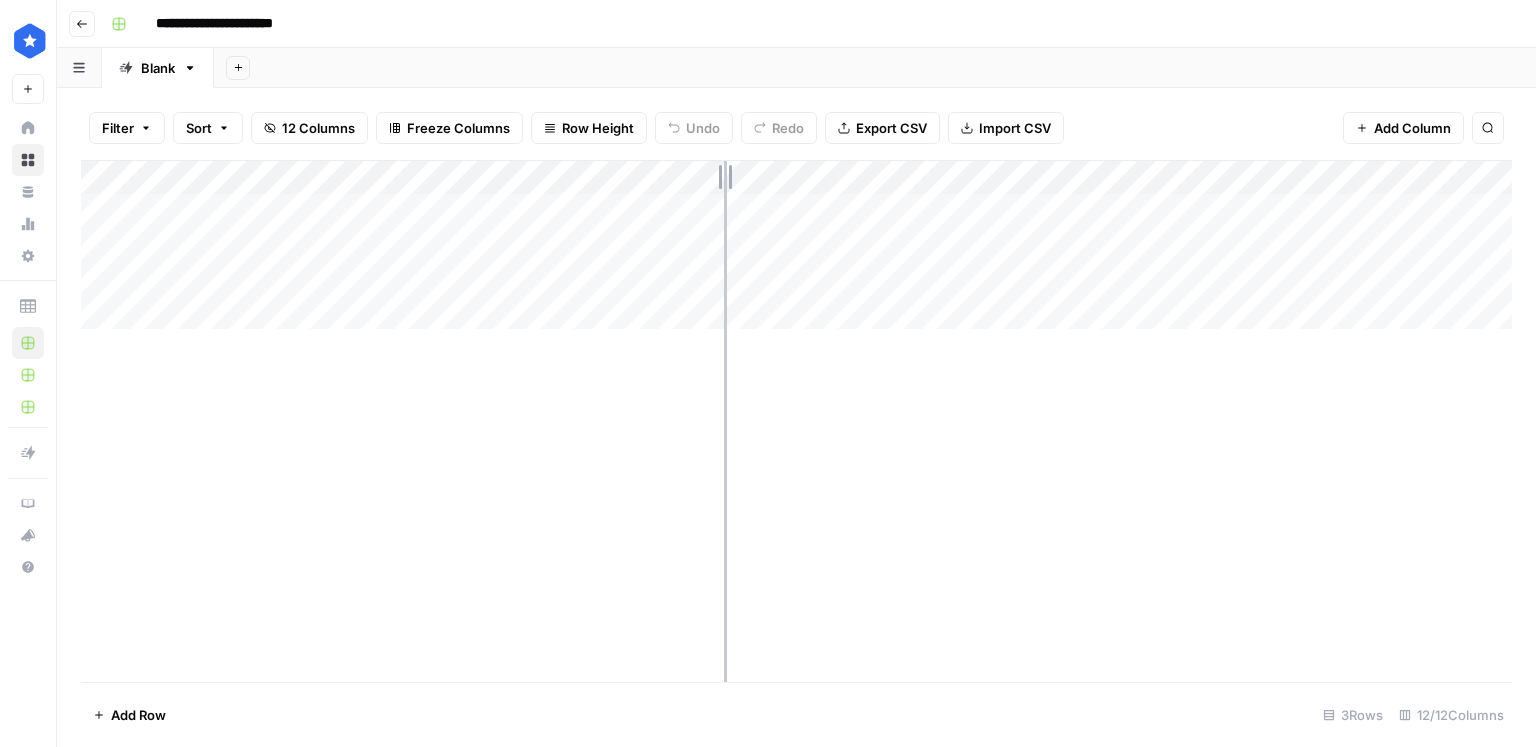 drag, startPoint x: 538, startPoint y: 164, endPoint x: 724, endPoint y: 168, distance: 186.043 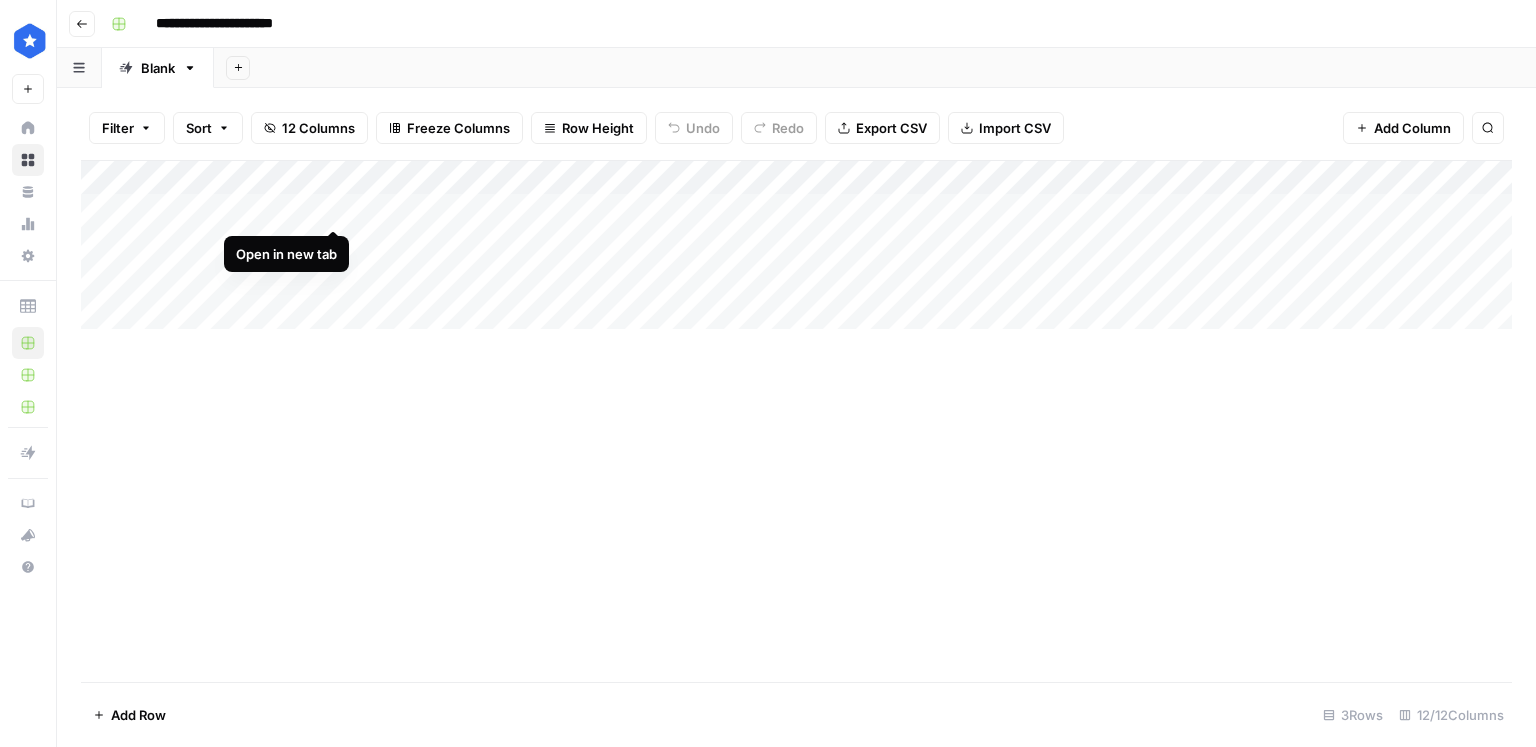 click on "Add Column" at bounding box center (796, 245) 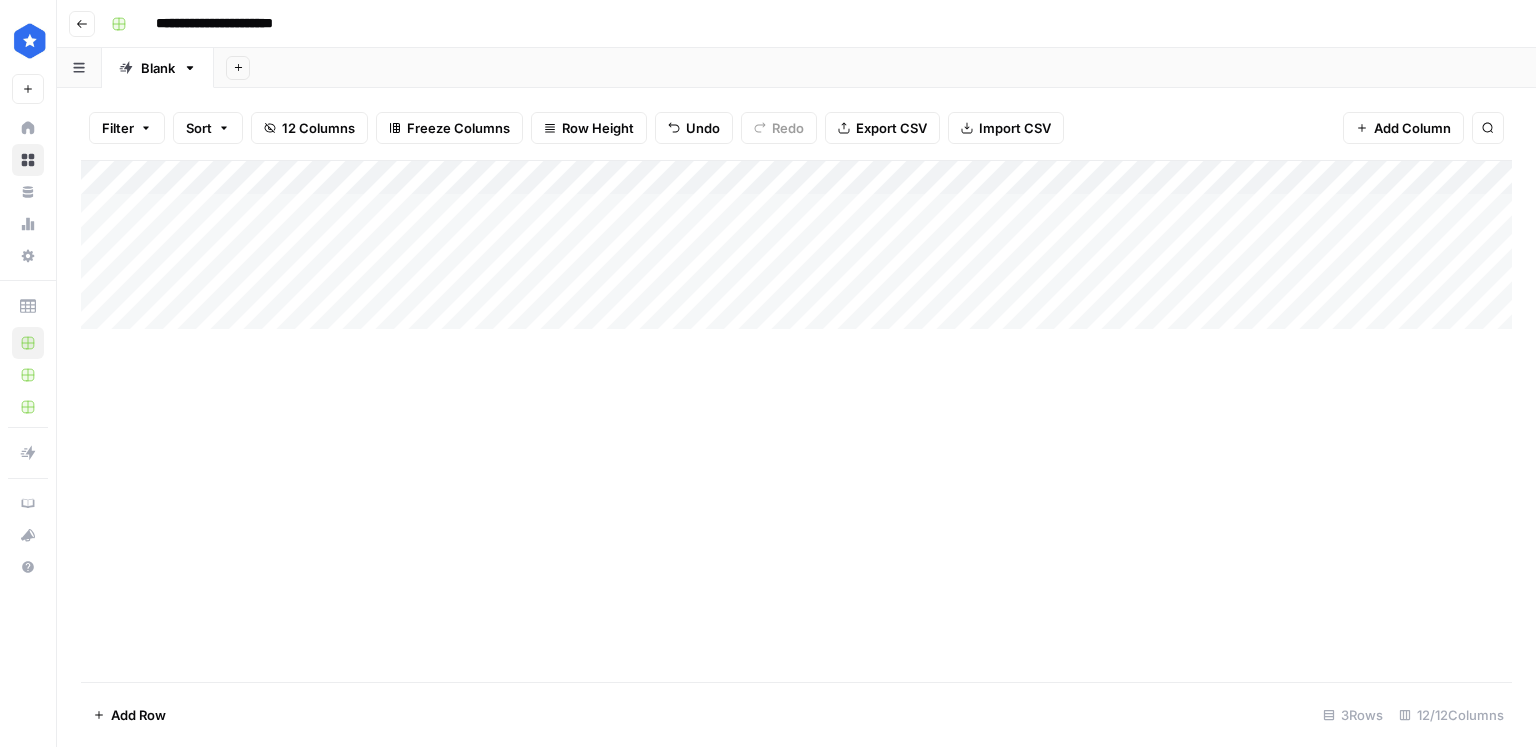 click on "Add Column" at bounding box center (796, 245) 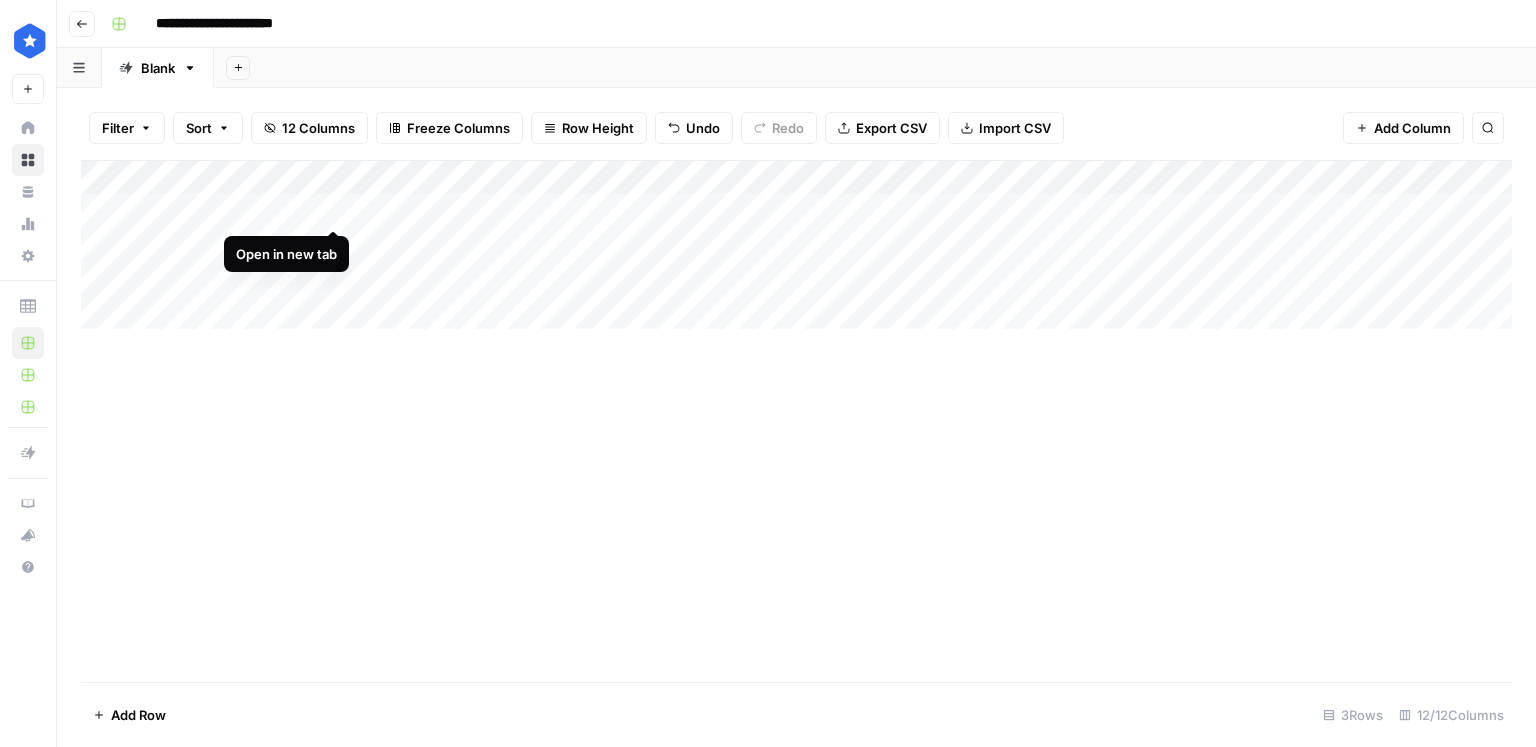 click on "Add Column" at bounding box center [796, 245] 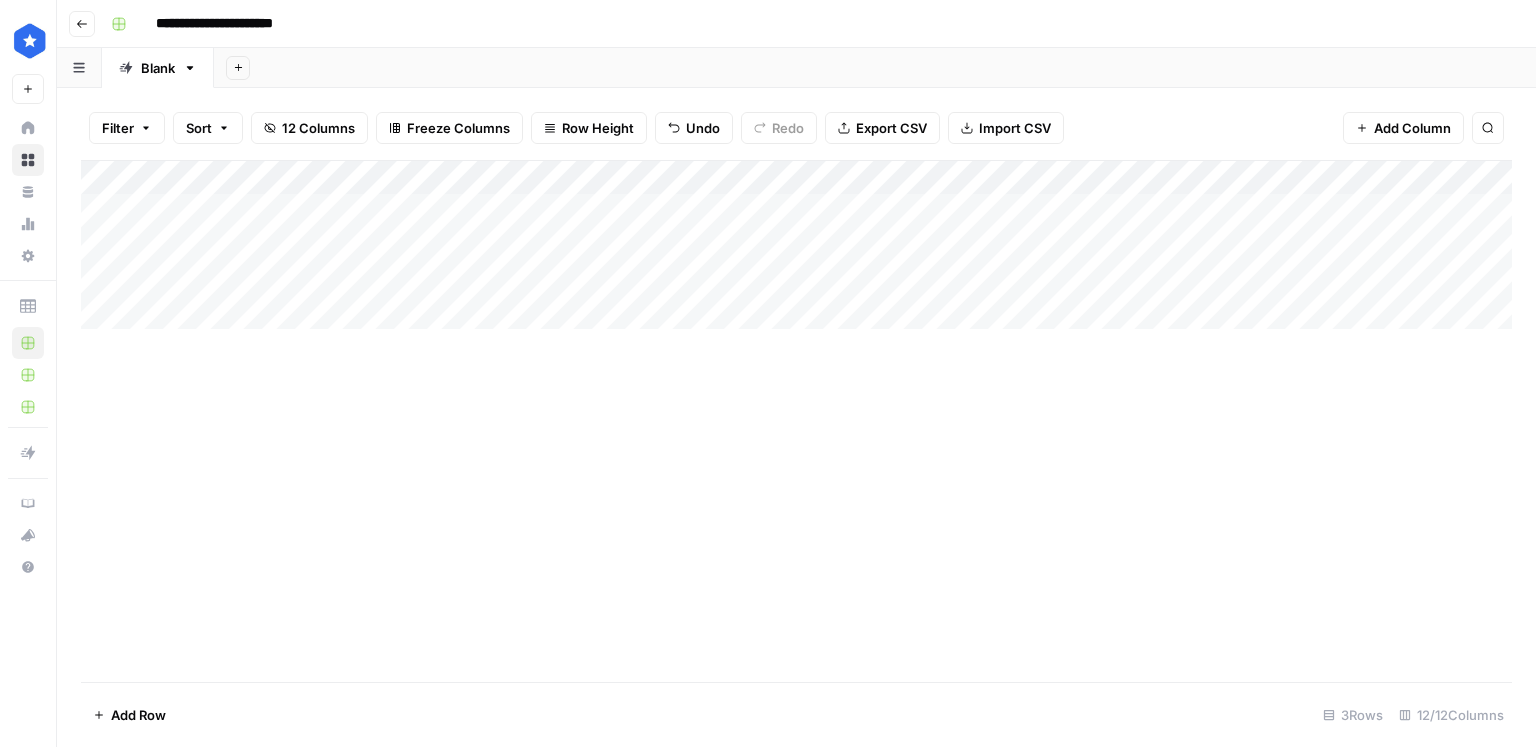 click on "Add Column" at bounding box center [796, 245] 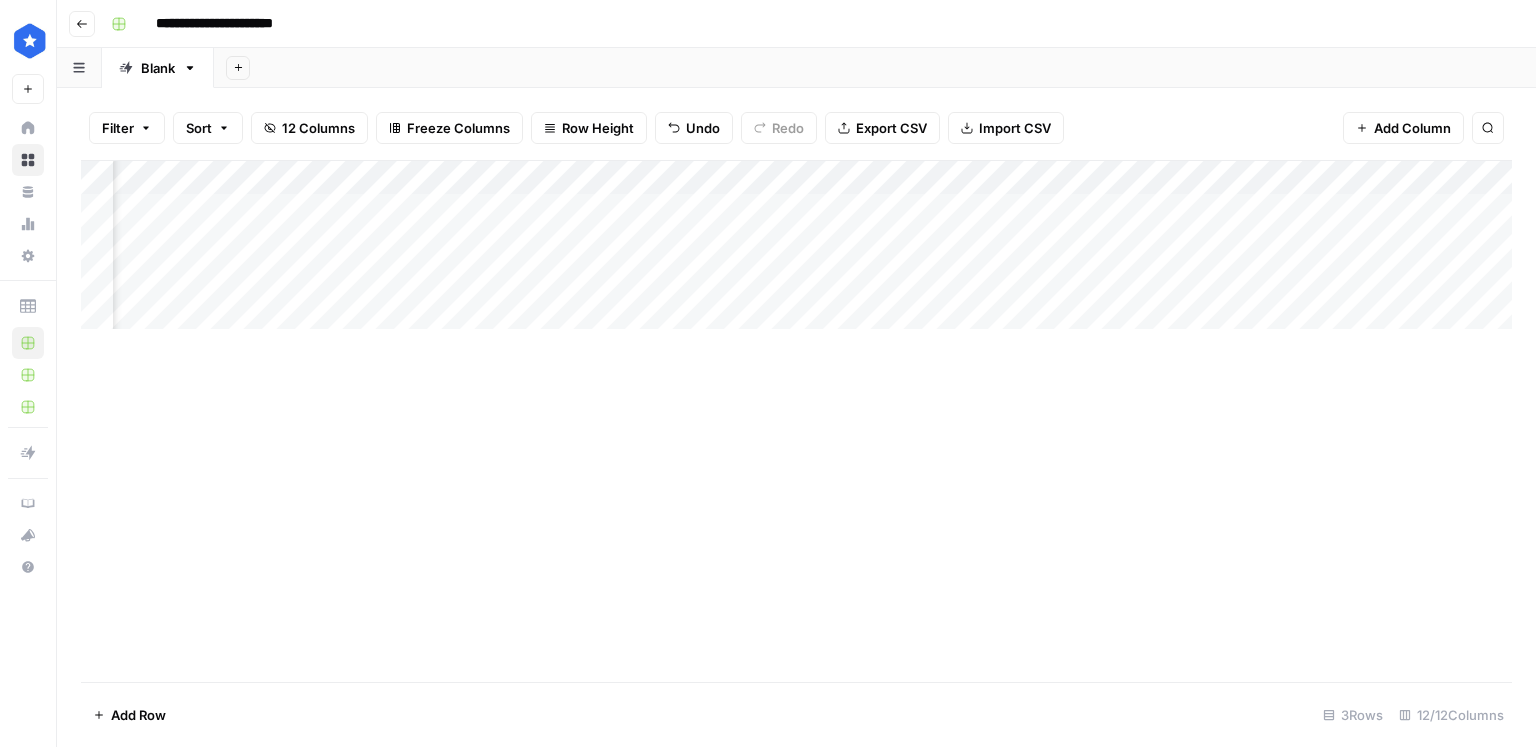 scroll, scrollTop: 0, scrollLeft: 1000, axis: horizontal 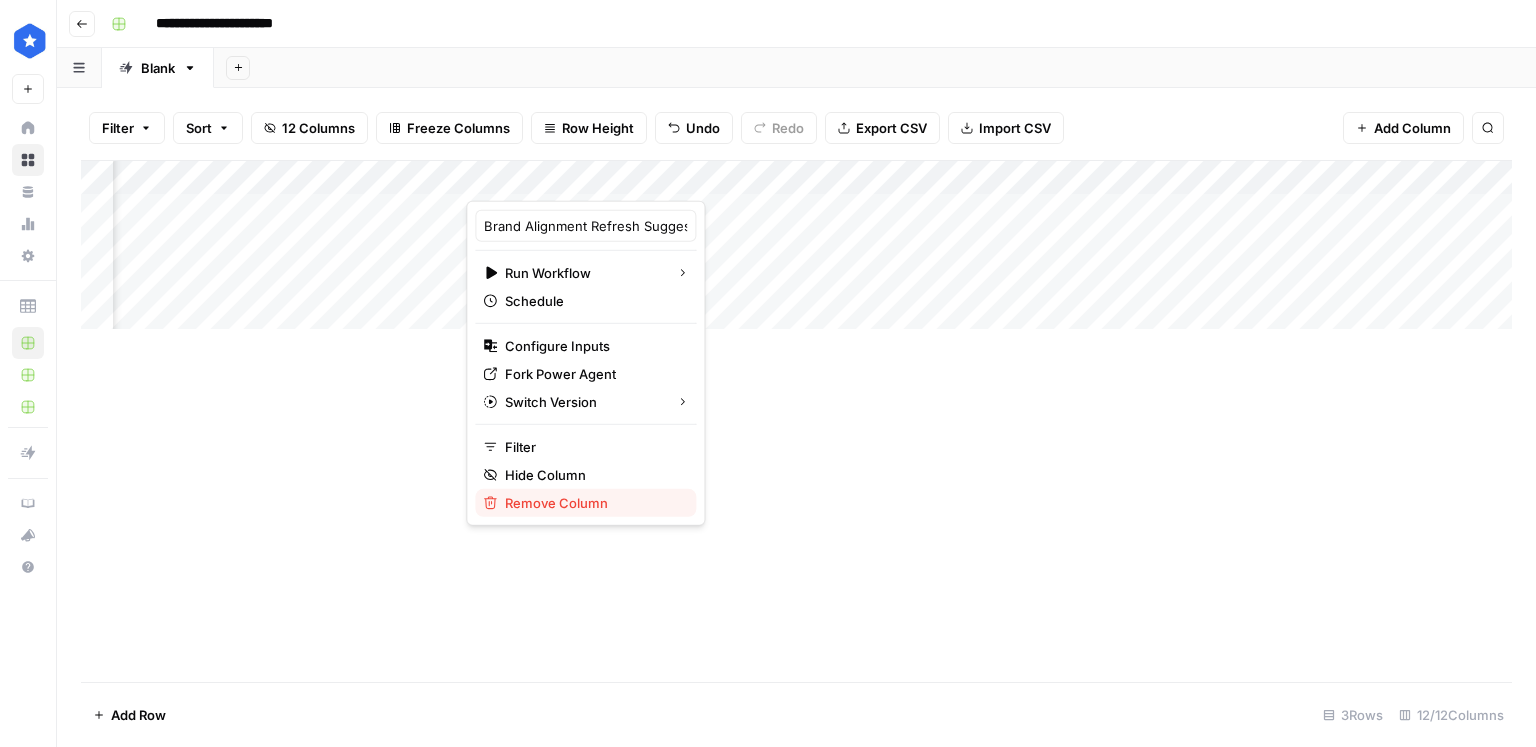 click on "Remove Column" at bounding box center [556, 503] 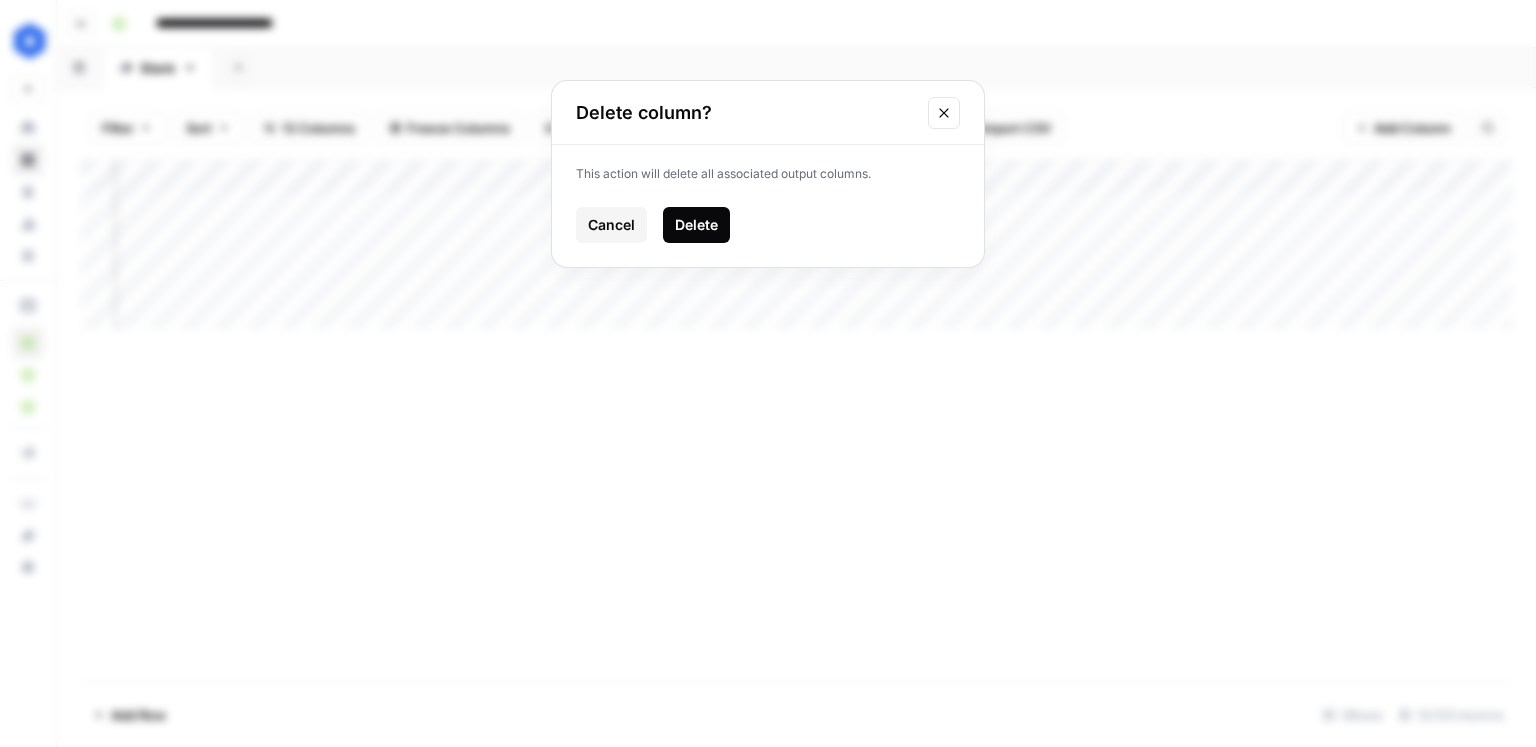 click on "Delete" at bounding box center (696, 225) 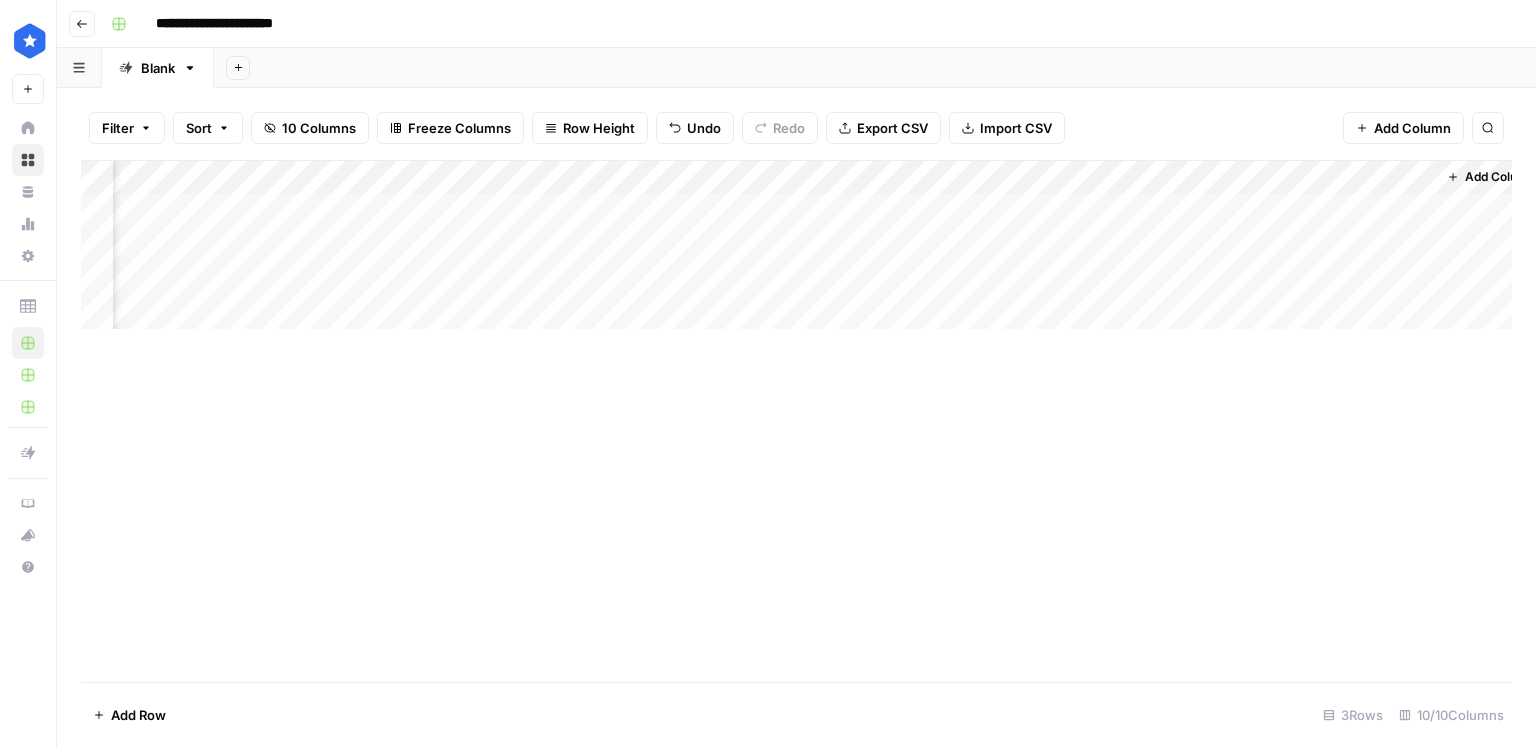 click on "Add Column" at bounding box center (796, 245) 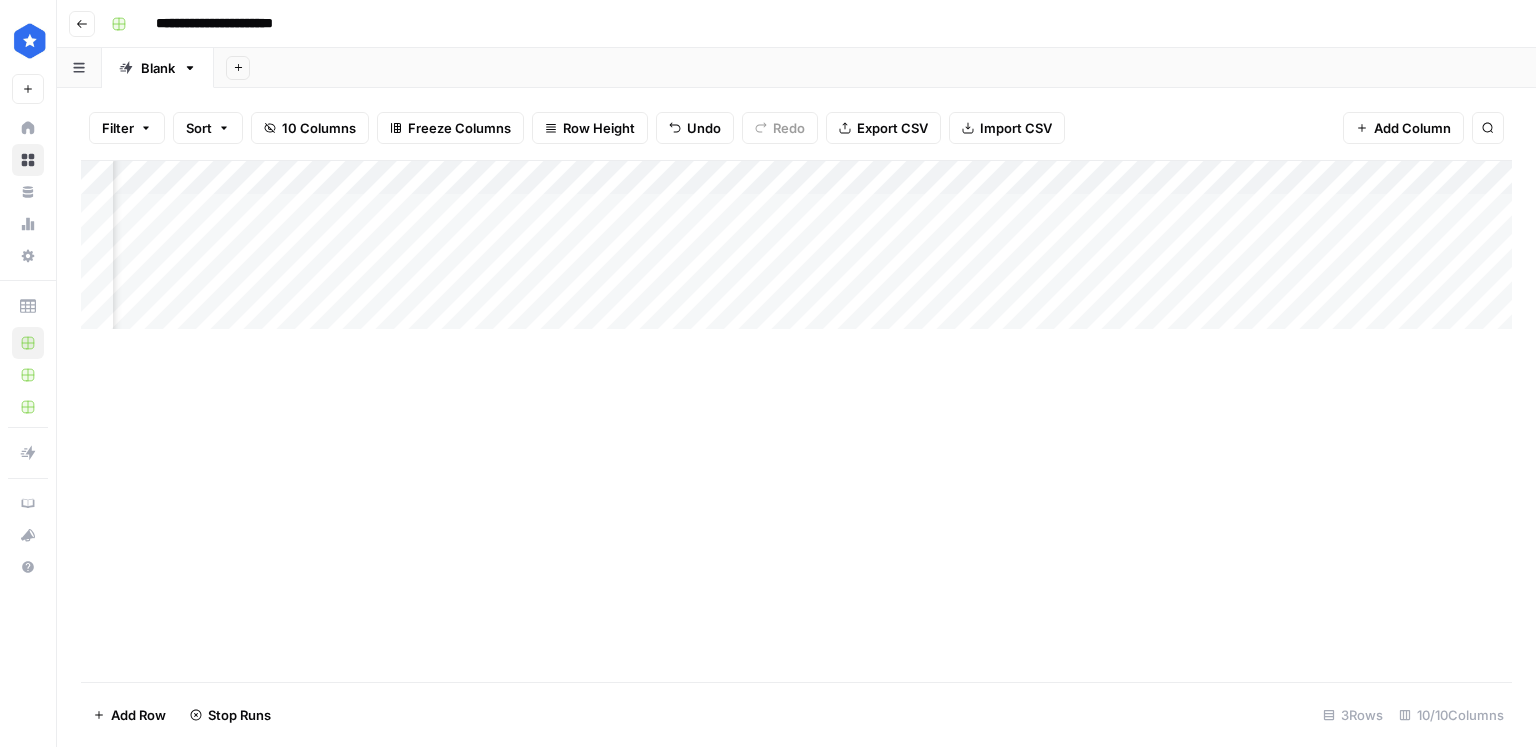 scroll, scrollTop: 0, scrollLeft: 0, axis: both 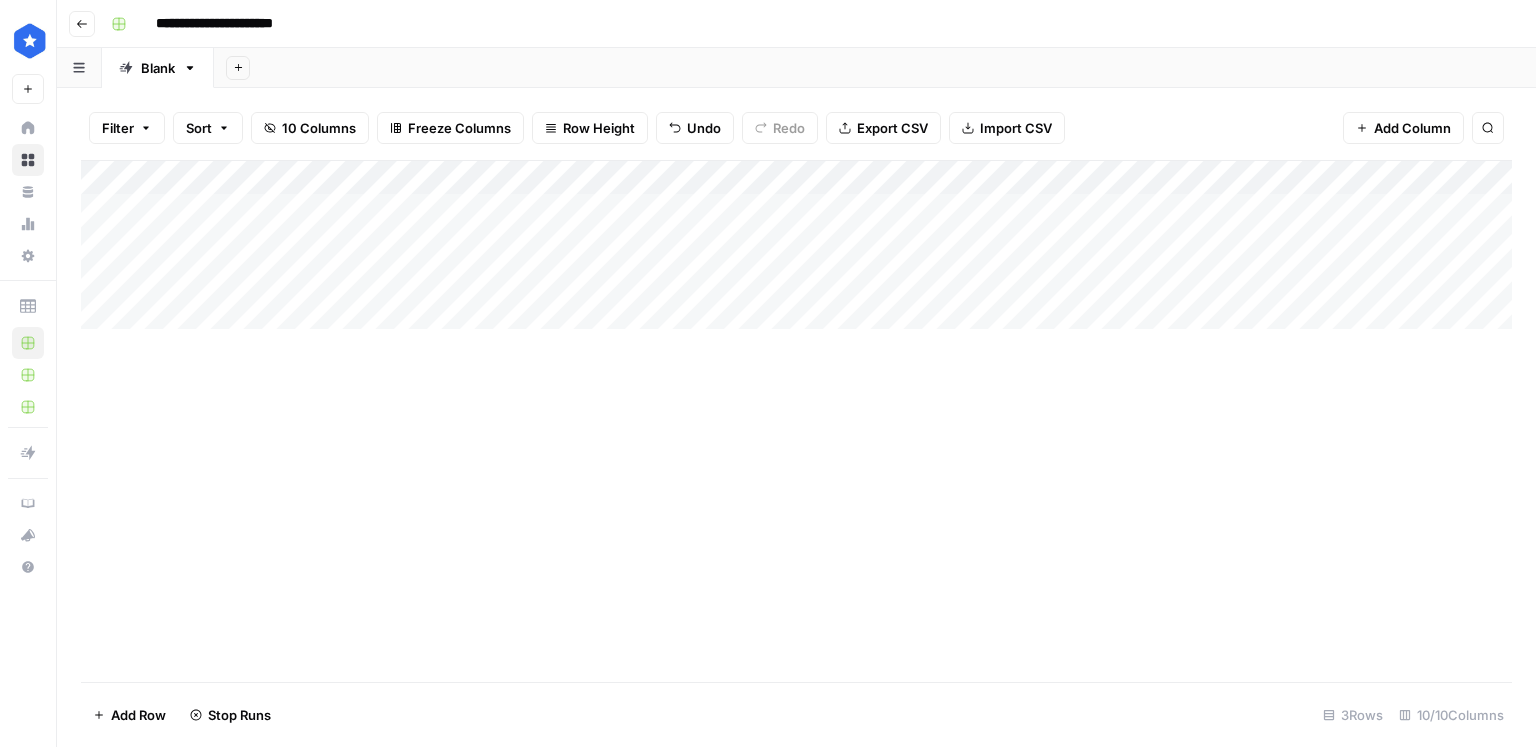 click on "Add Column" at bounding box center (796, 245) 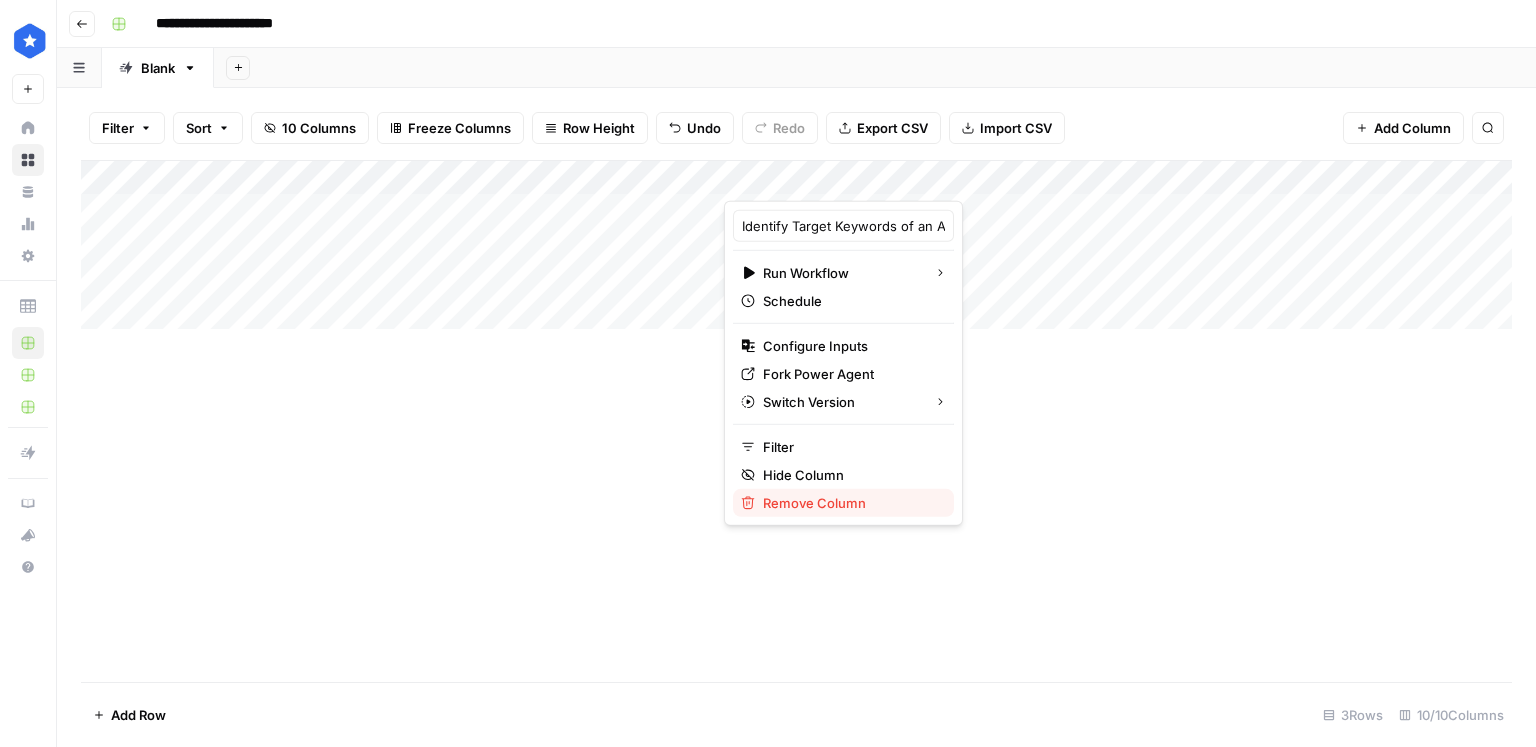 click on "Remove Column" at bounding box center [814, 503] 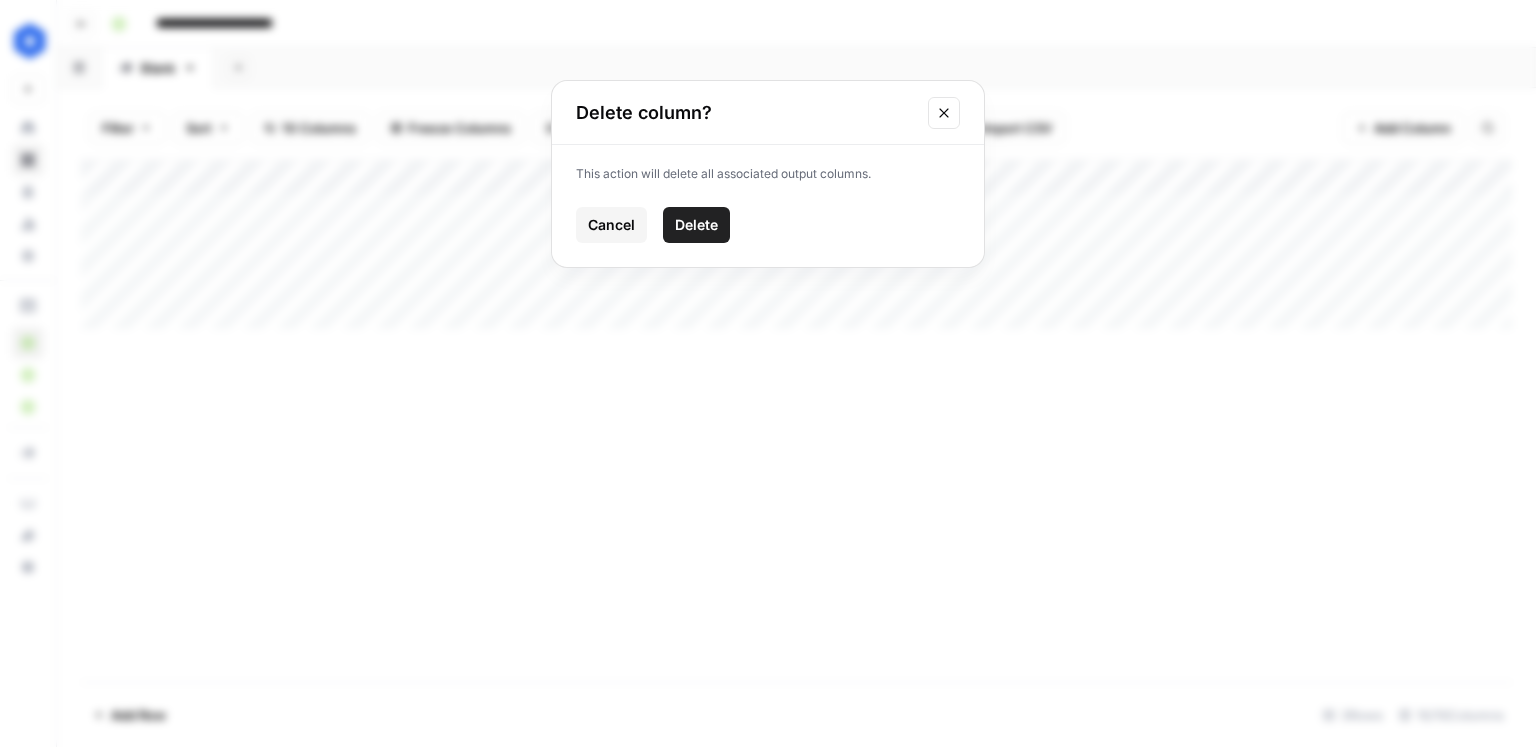 click on "Cancel Delete" at bounding box center [768, 225] 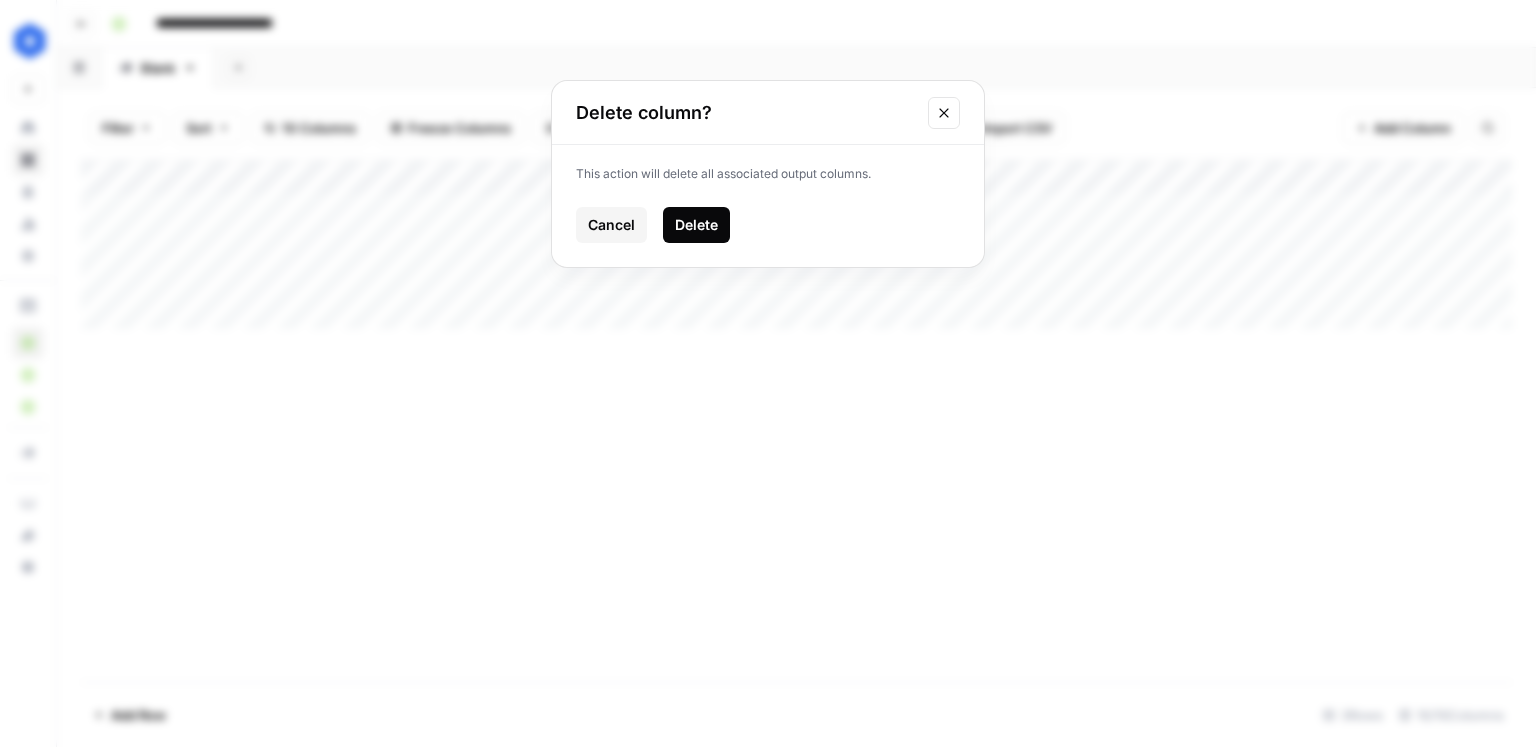 click on "Delete" at bounding box center [696, 225] 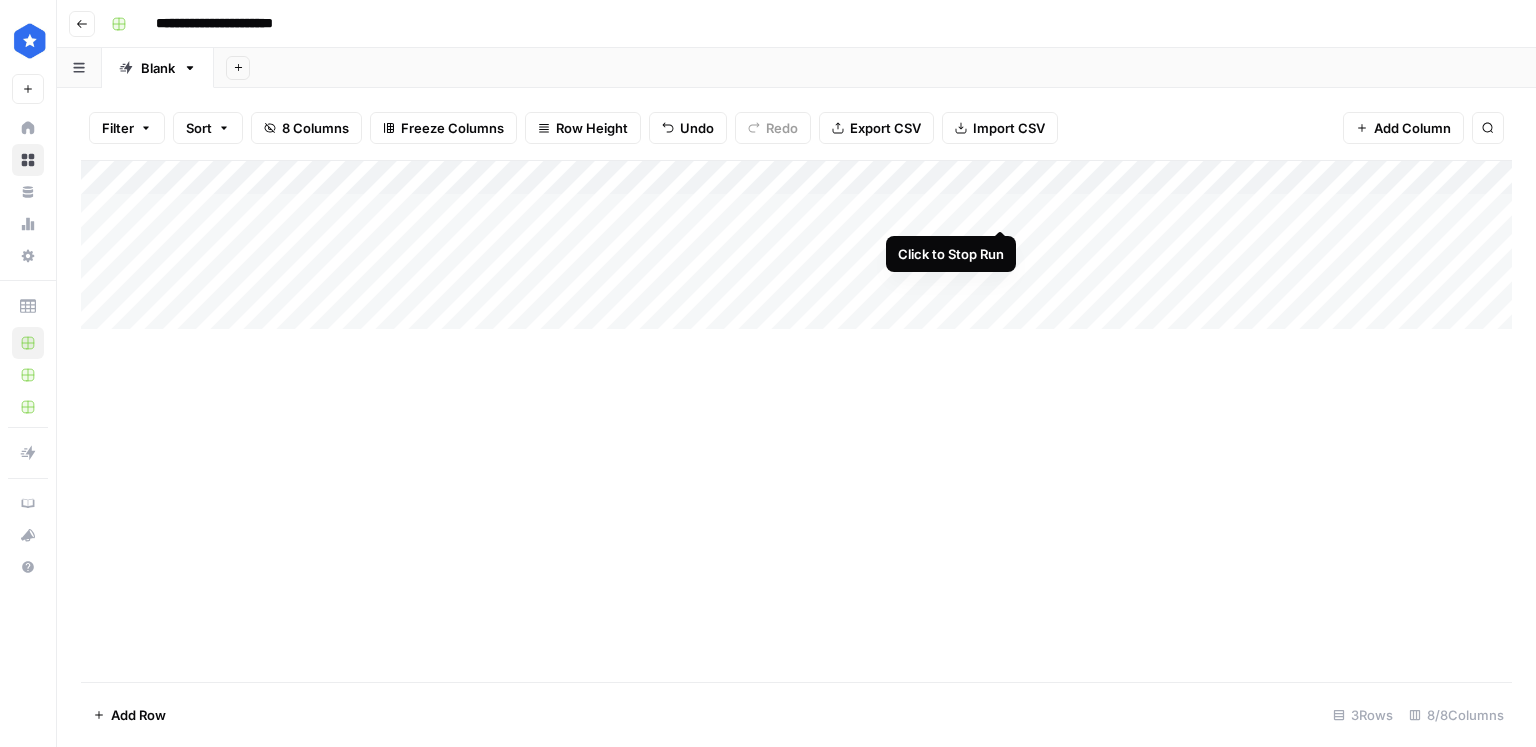 click on "Add Column" at bounding box center (796, 245) 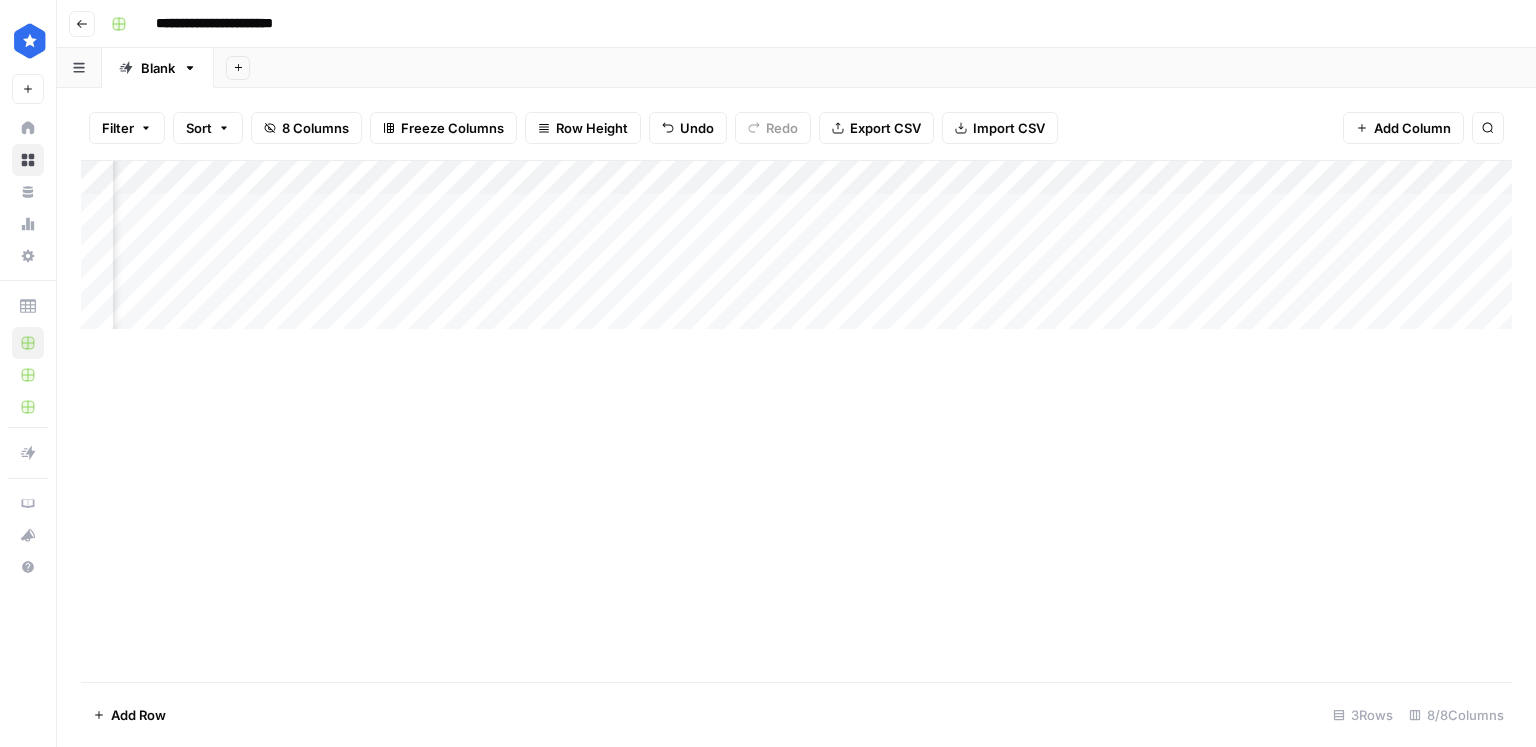 scroll, scrollTop: 0, scrollLeft: 288, axis: horizontal 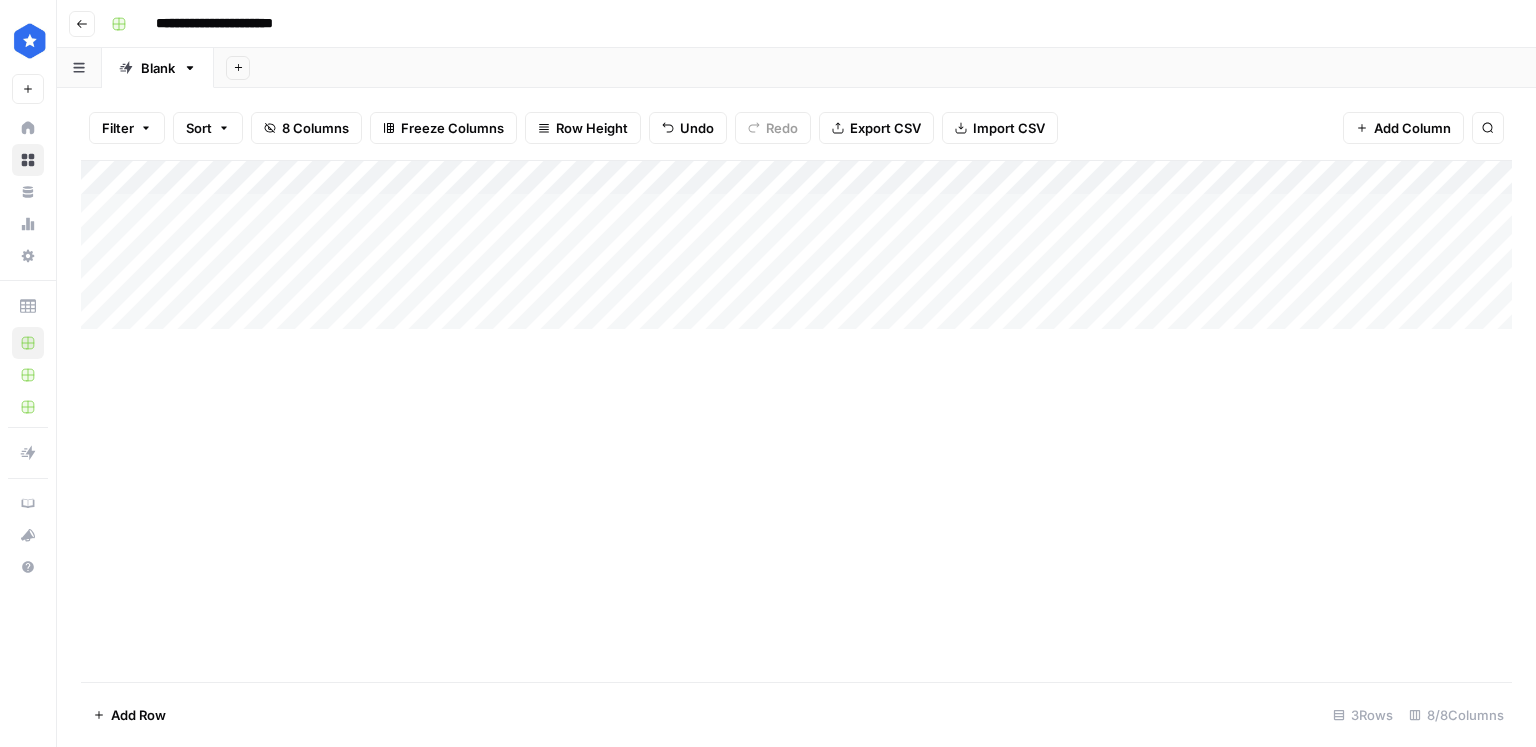 click on "Add Column" at bounding box center [796, 245] 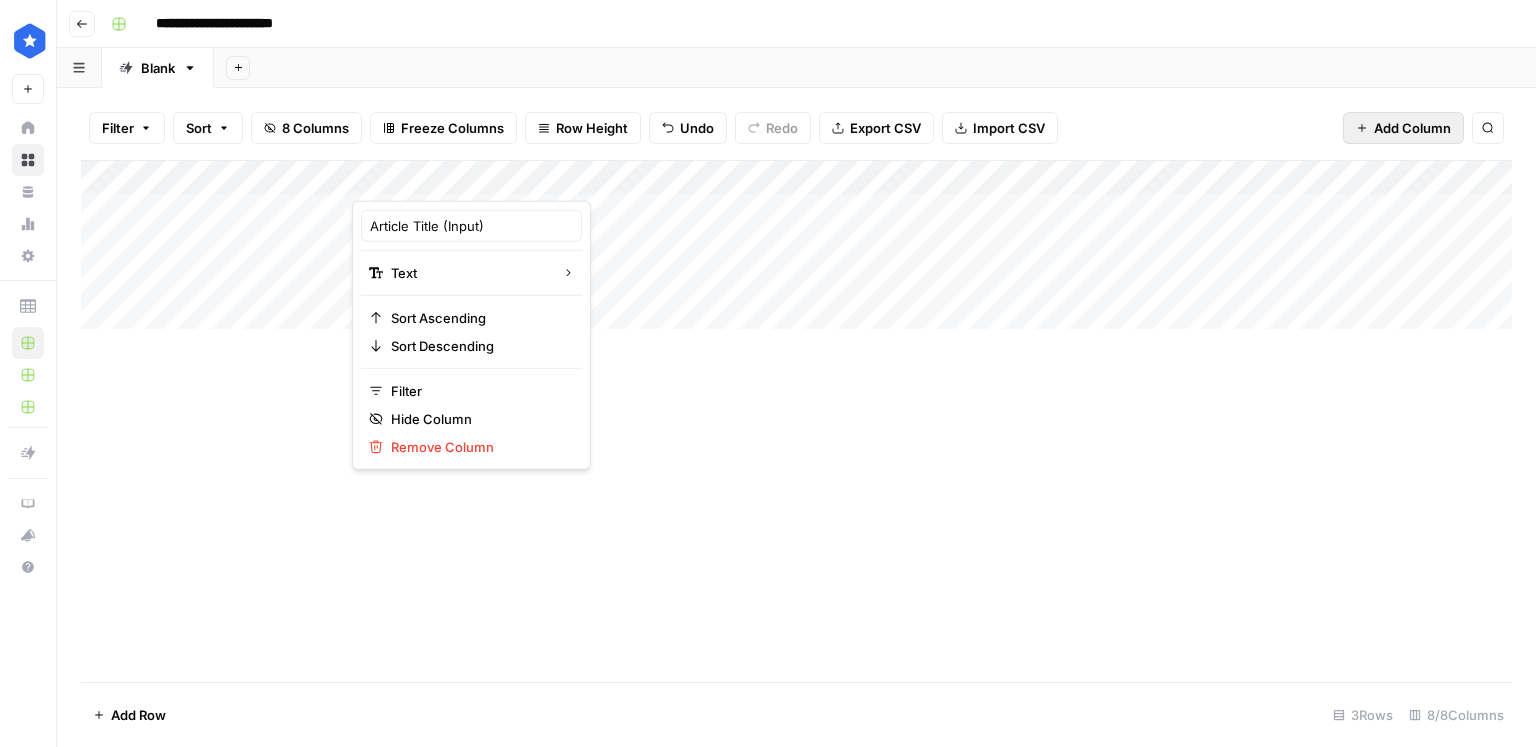 click on "Add Column" at bounding box center [1412, 128] 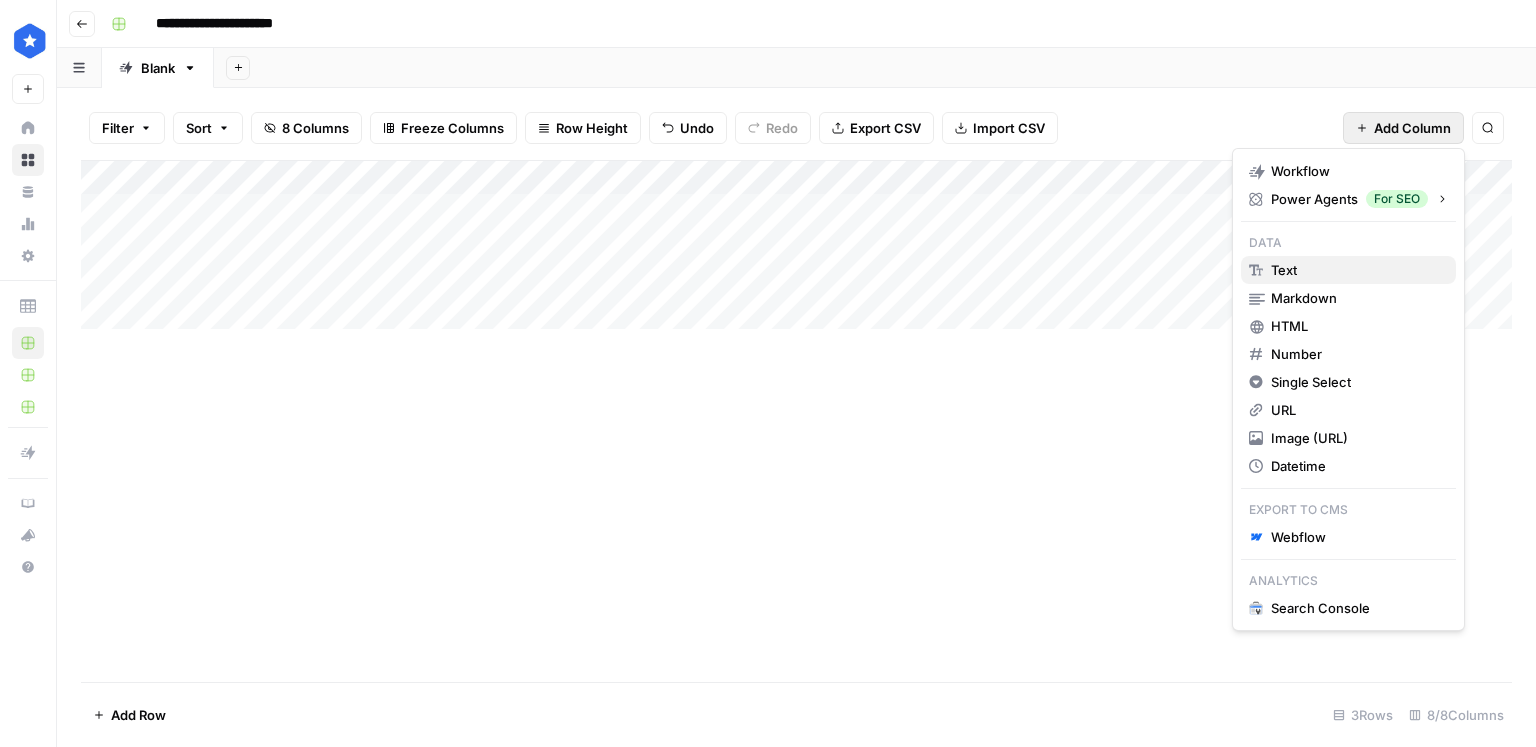 click on "text" at bounding box center (1284, 270) 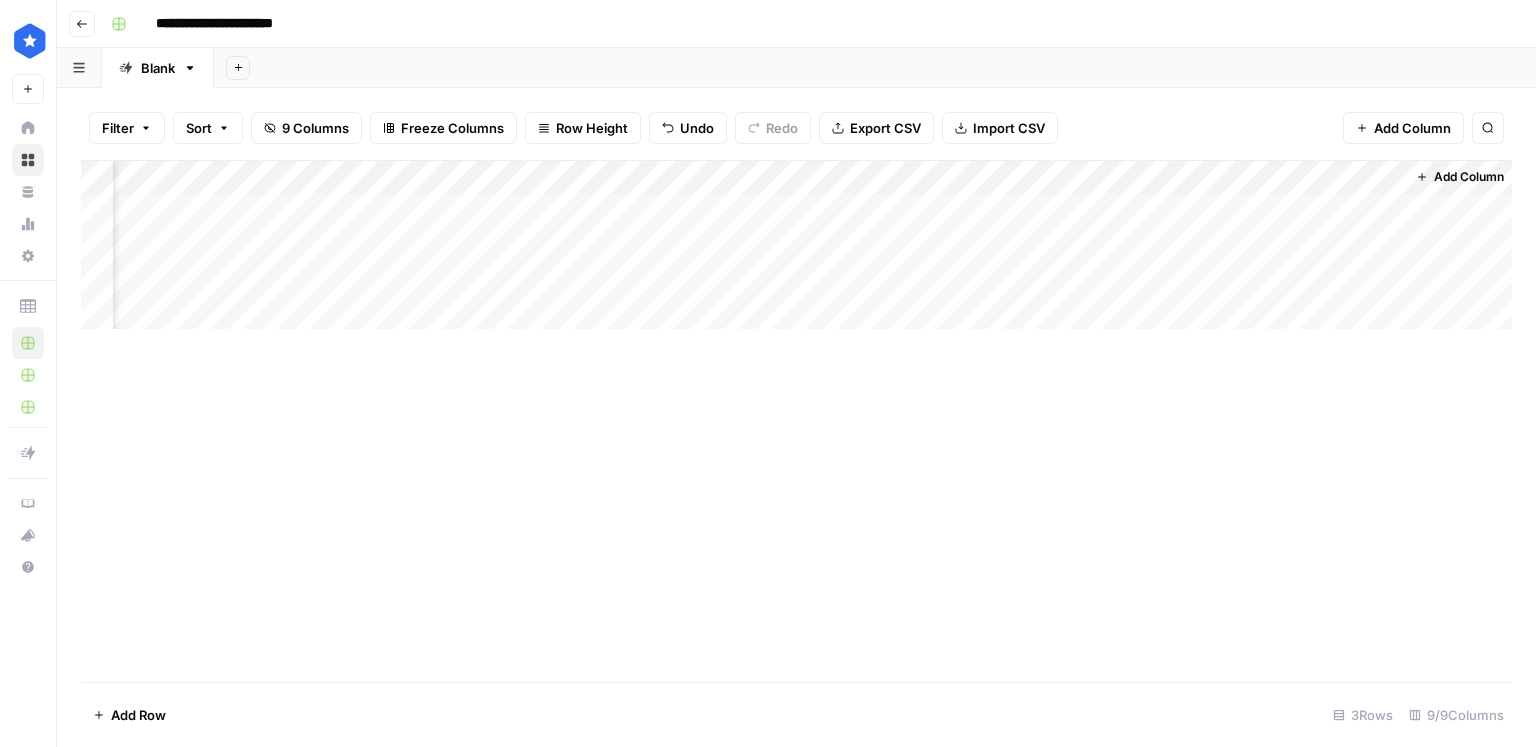 scroll, scrollTop: 0, scrollLeft: 948, axis: horizontal 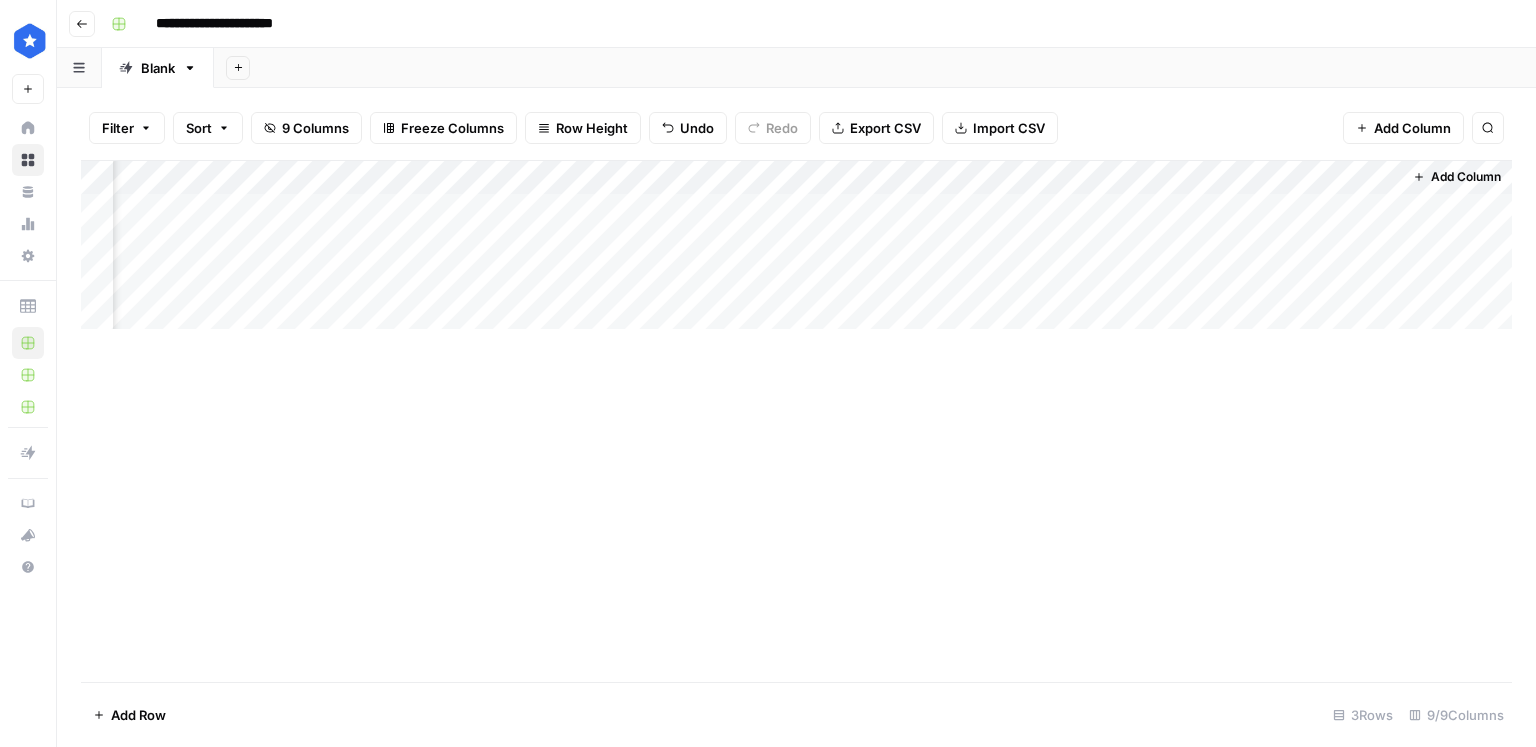 click on "Add Column" at bounding box center (796, 245) 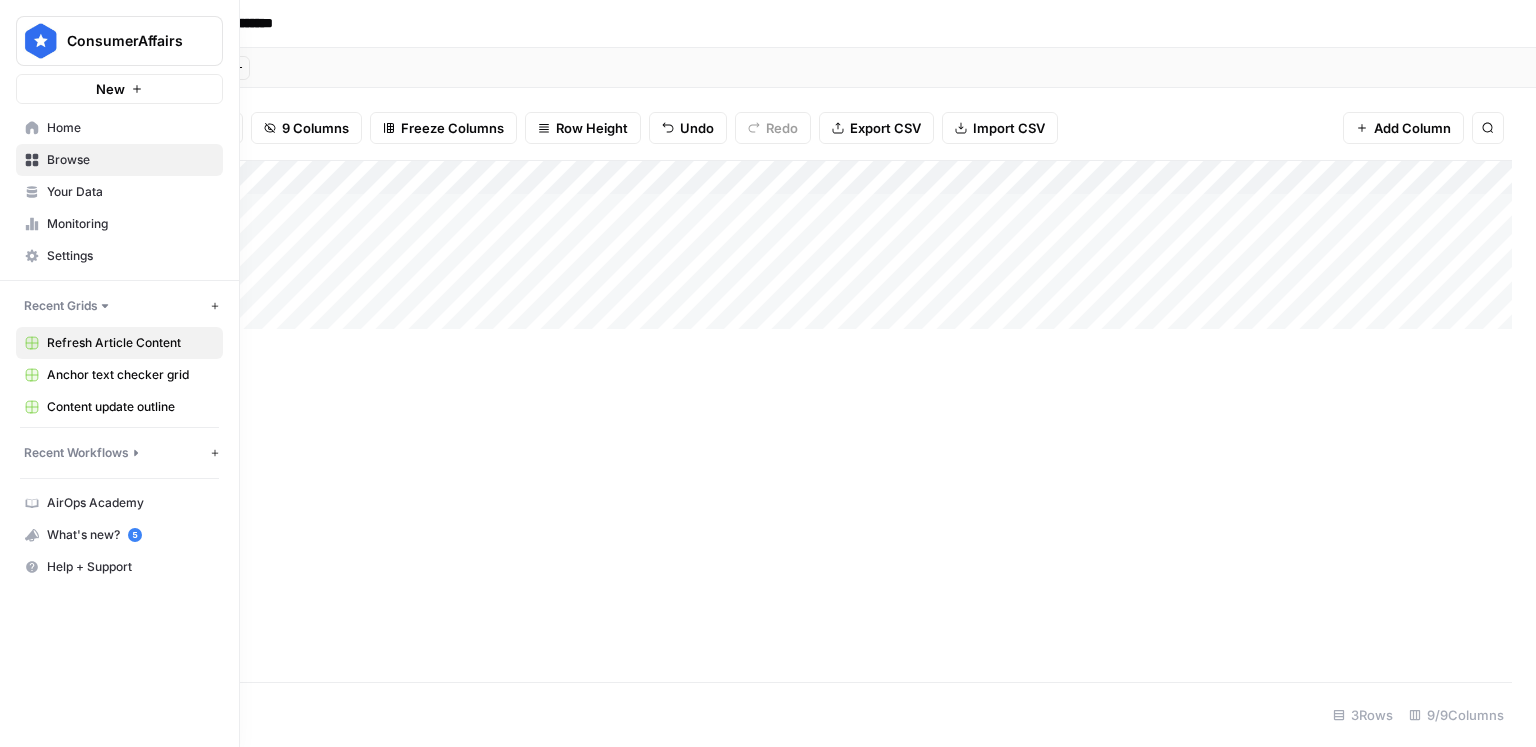 scroll, scrollTop: 0, scrollLeft: 158, axis: horizontal 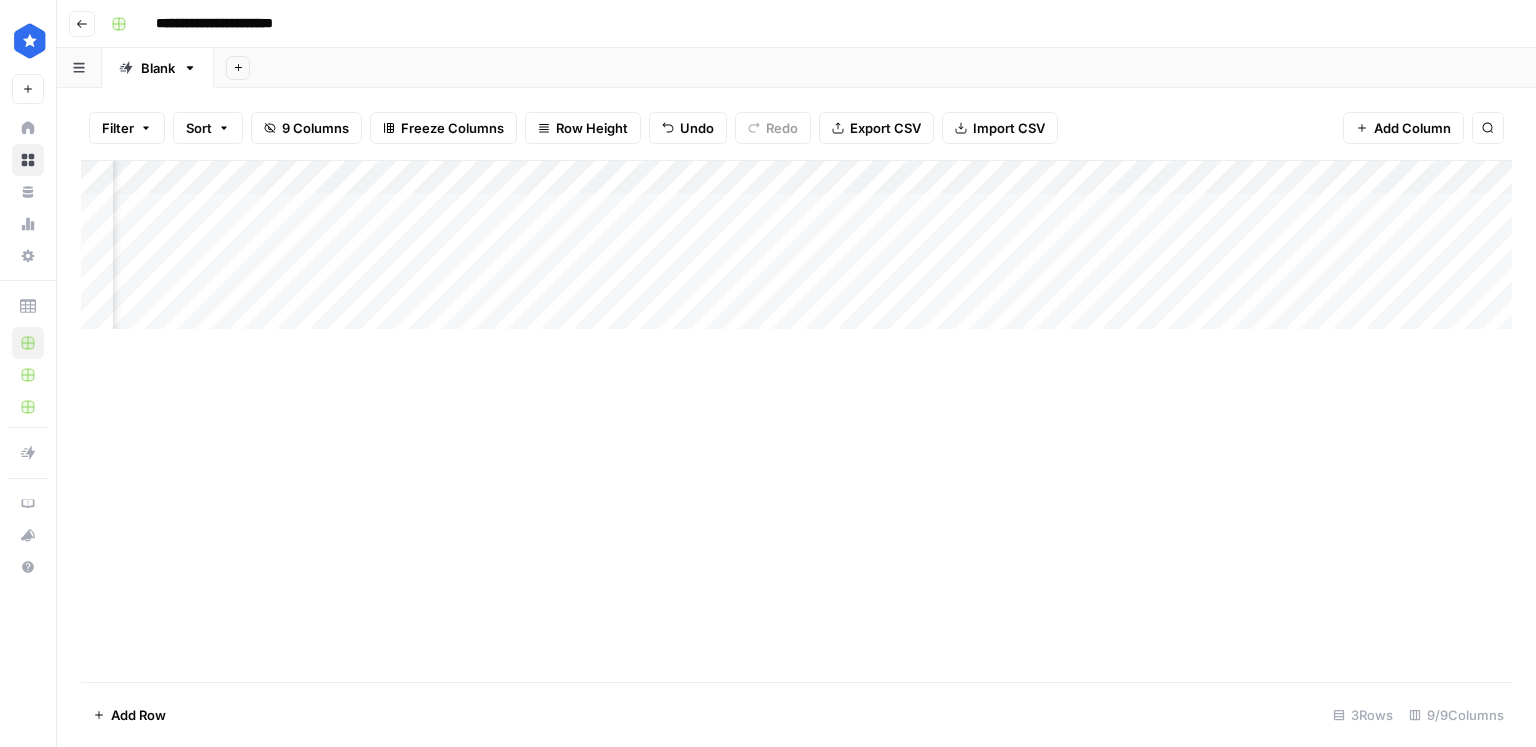 drag, startPoint x: 1284, startPoint y: 184, endPoint x: 589, endPoint y: 231, distance: 696.5874 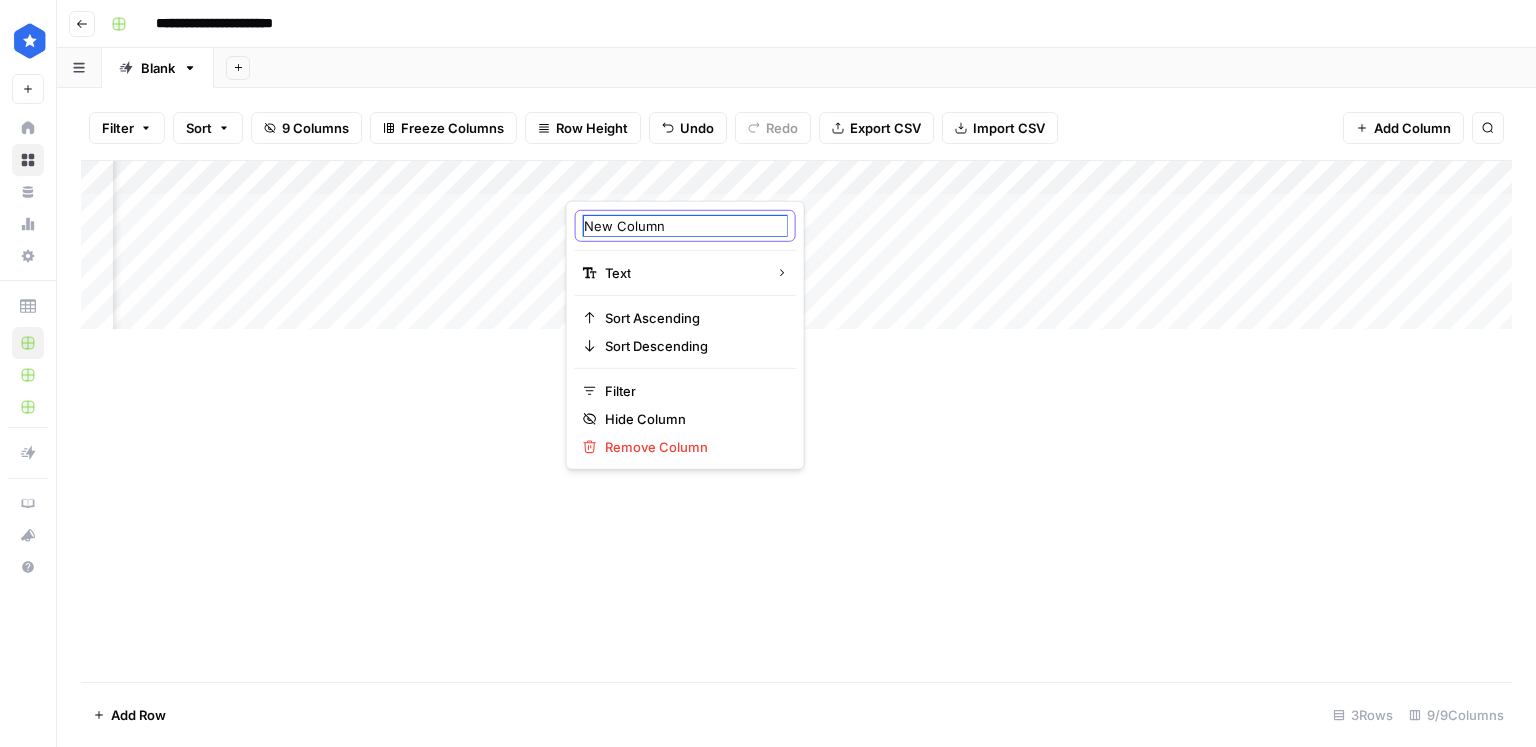 click on "New Column" at bounding box center [685, 226] 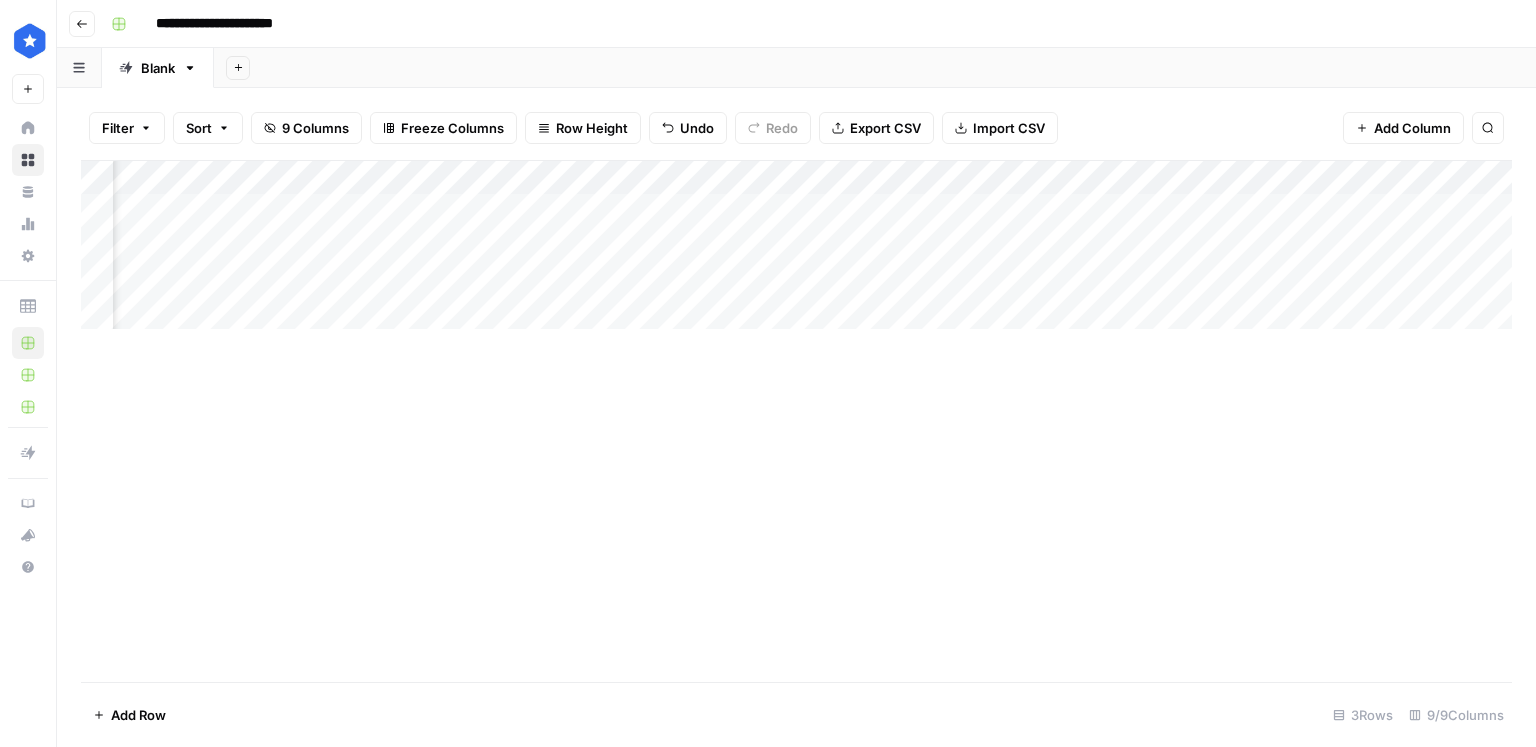click on "Add Column" at bounding box center [796, 421] 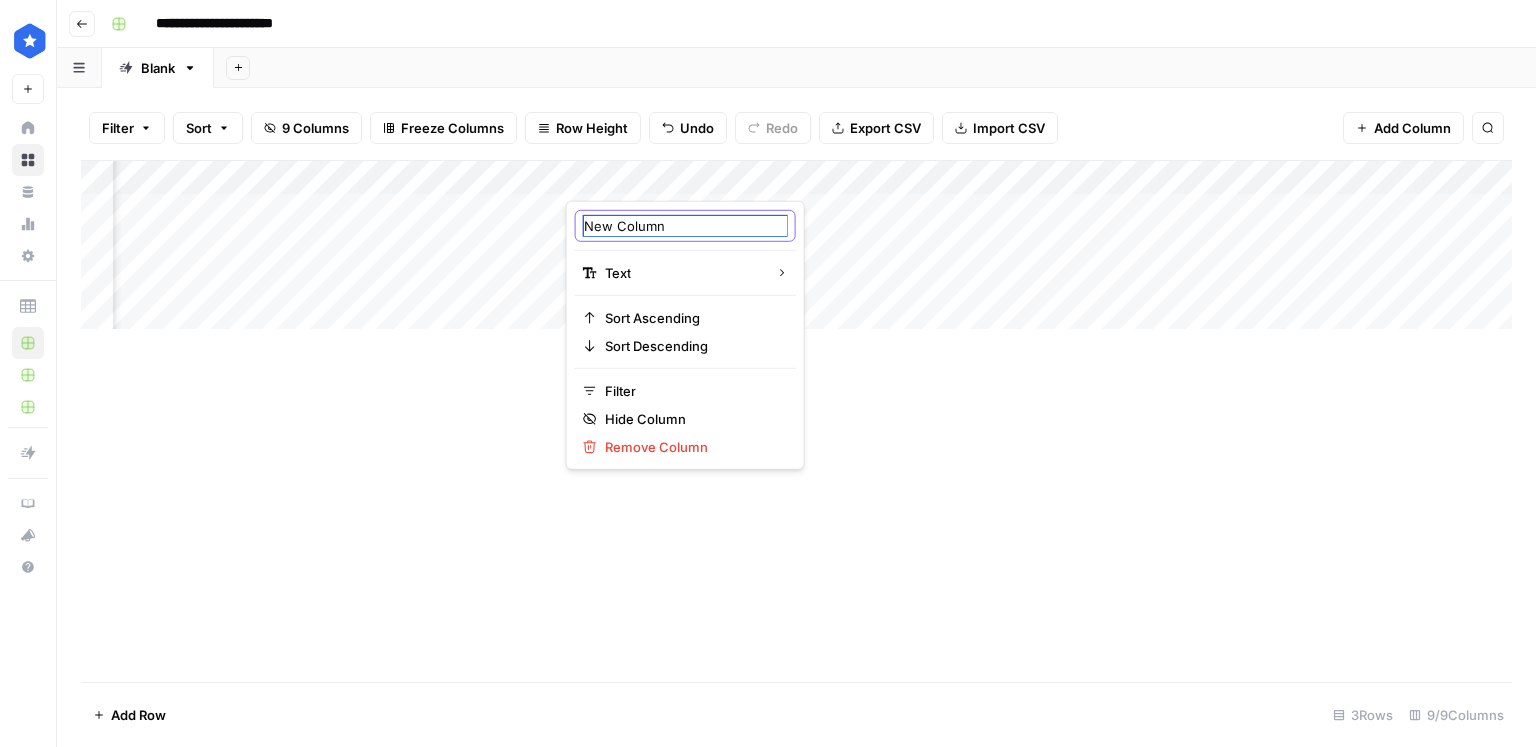 click on "New Column" at bounding box center (685, 226) 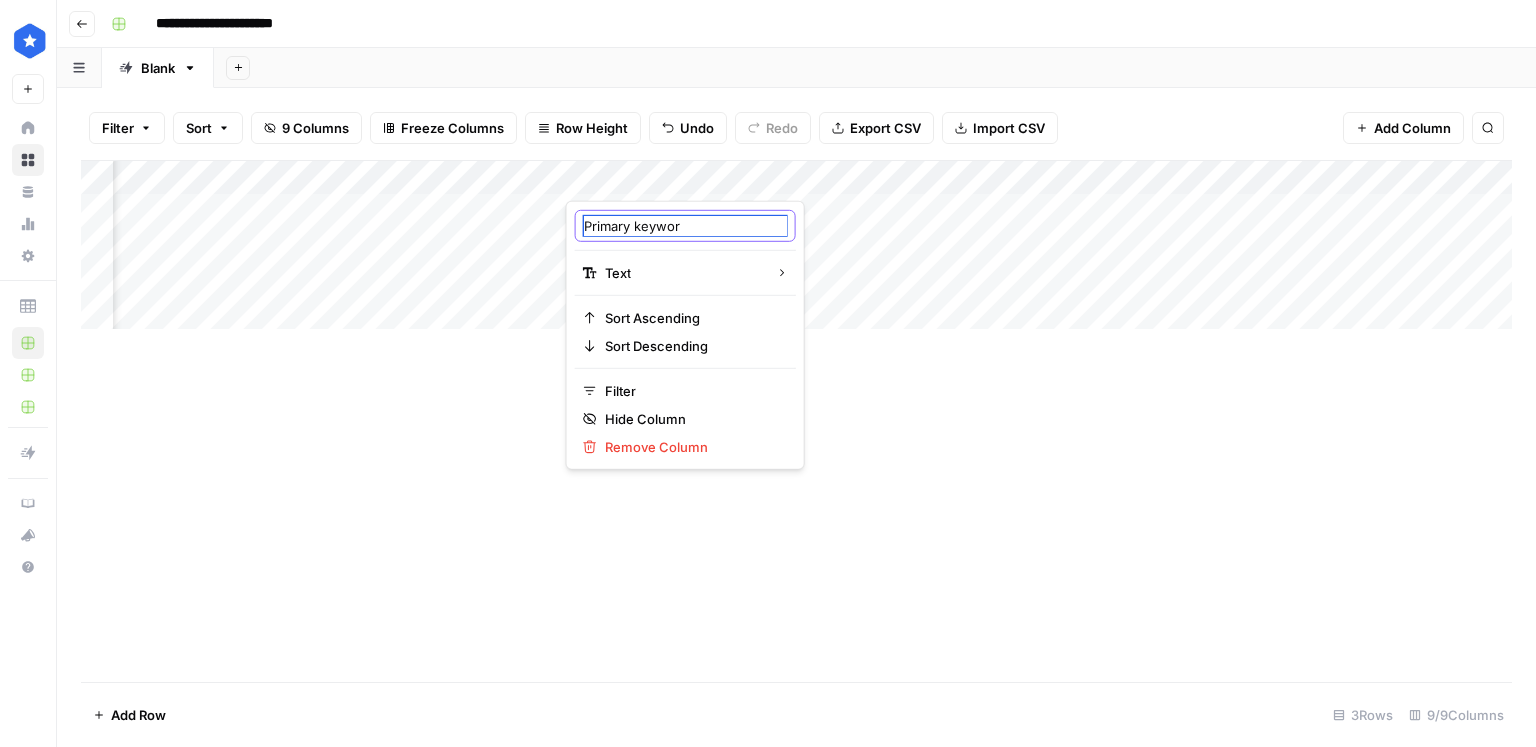 type on "Primary keyword" 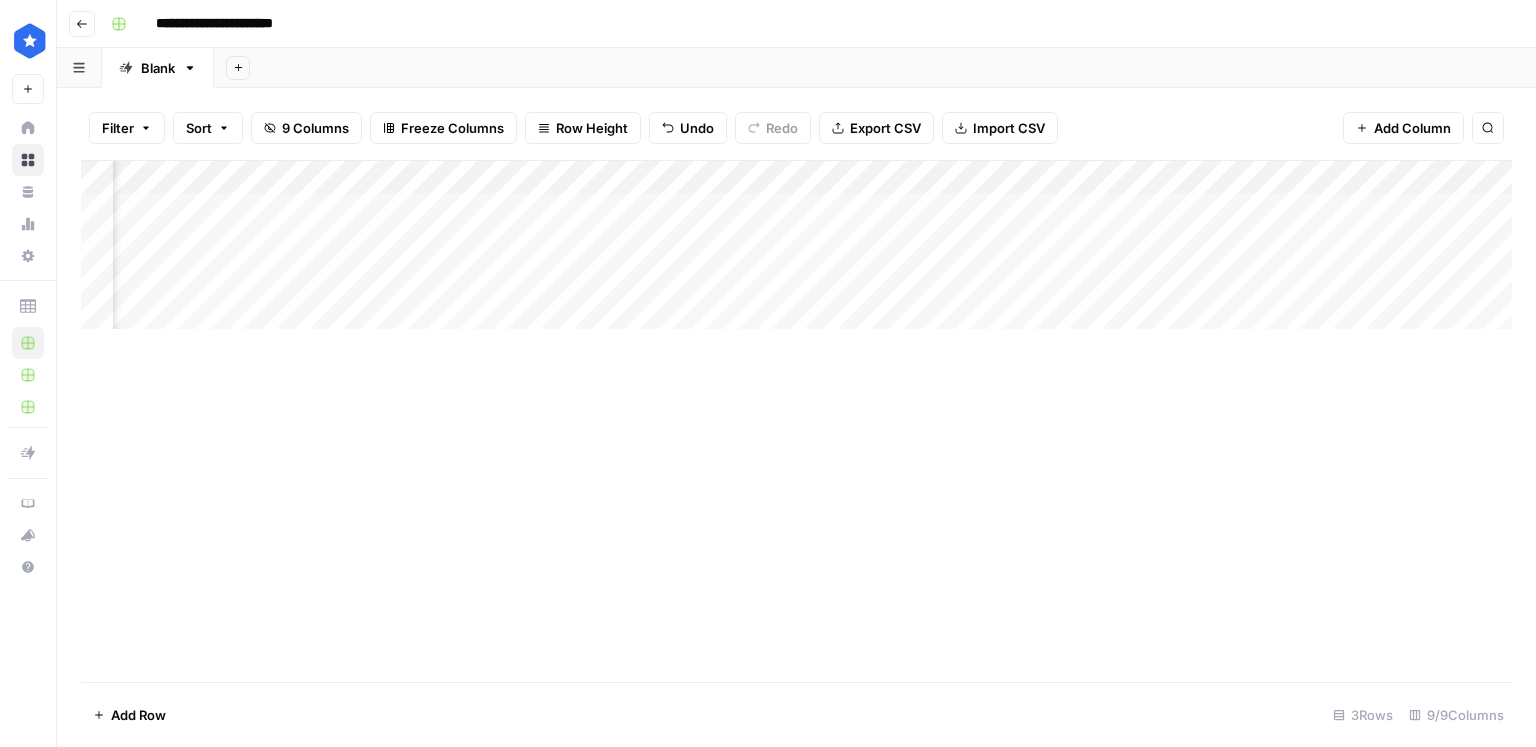 click on "Add Column" at bounding box center (796, 245) 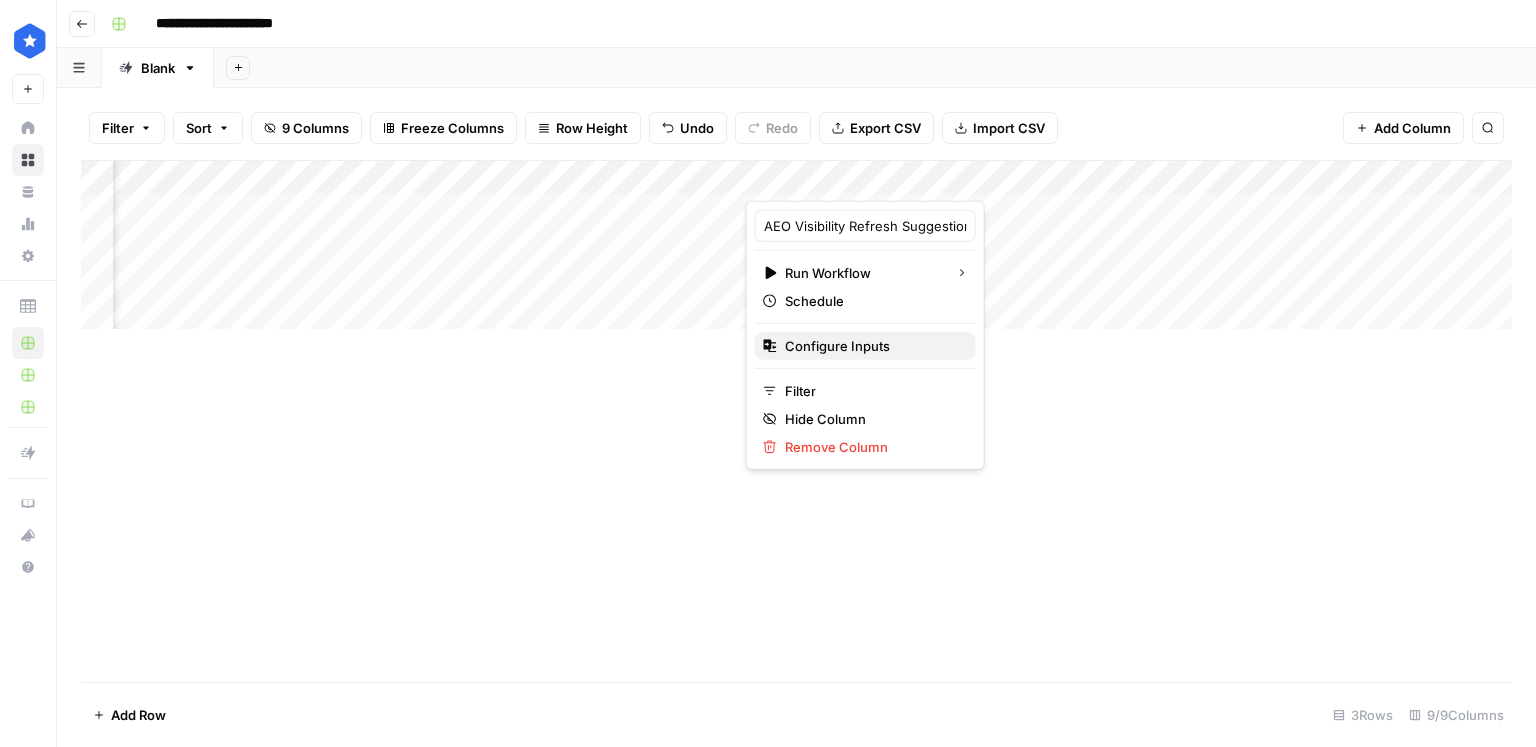 click on "Configure Inputs" at bounding box center [837, 346] 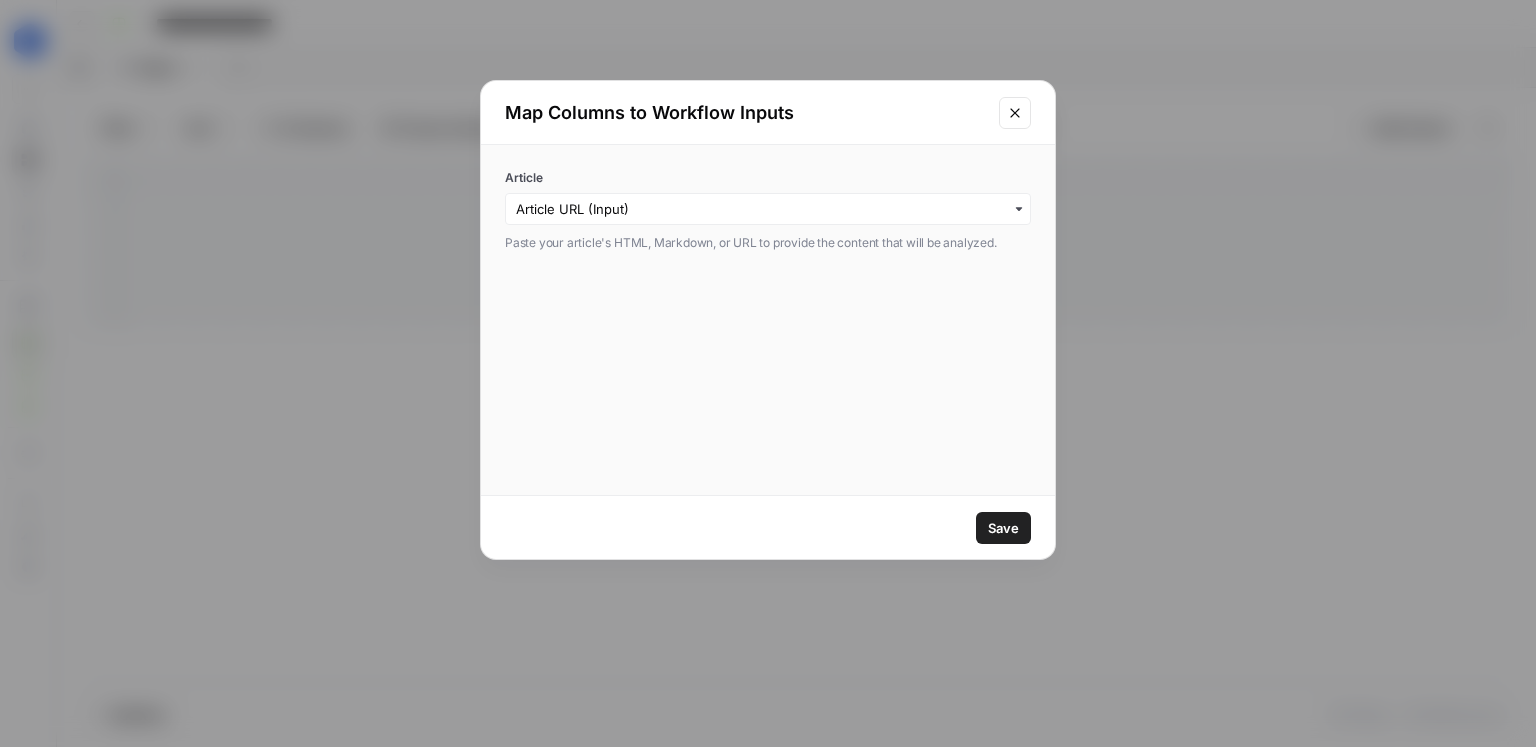 click on "Map Columns to Workflow Inputs" at bounding box center [768, 113] 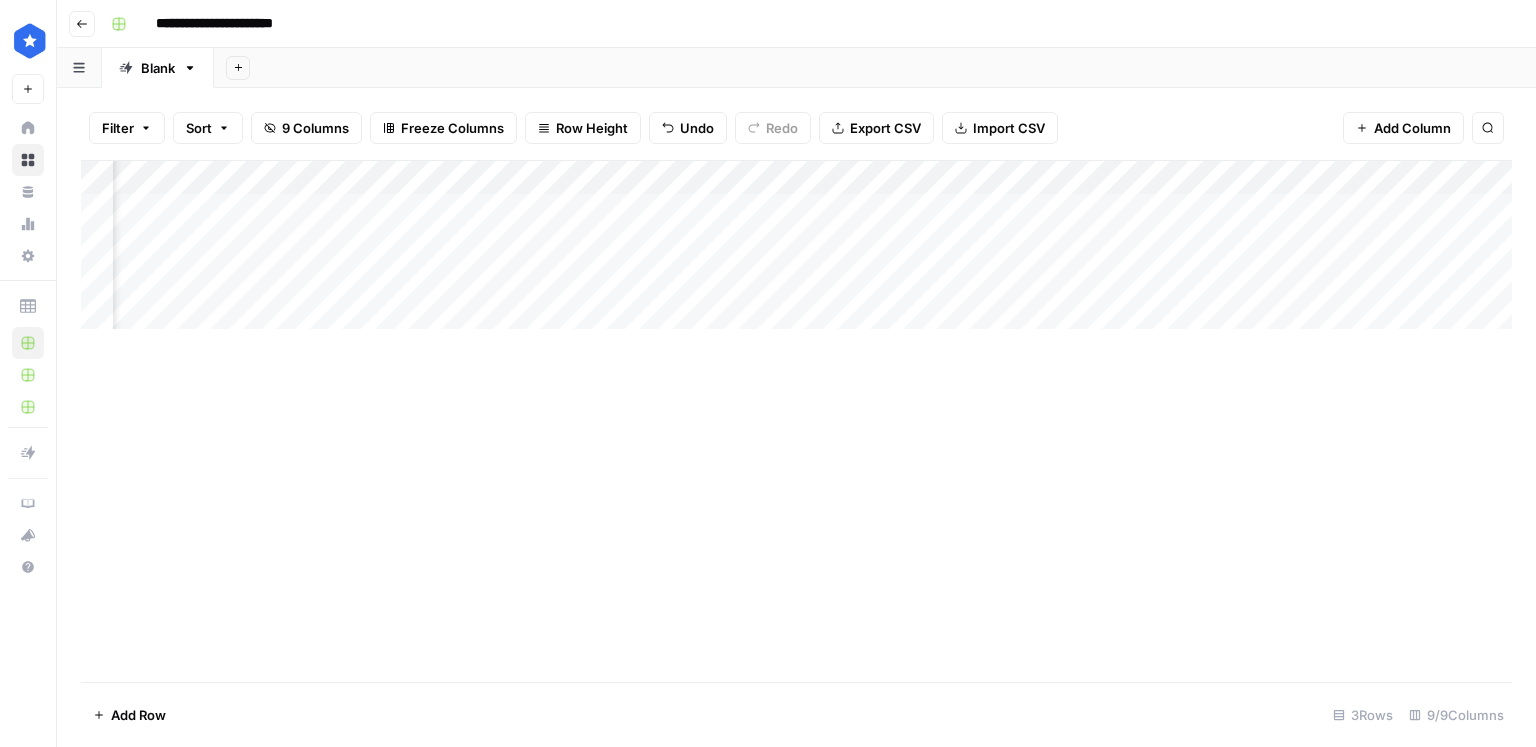 scroll, scrollTop: 0, scrollLeft: 516, axis: horizontal 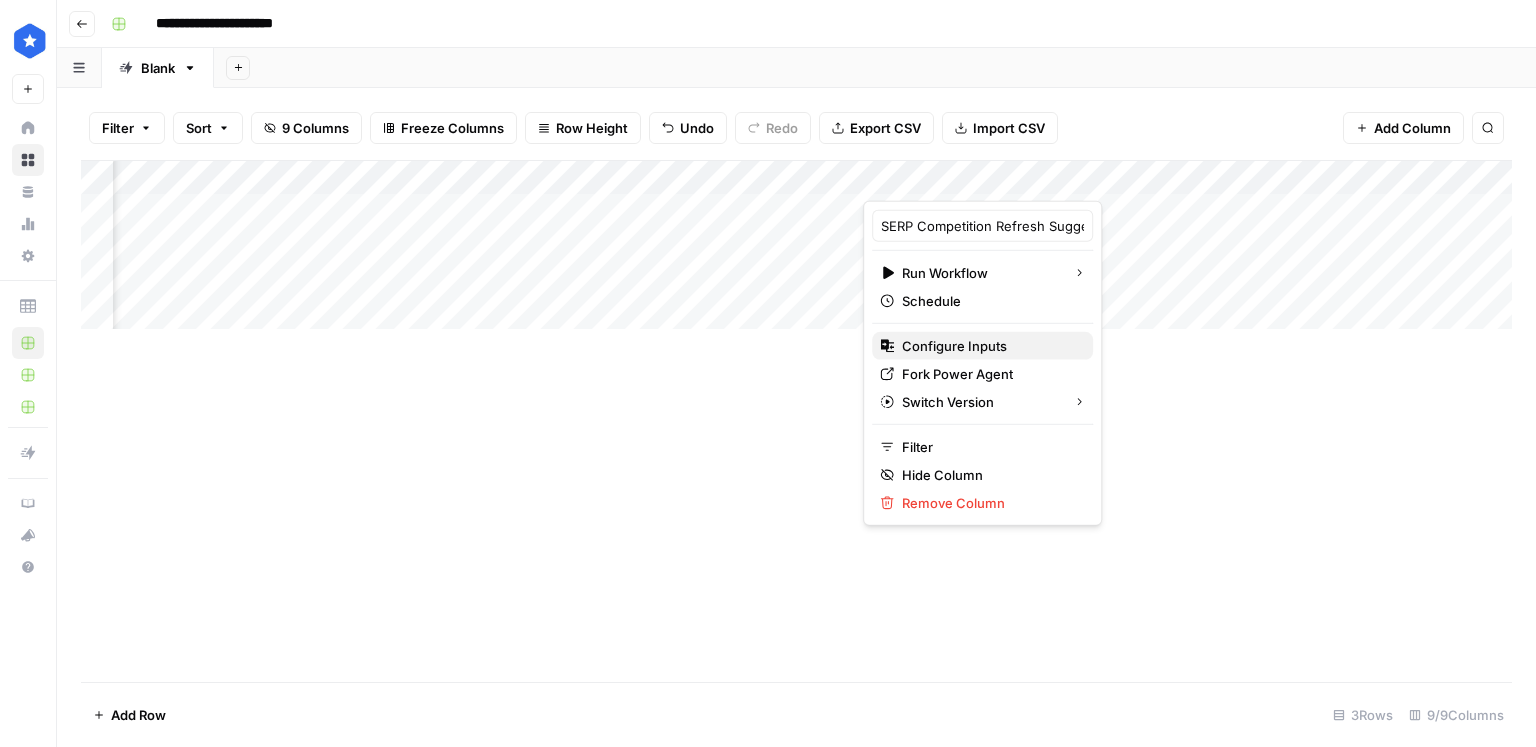 click on "Configure Inputs" at bounding box center [954, 346] 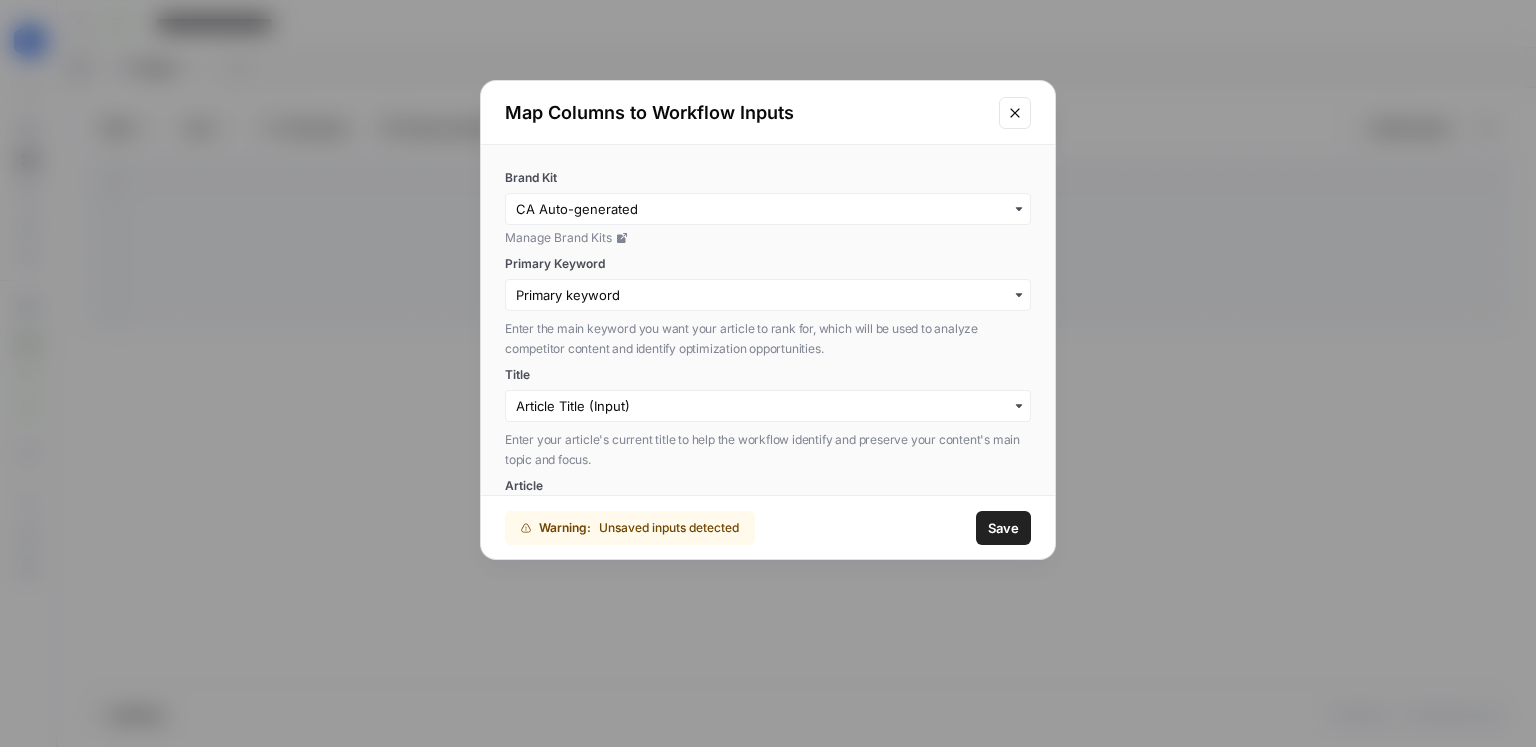 click at bounding box center [768, 295] 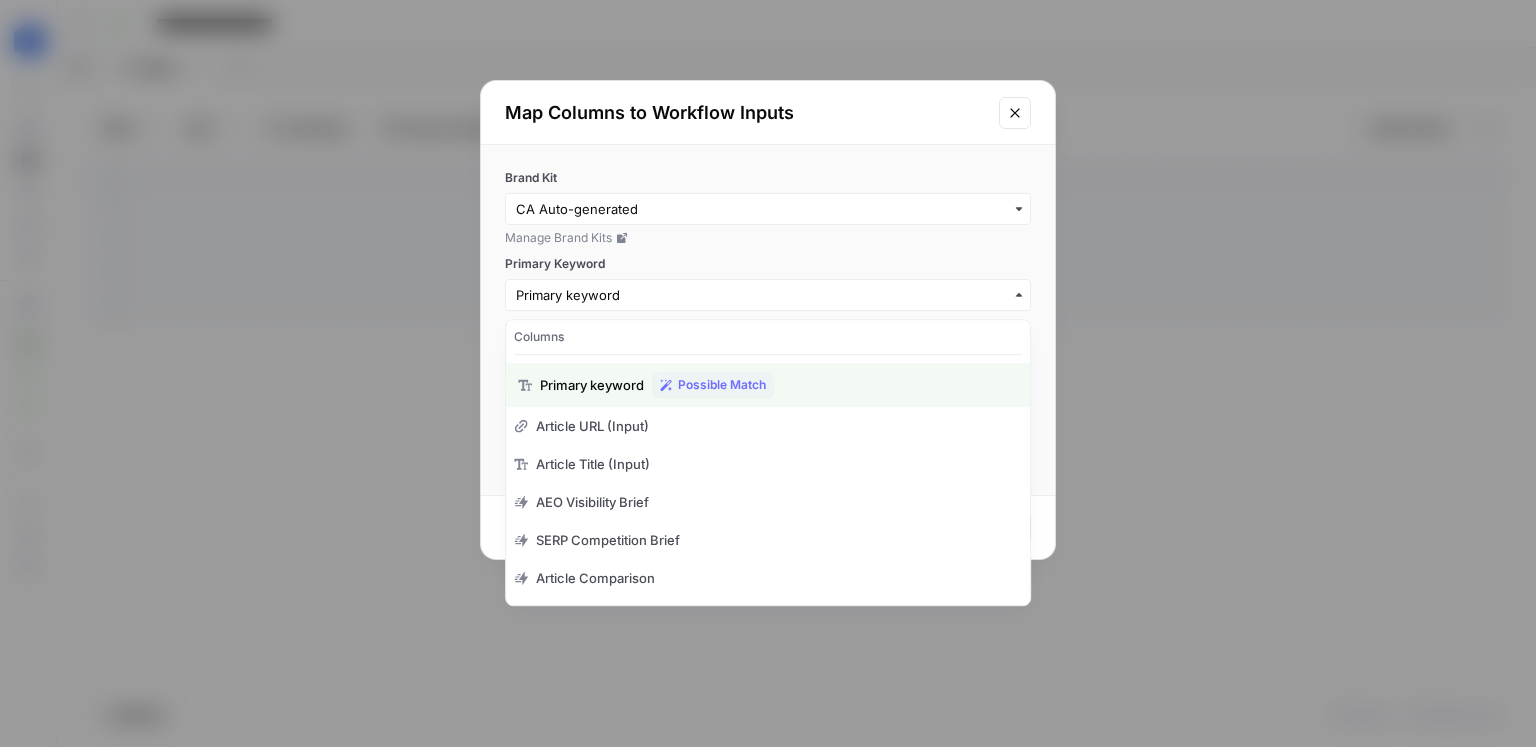 click on "Primary Keyword" at bounding box center [768, 264] 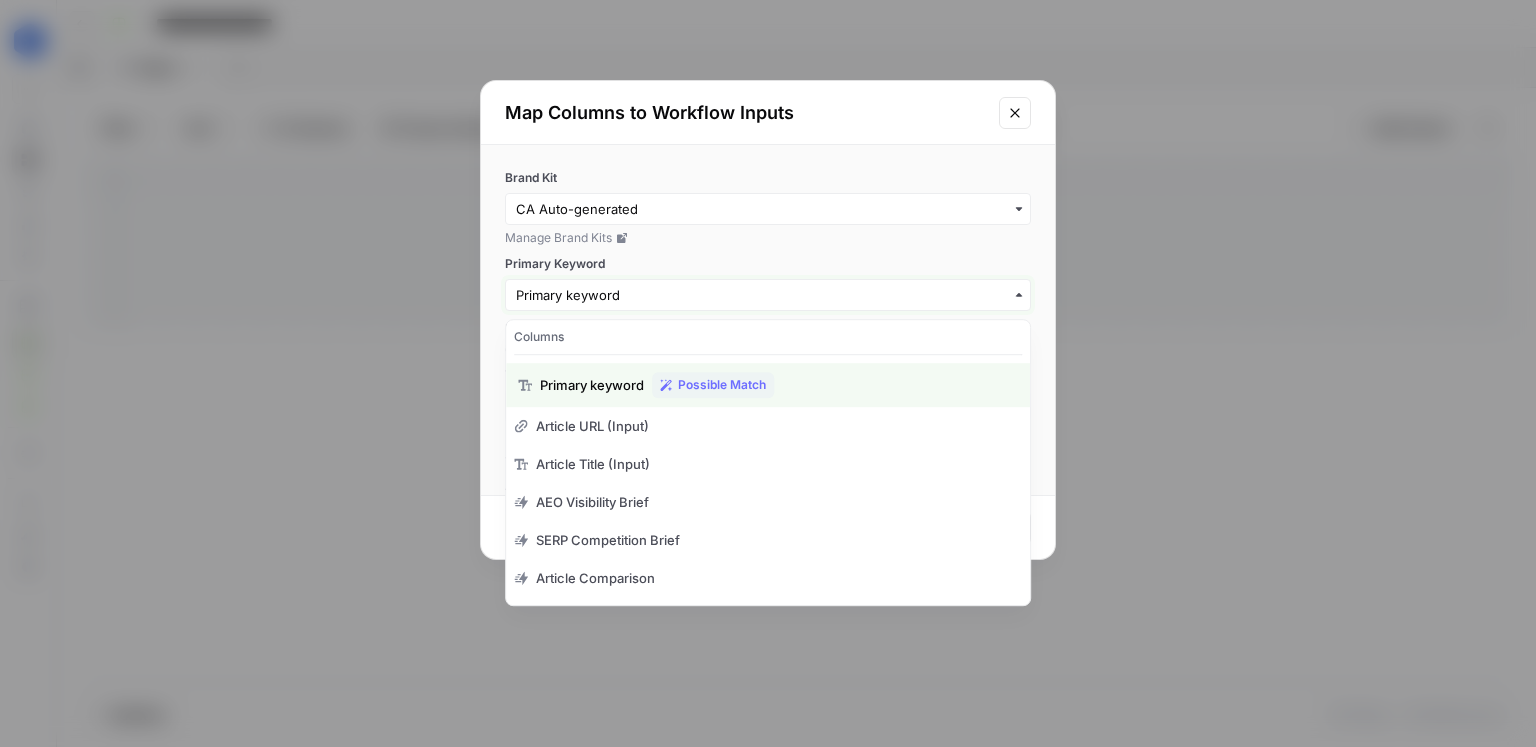 click on "Primary Keyword" at bounding box center (768, 295) 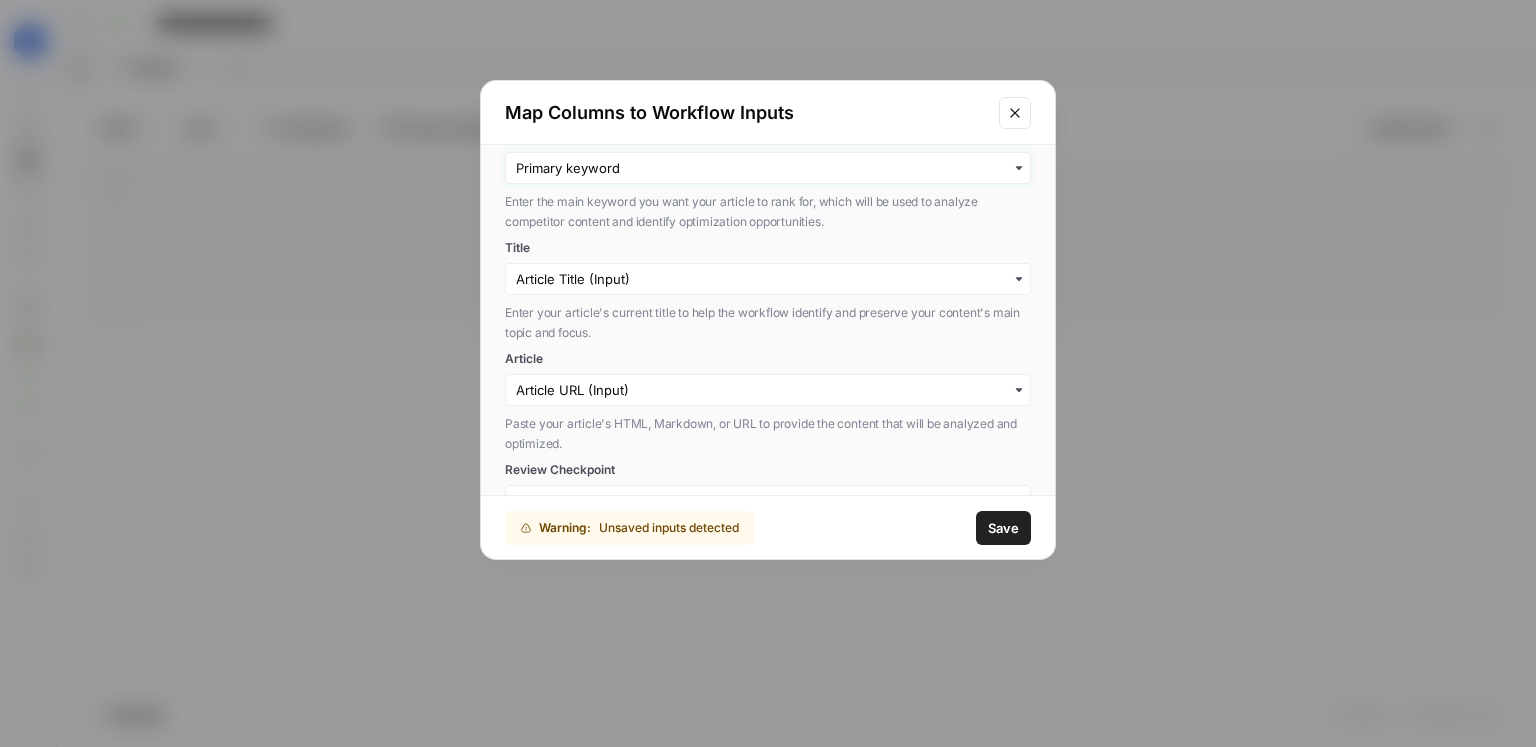 scroll, scrollTop: 220, scrollLeft: 0, axis: vertical 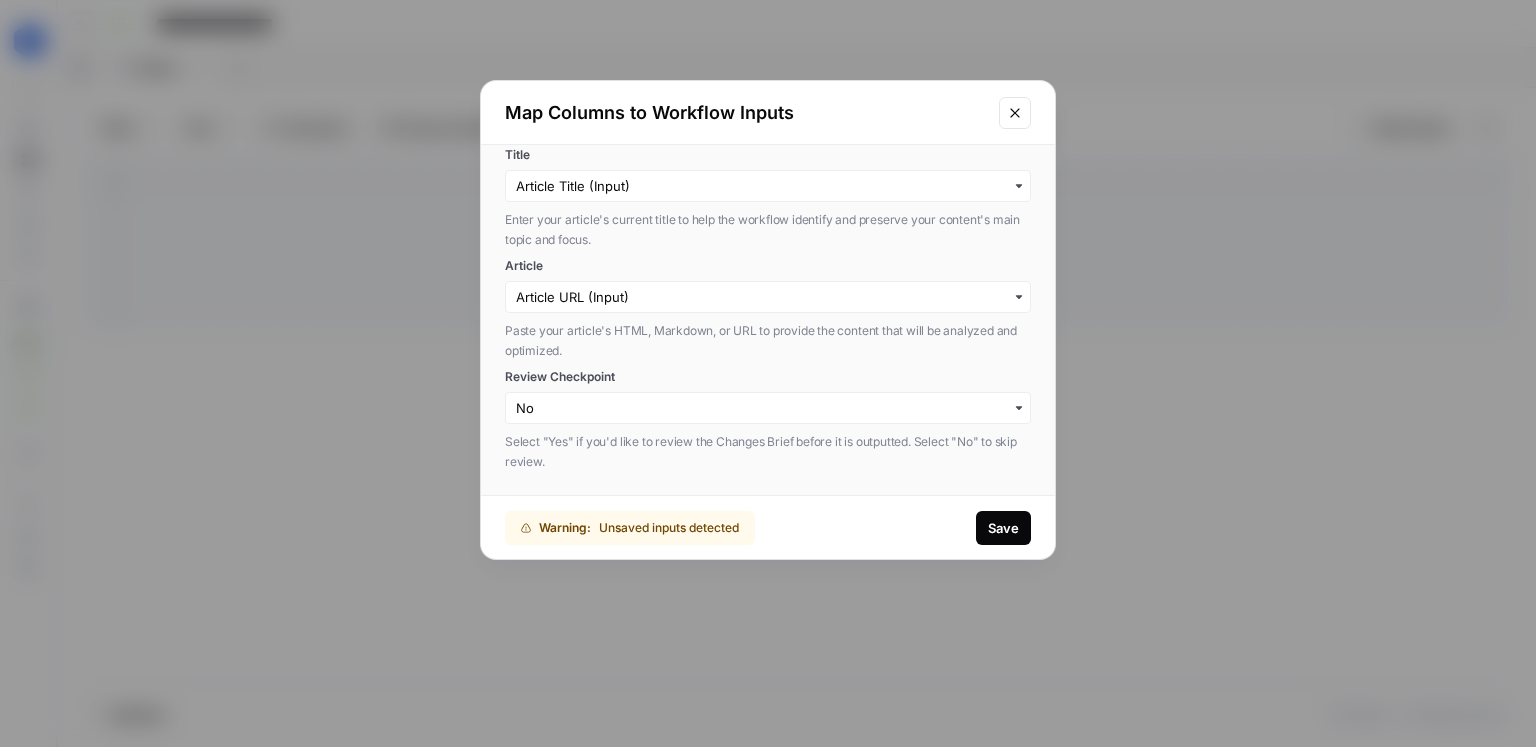 click on "Save" at bounding box center (1003, 528) 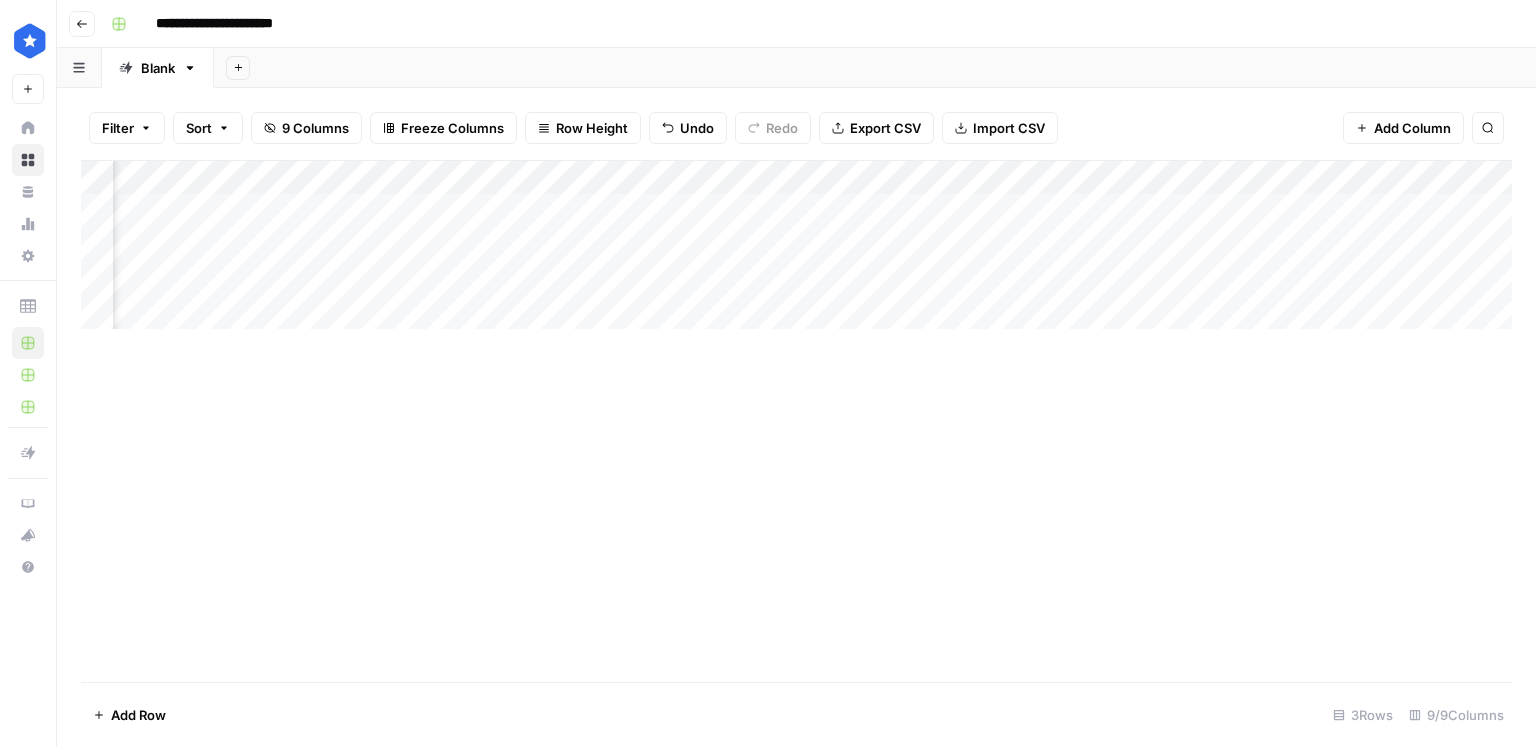 scroll, scrollTop: 0, scrollLeft: 573, axis: horizontal 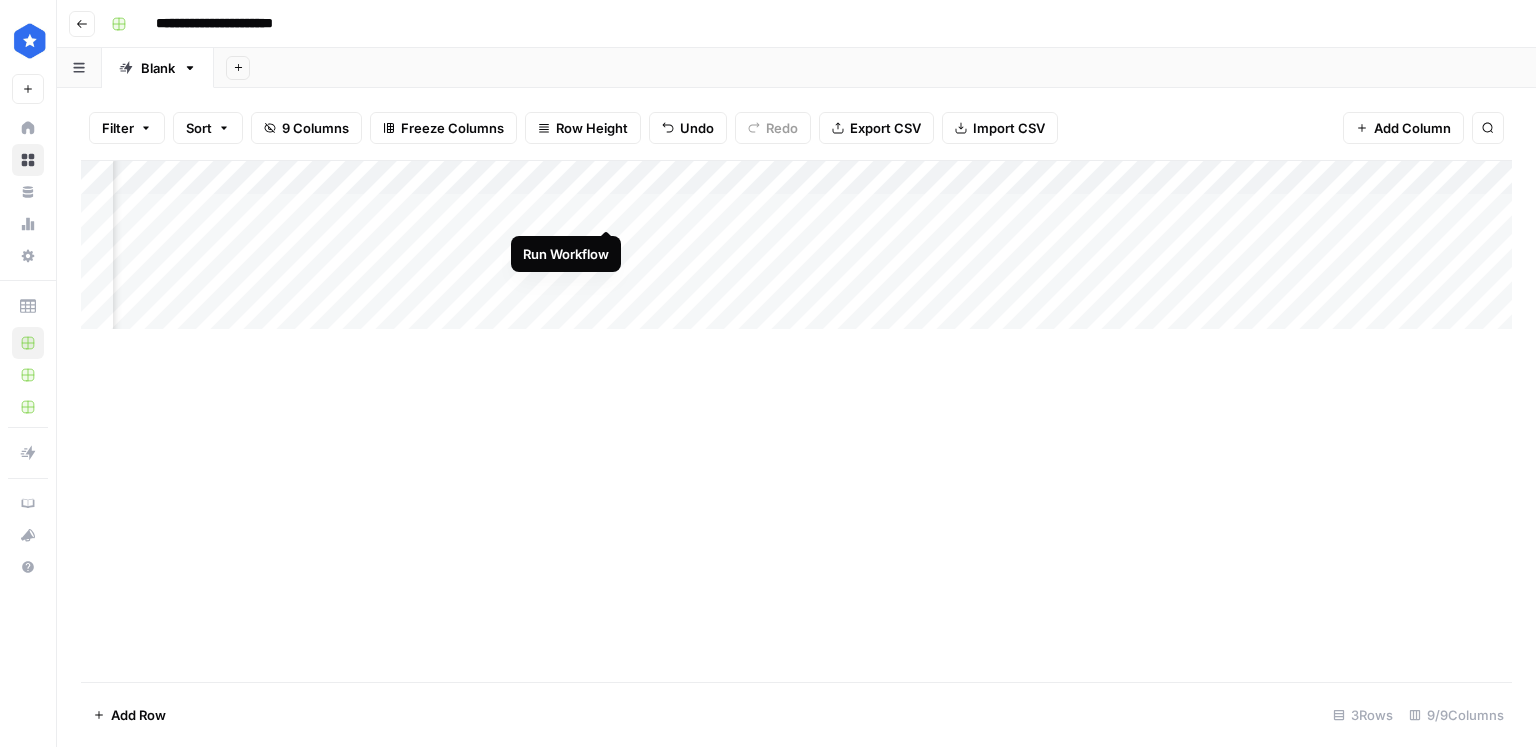 click on "Add Column" at bounding box center (796, 245) 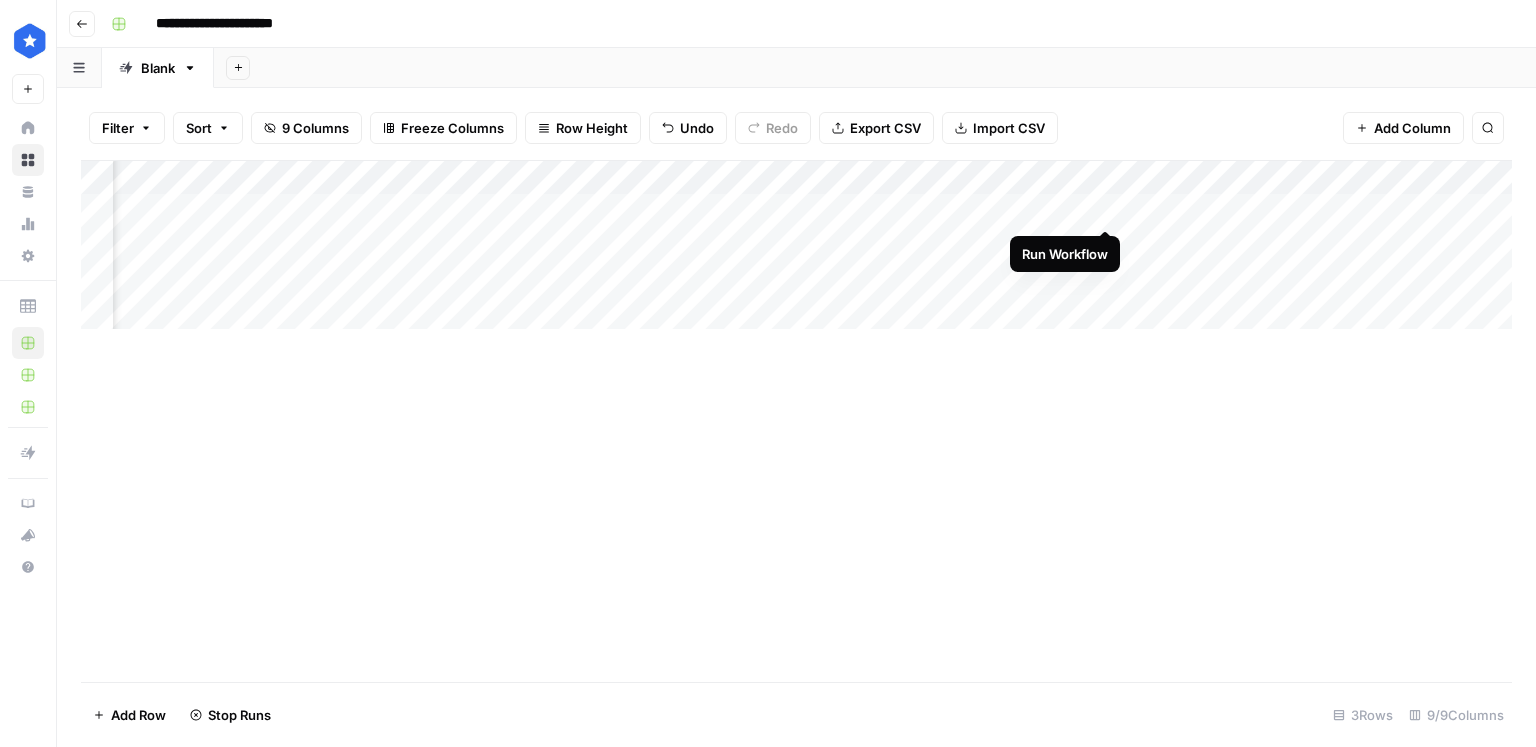click on "Add Column" at bounding box center [796, 245] 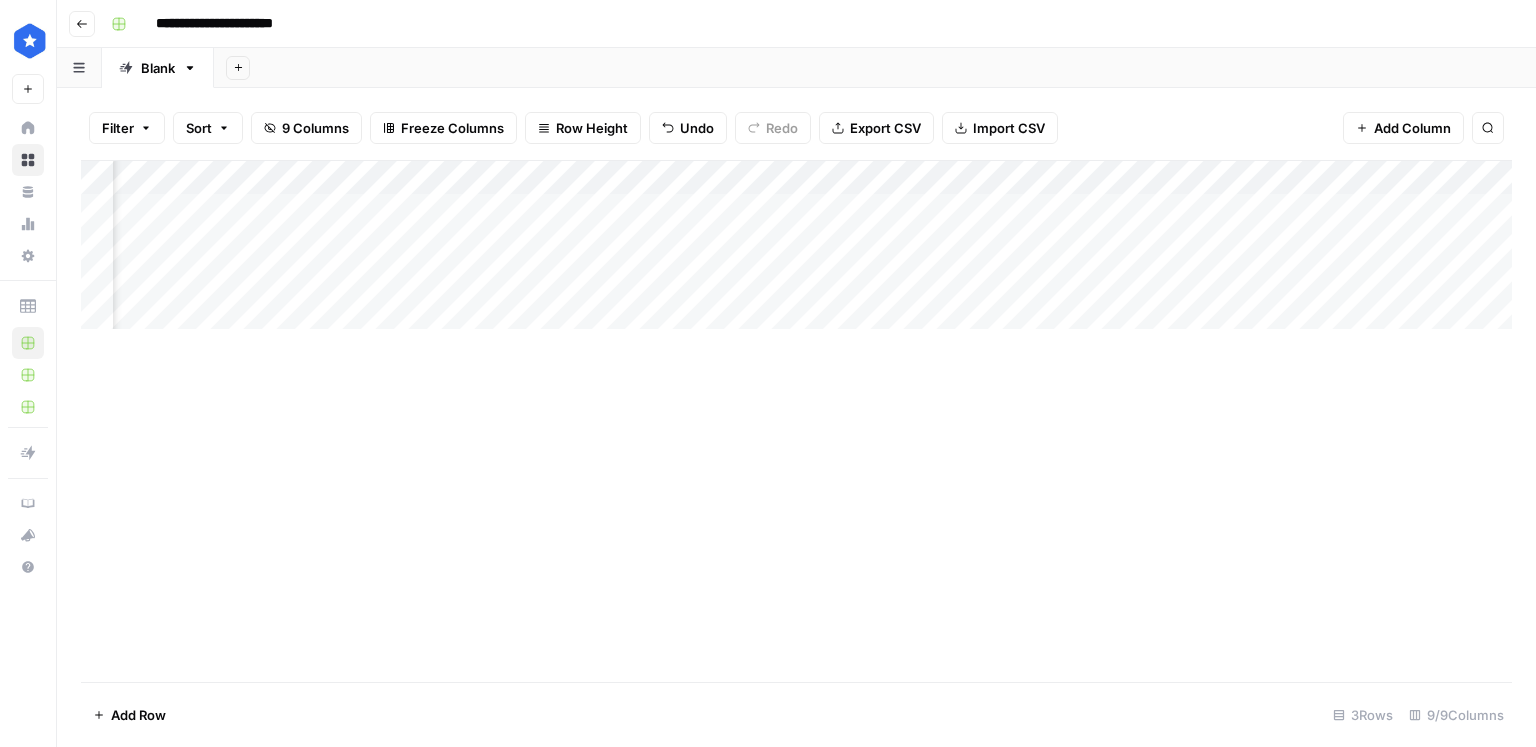 scroll, scrollTop: 0, scrollLeft: 771, axis: horizontal 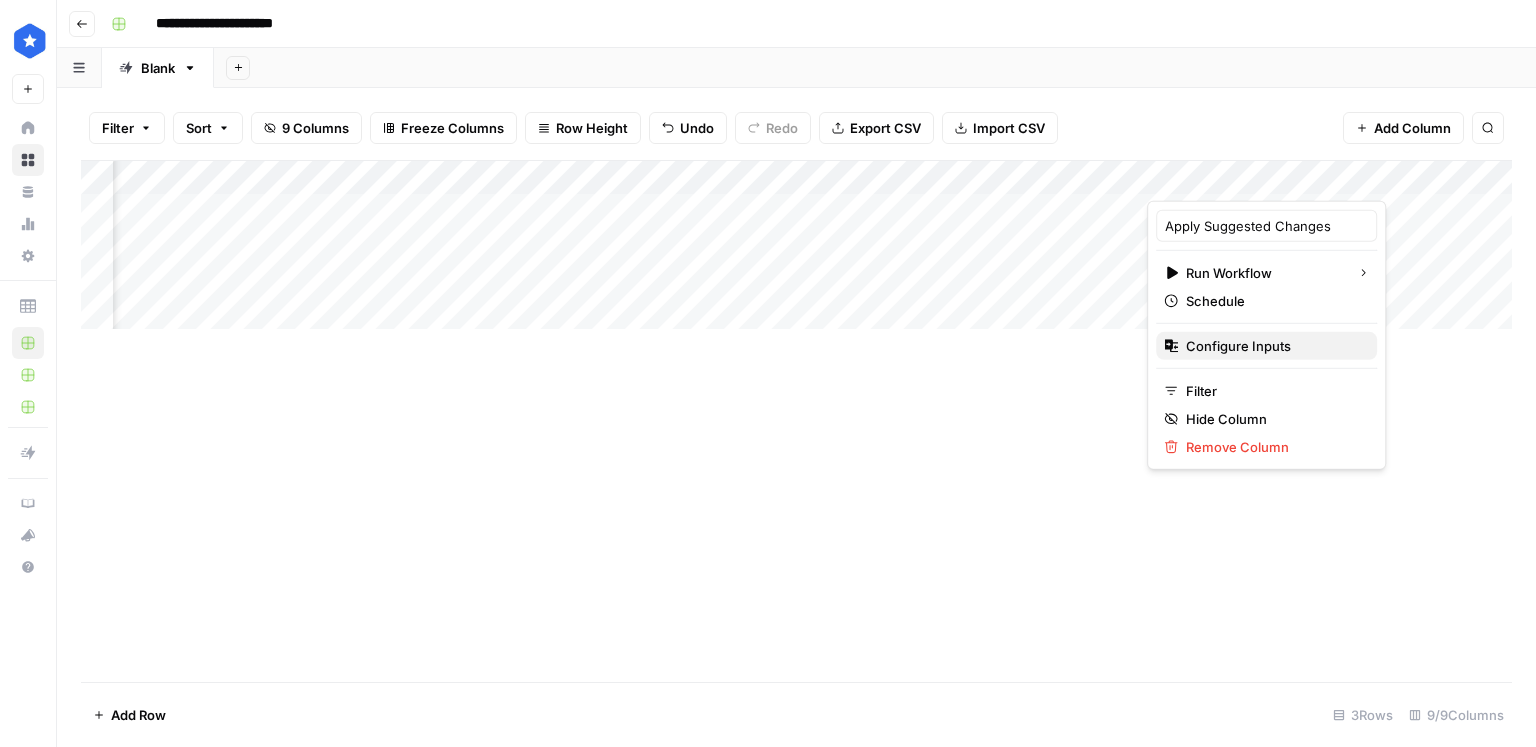 click on "Configure Inputs" at bounding box center (1238, 346) 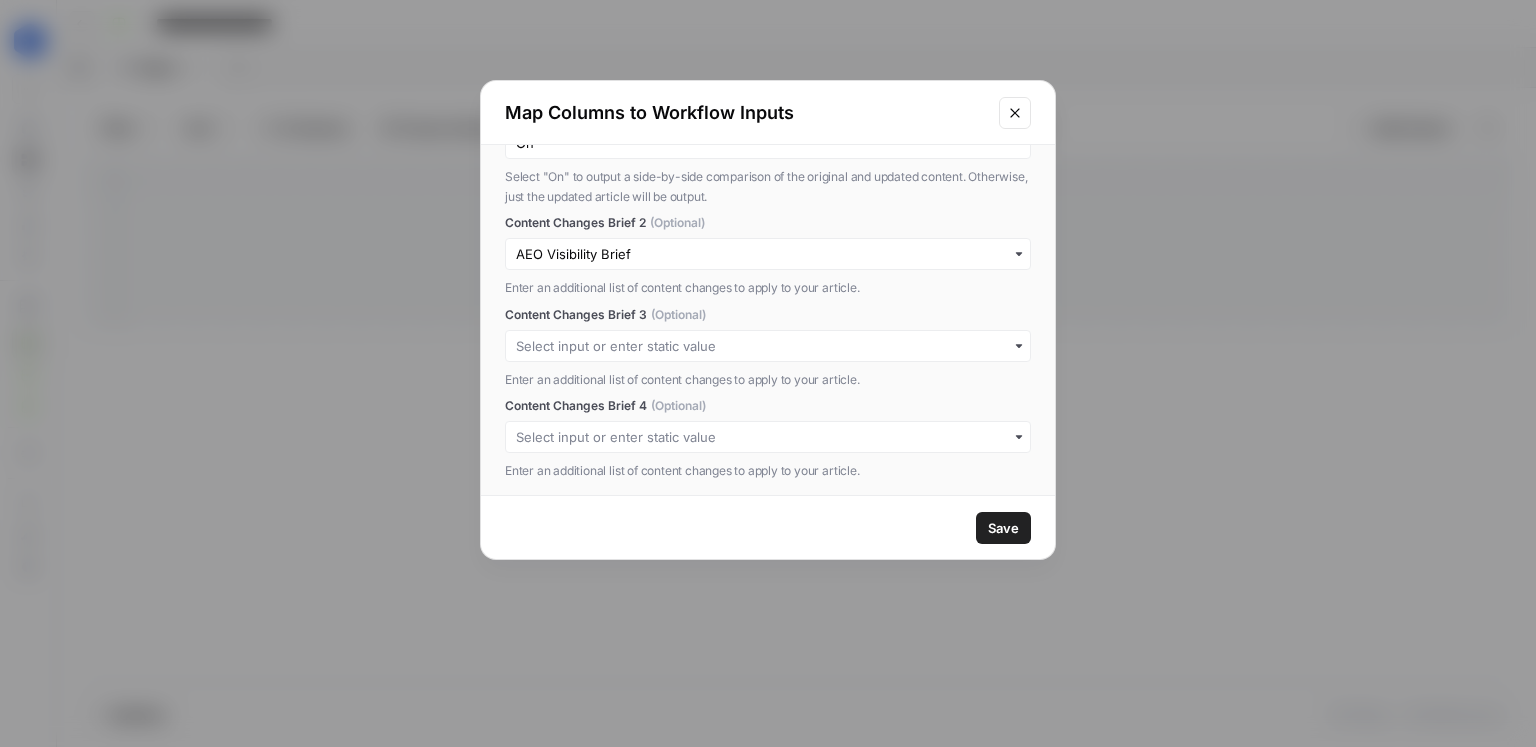 scroll, scrollTop: 455, scrollLeft: 0, axis: vertical 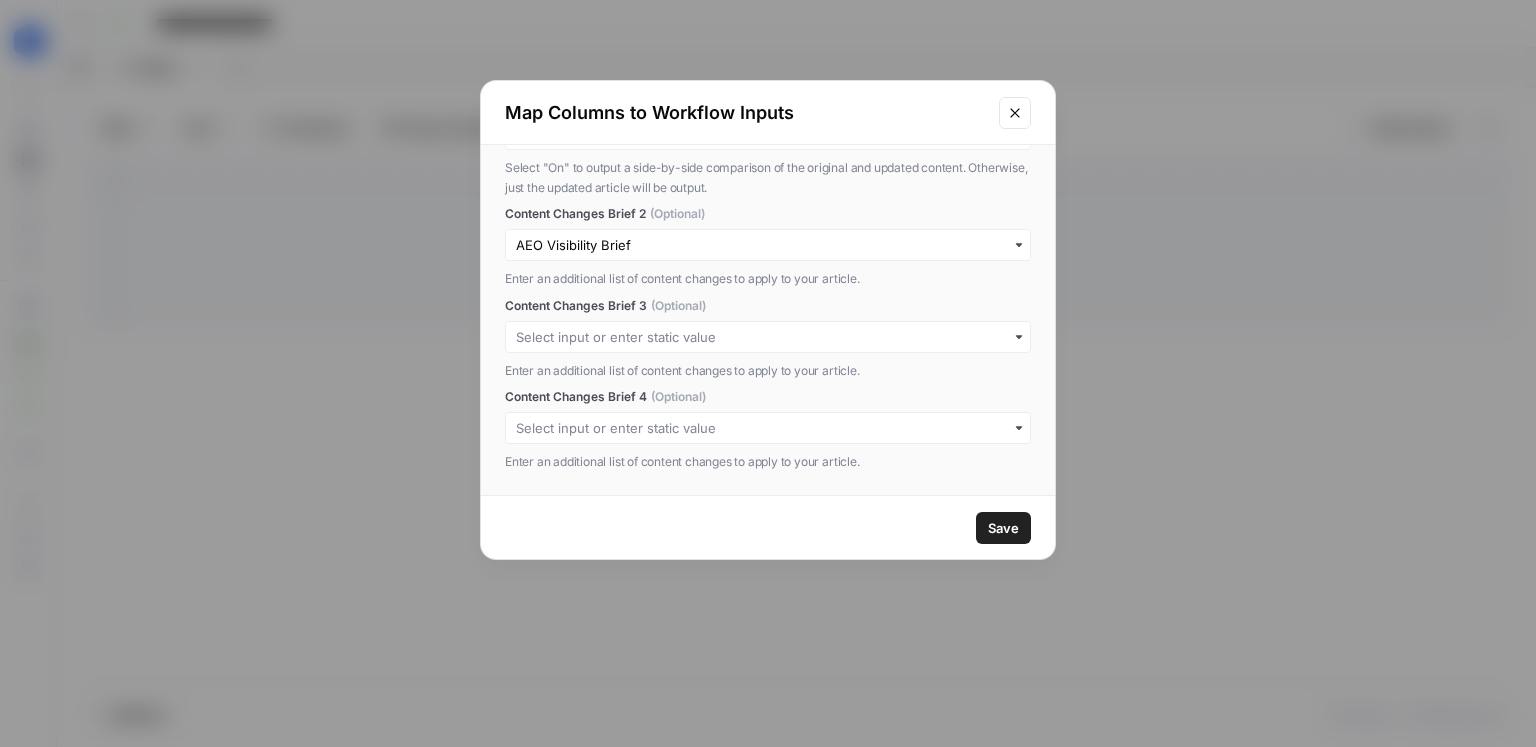 click 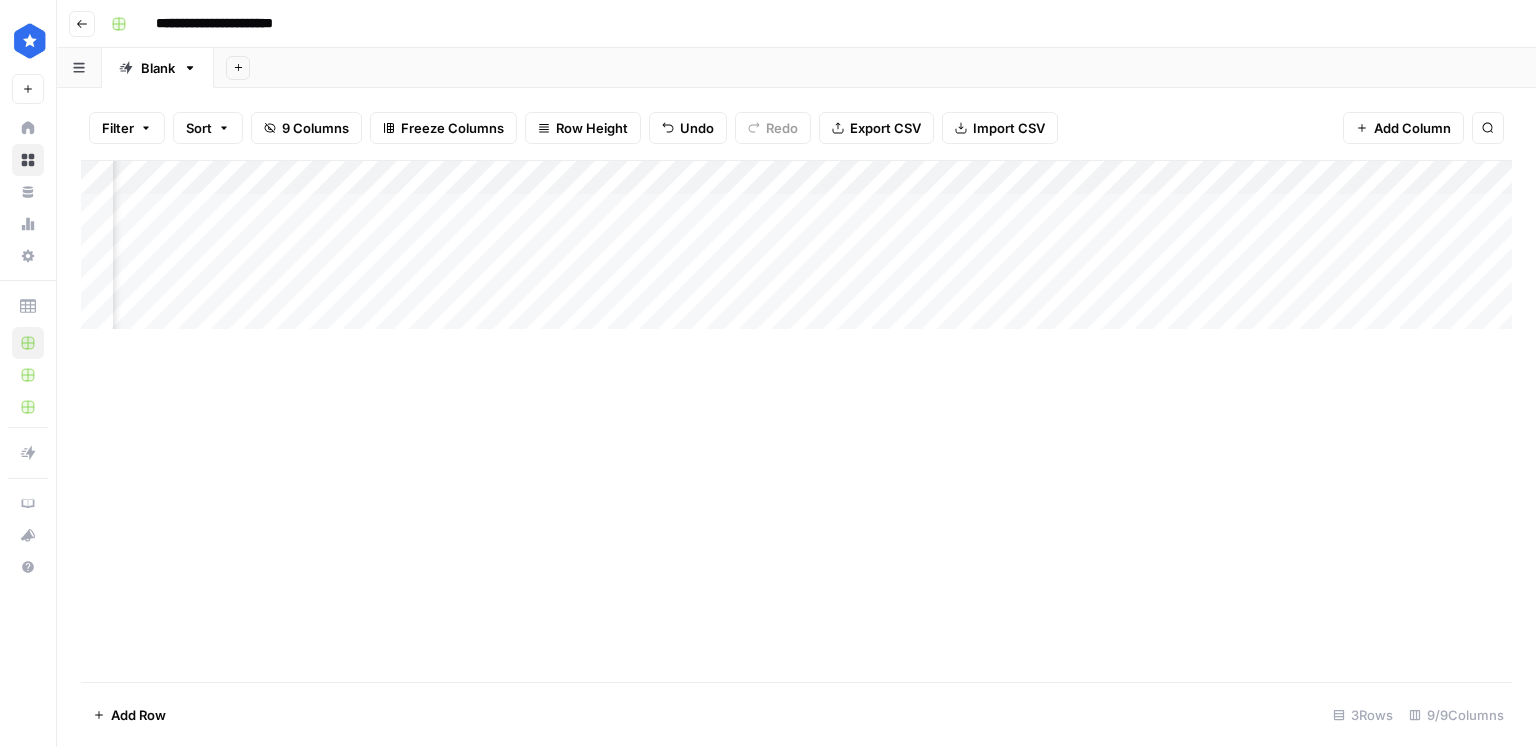 click on "Add Column" at bounding box center [796, 245] 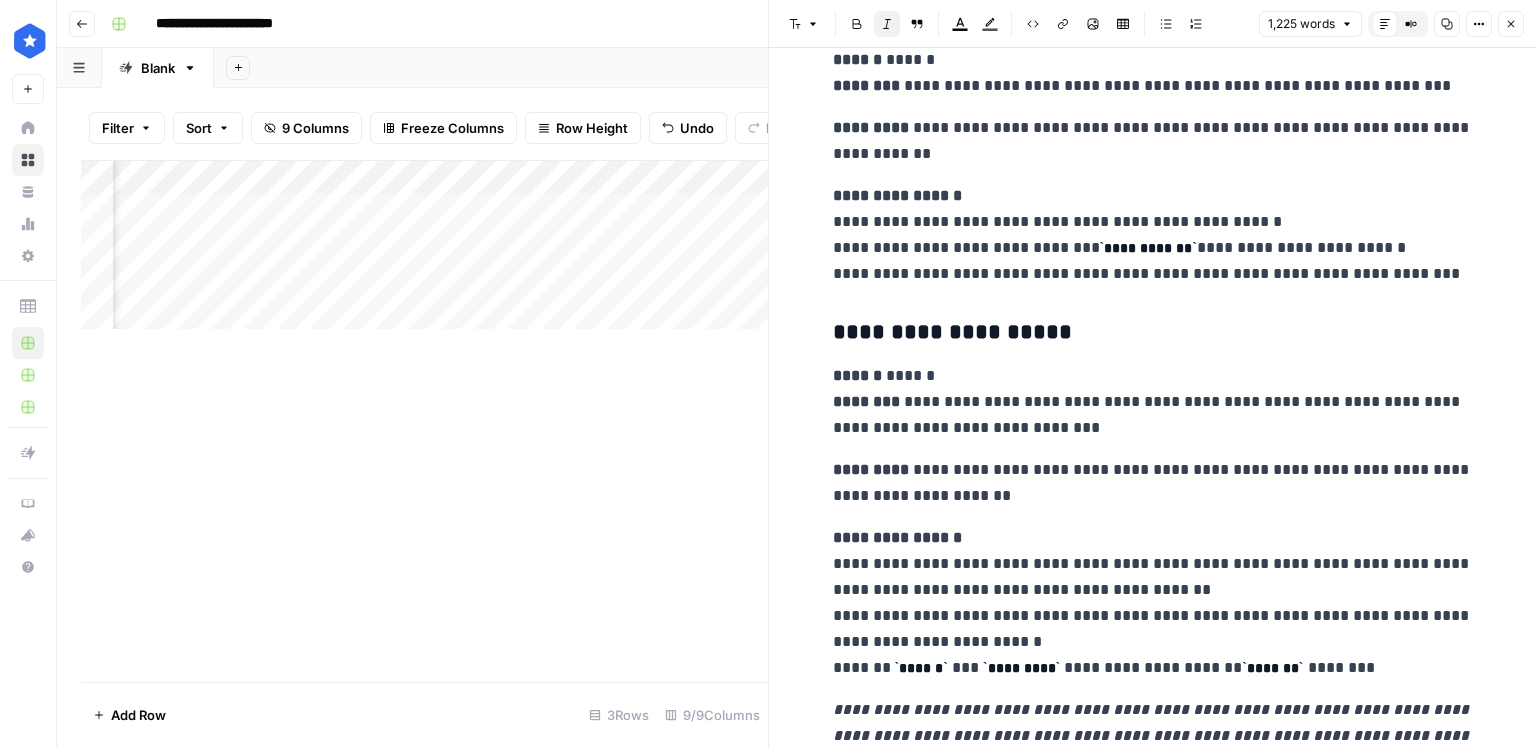 scroll, scrollTop: 5141, scrollLeft: 0, axis: vertical 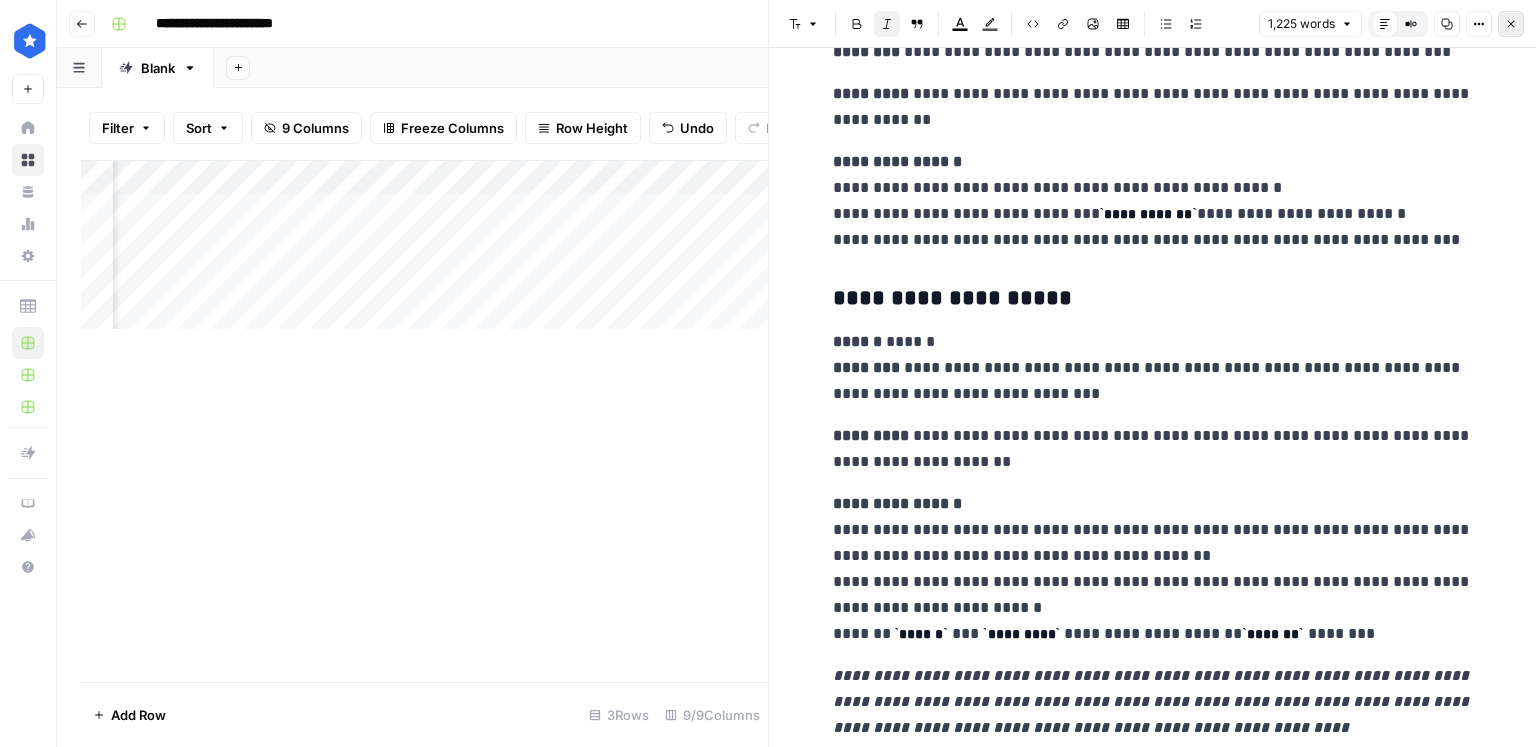 click on "Close" at bounding box center [1511, 24] 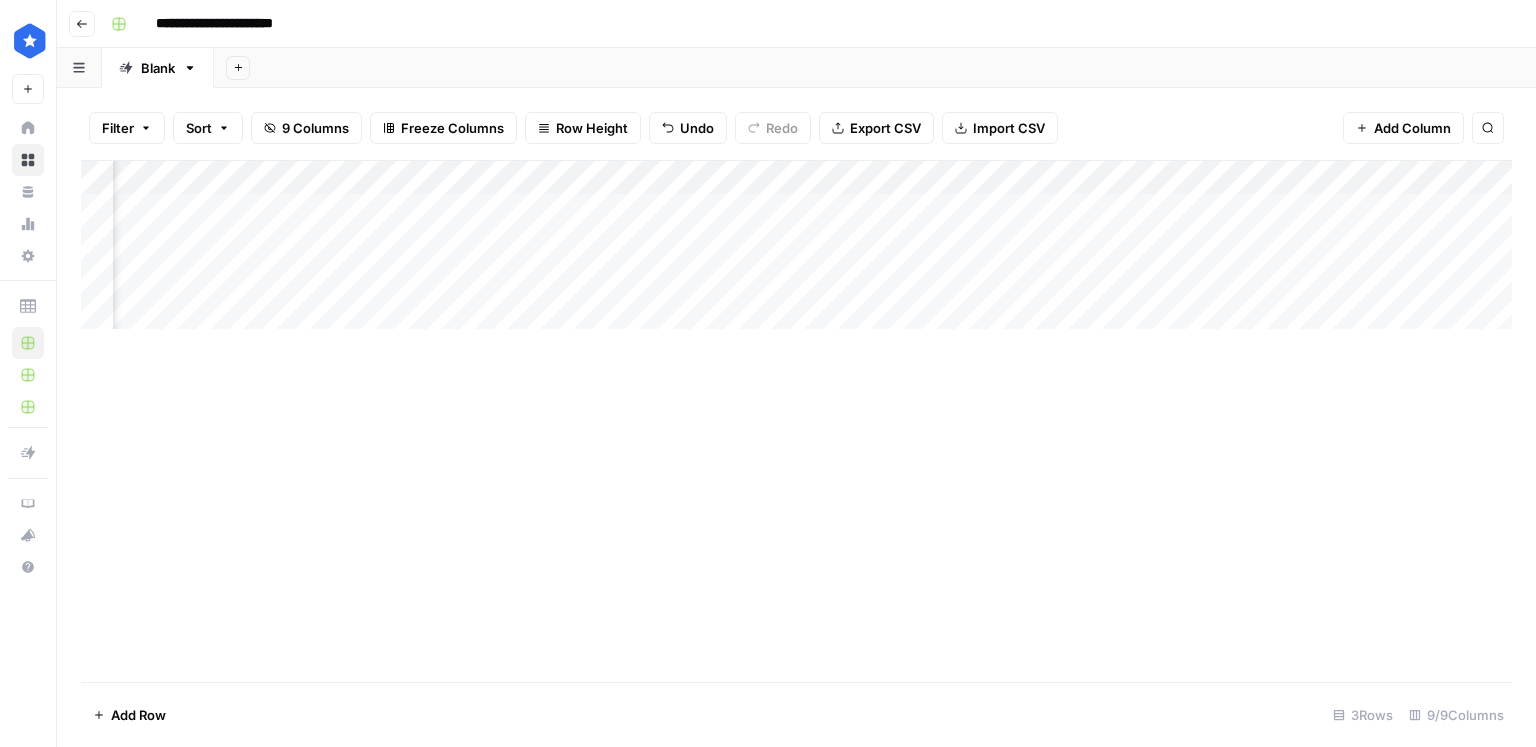 click on "Add Column" at bounding box center [796, 245] 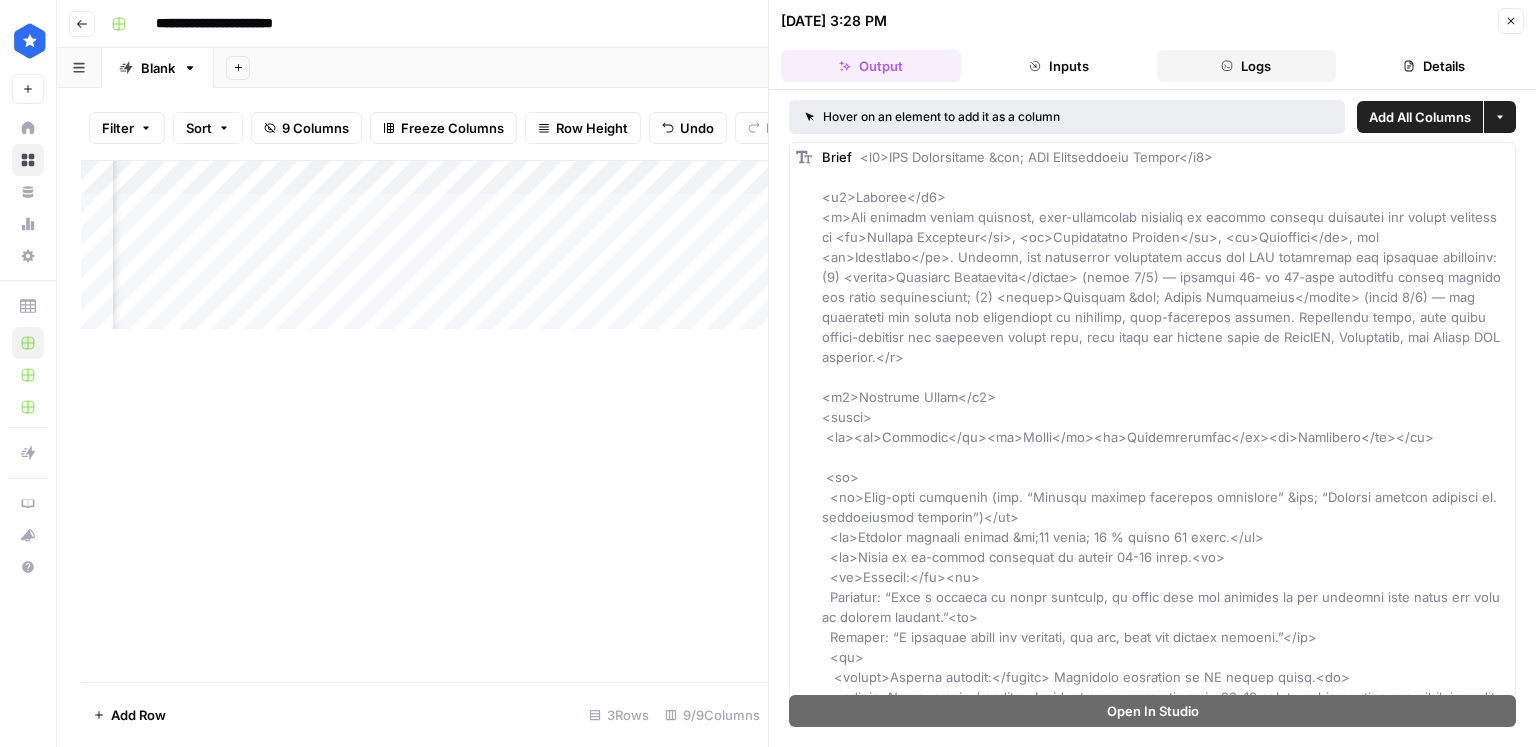 click on "Logs" at bounding box center (1247, 66) 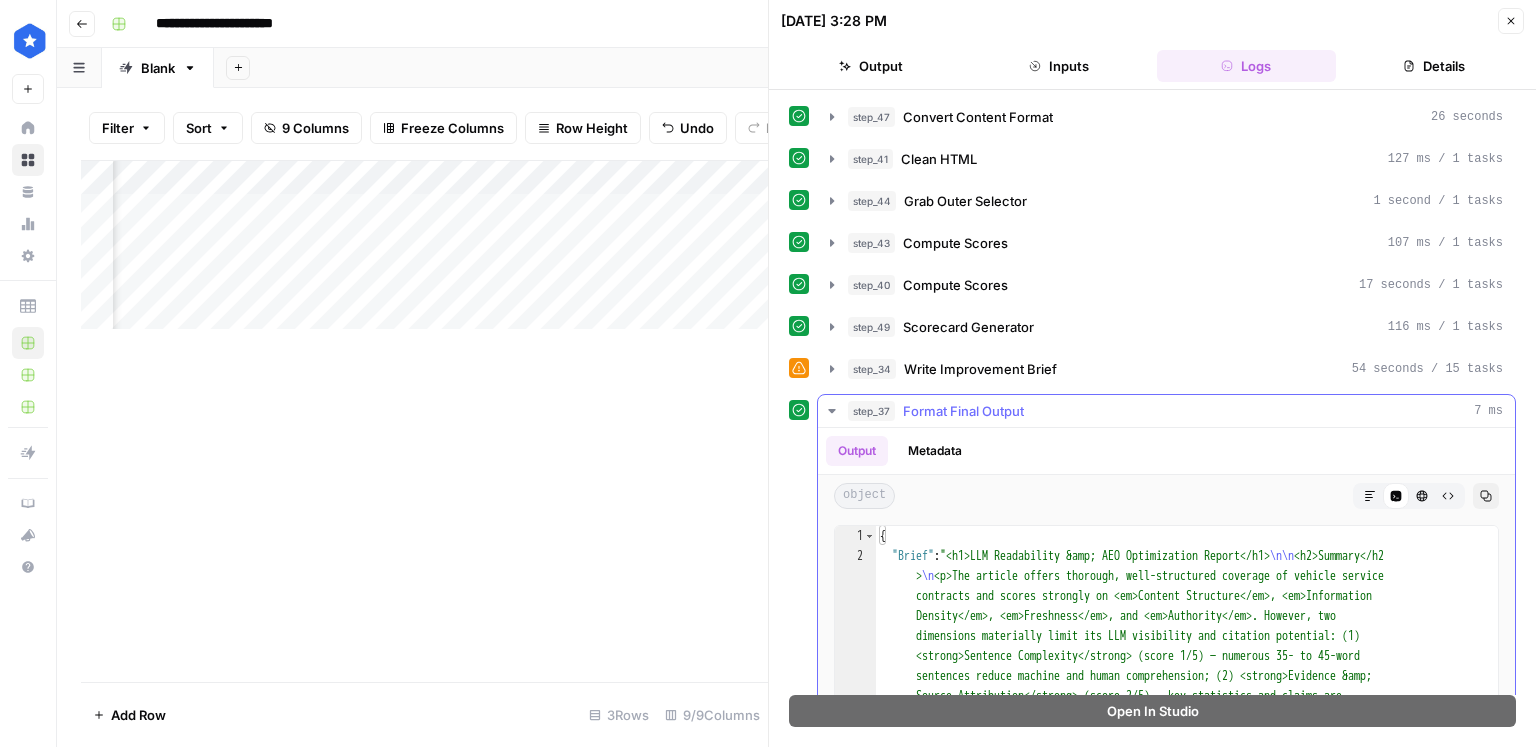 click on "step_37 Format Final Output 7 ms" at bounding box center (1166, 411) 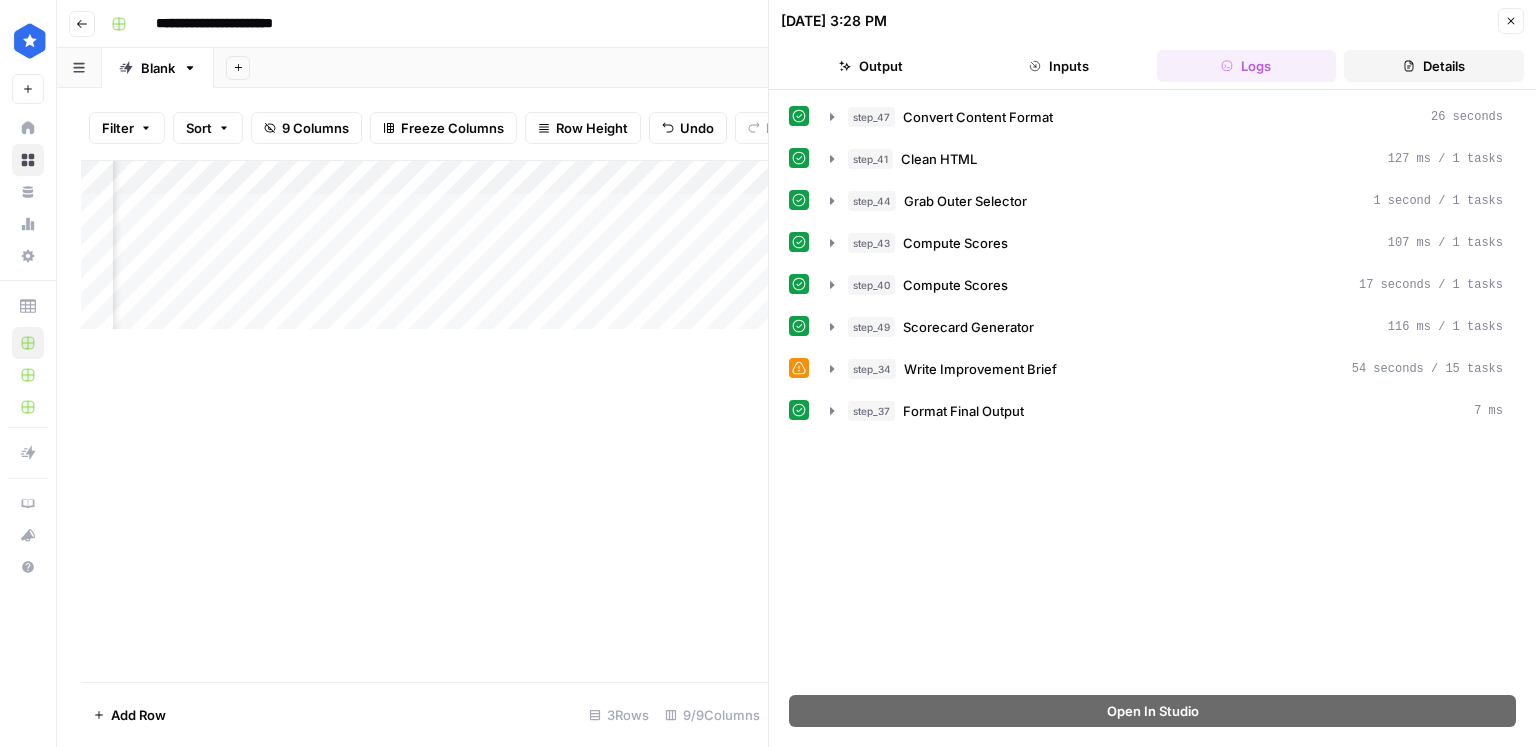 click on "Details" at bounding box center (1434, 66) 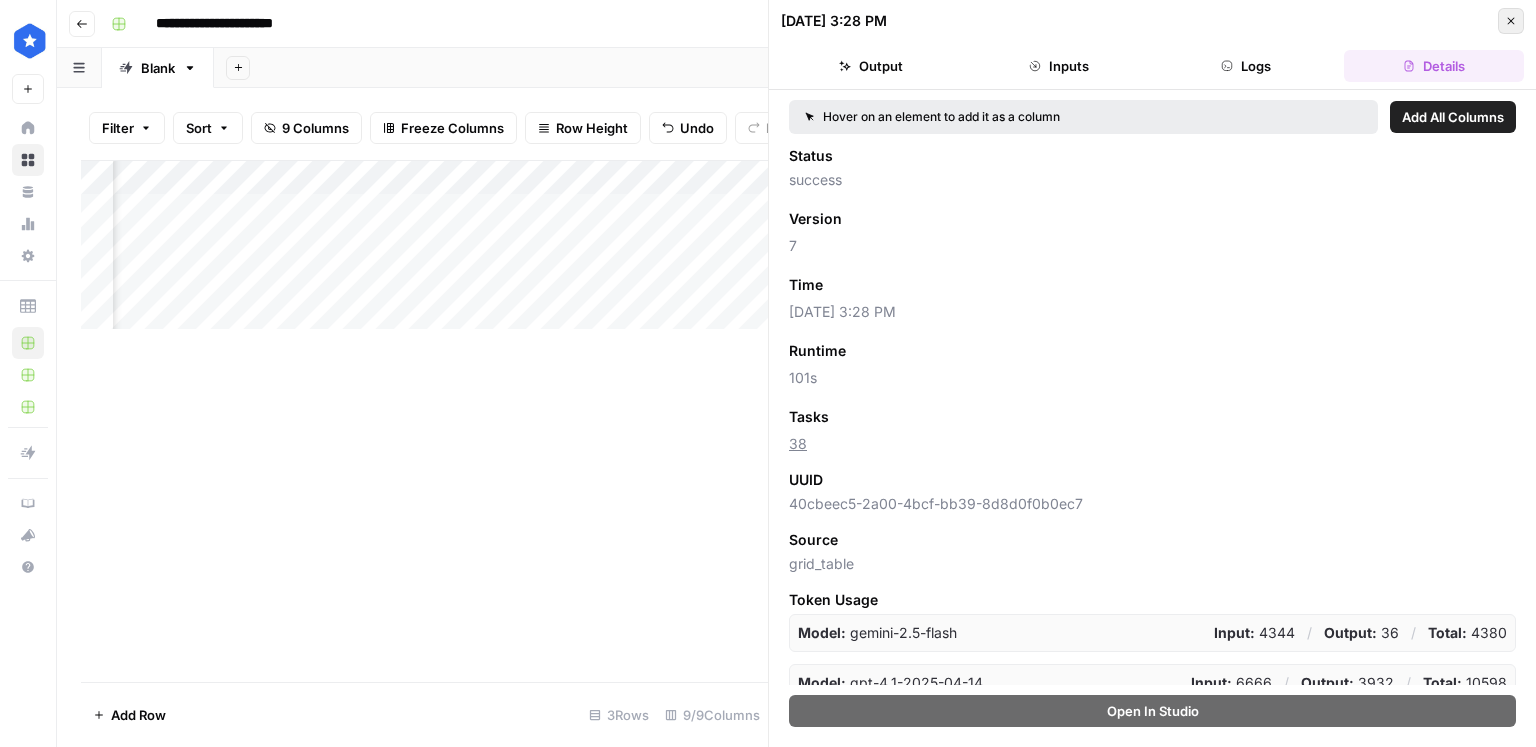 click on "Close" at bounding box center [1511, 21] 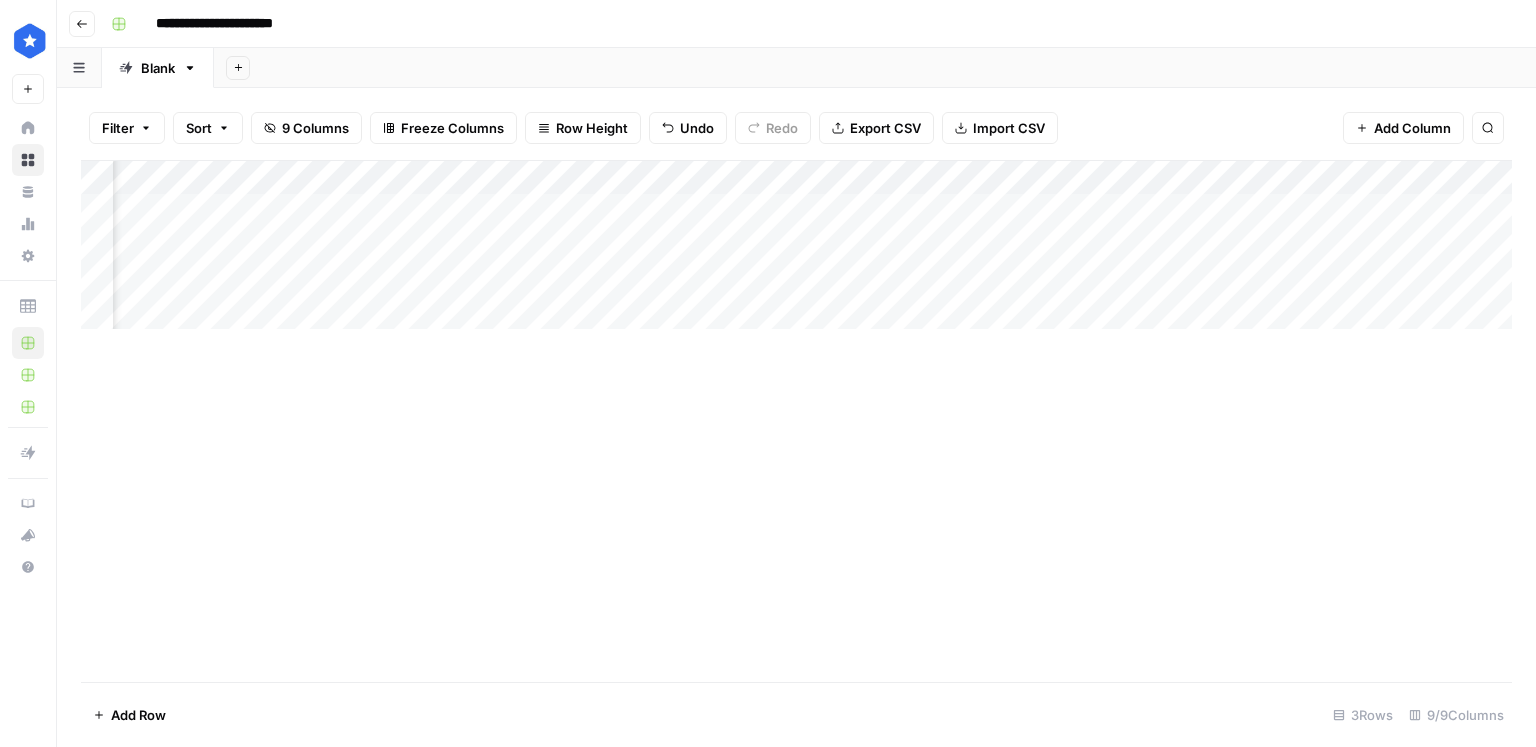 click on "Add Column" at bounding box center [796, 245] 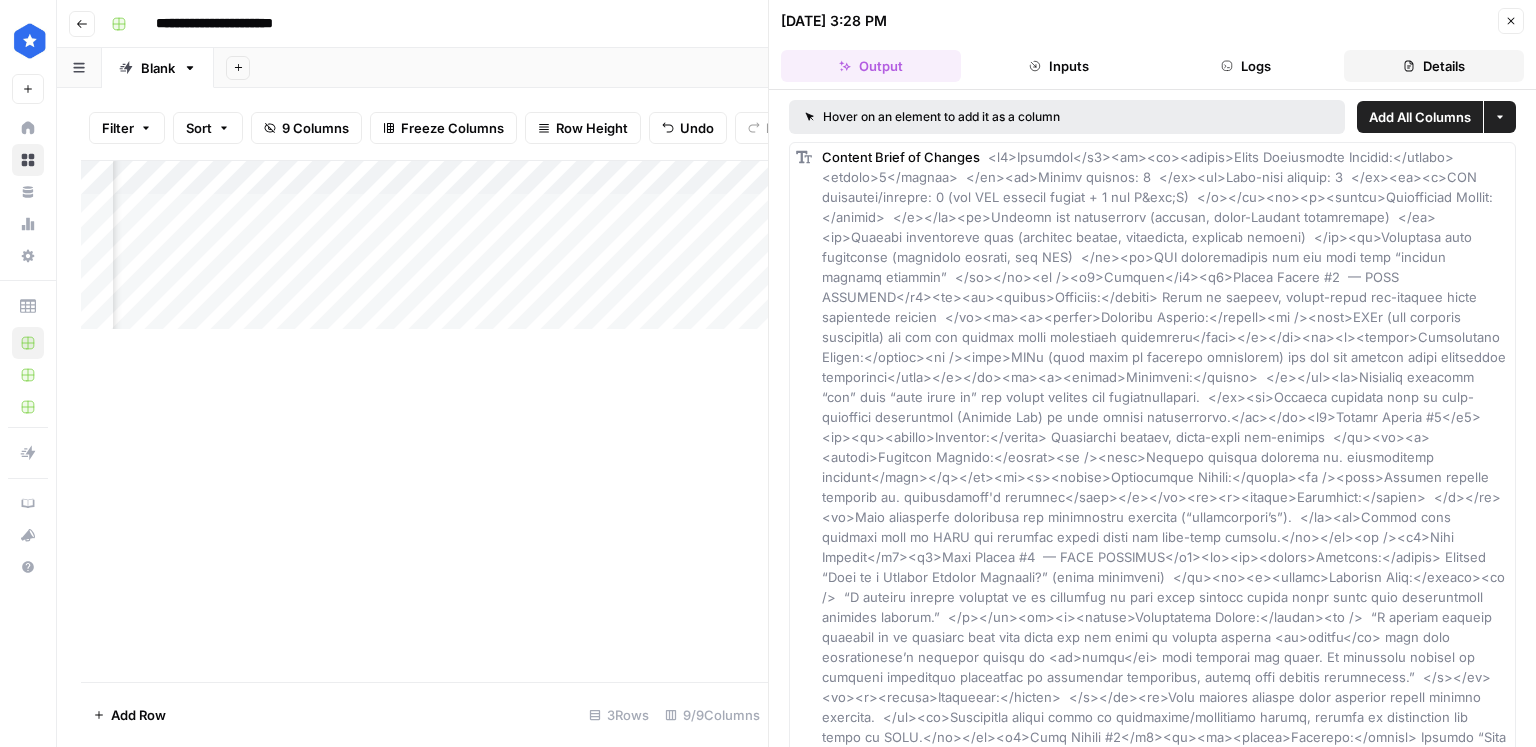 click on "Details" at bounding box center (1434, 66) 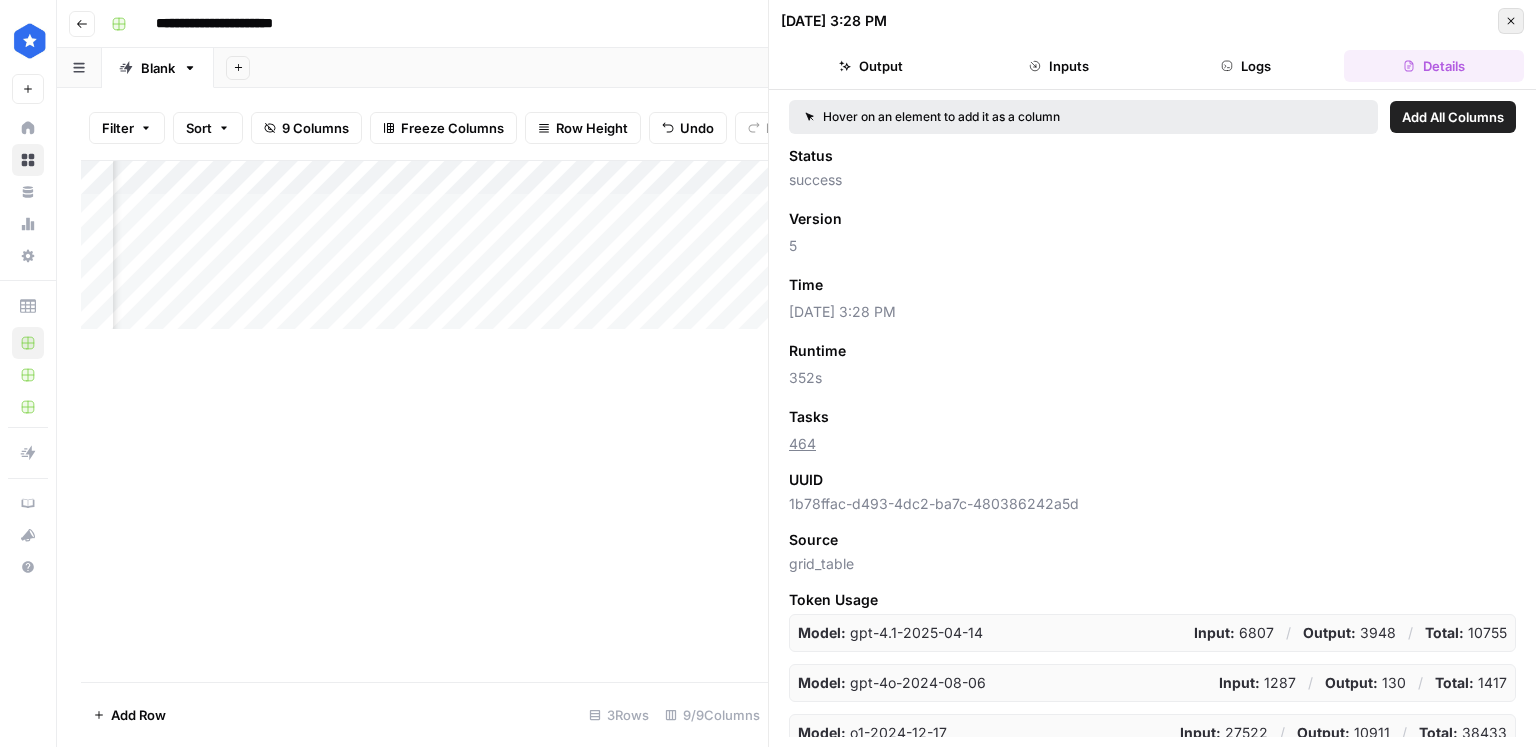 click 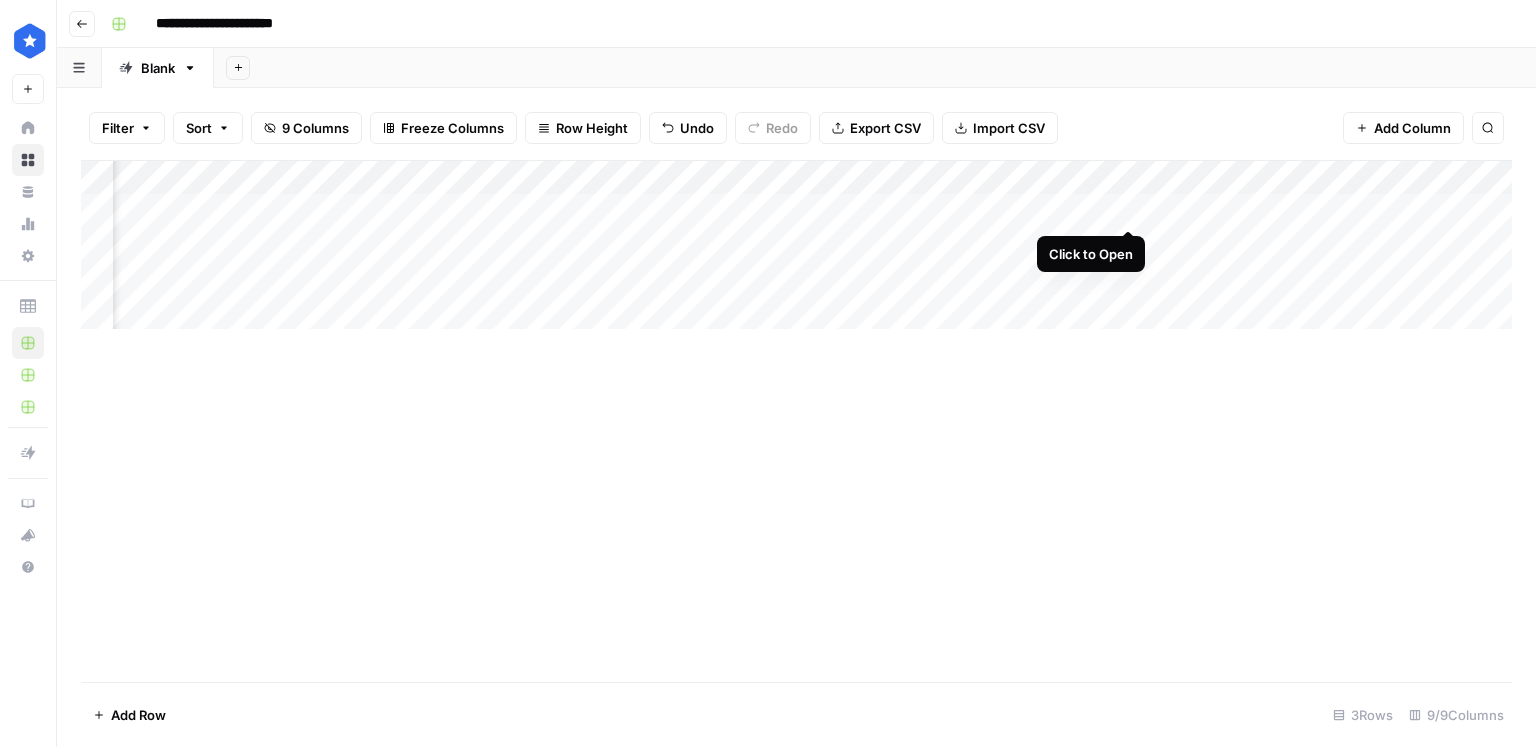 click on "Add Column" at bounding box center [796, 245] 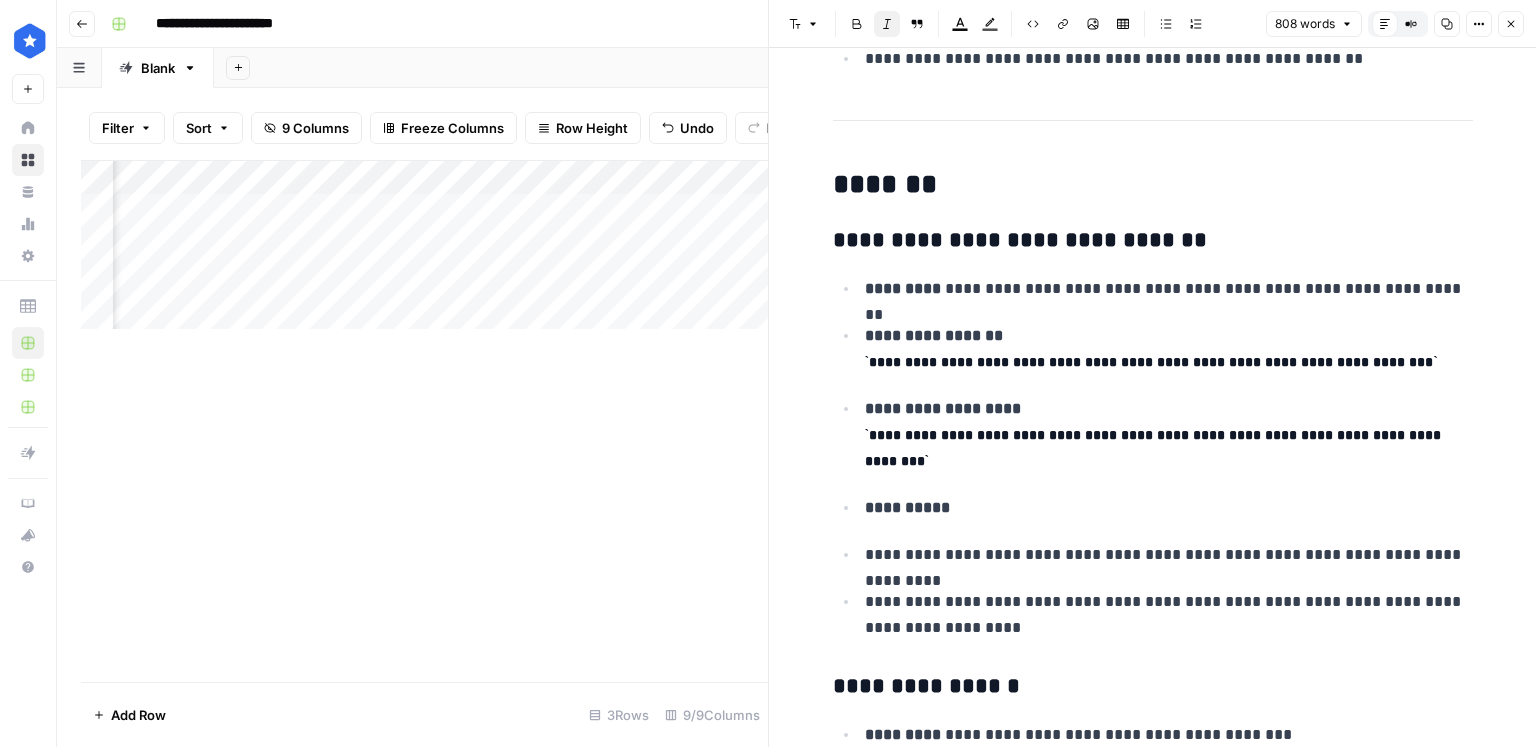 scroll, scrollTop: 573, scrollLeft: 0, axis: vertical 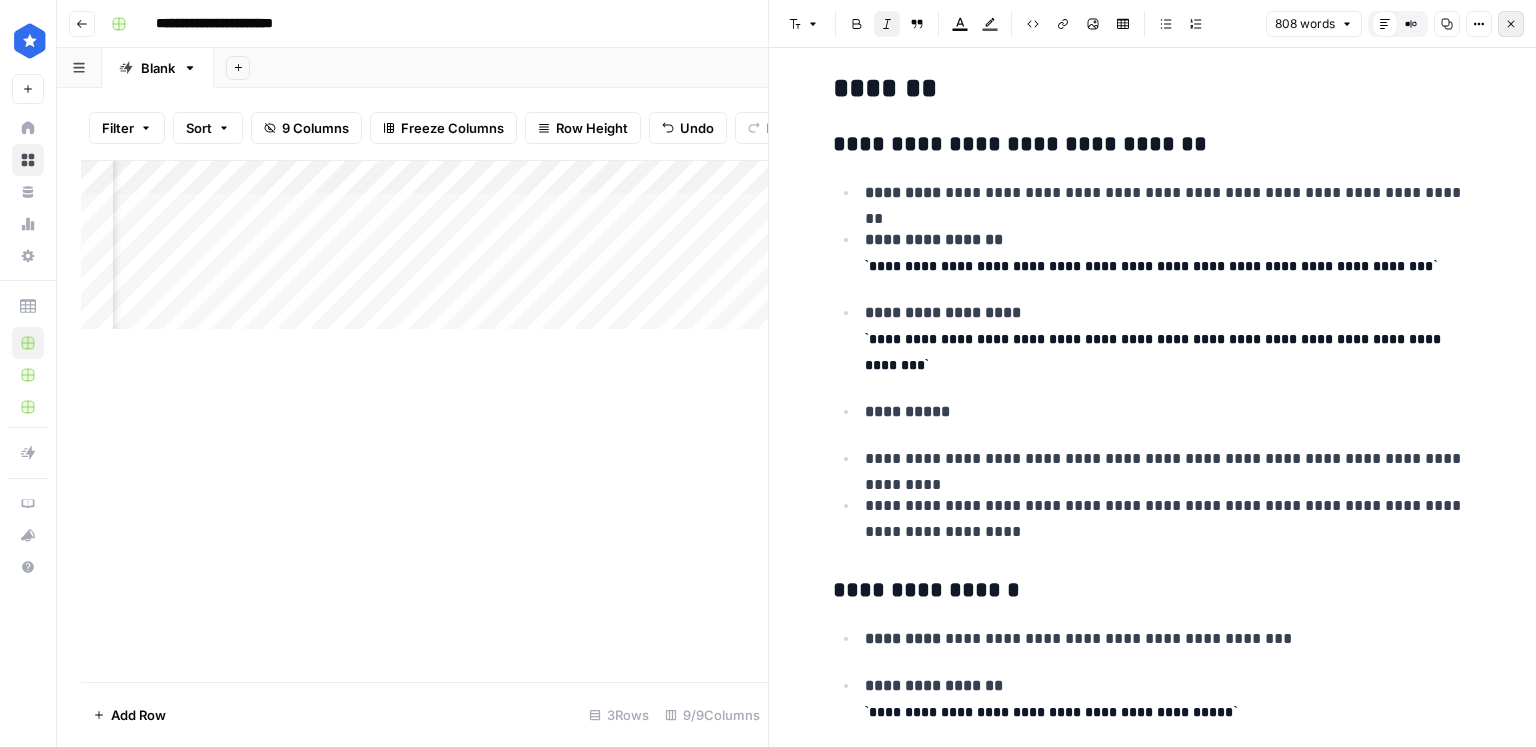 click on "Close" at bounding box center [1511, 24] 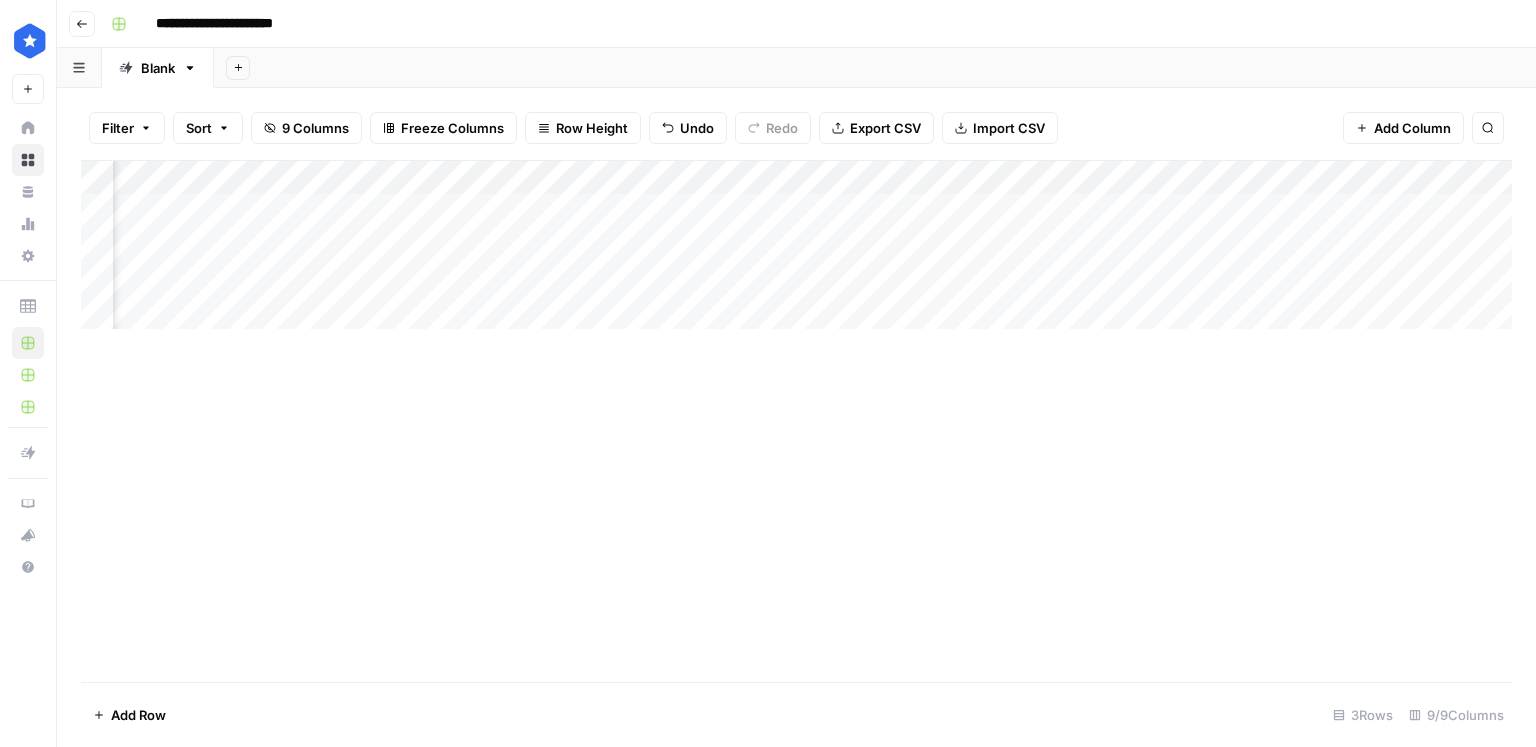 click on "Add Column" at bounding box center (796, 245) 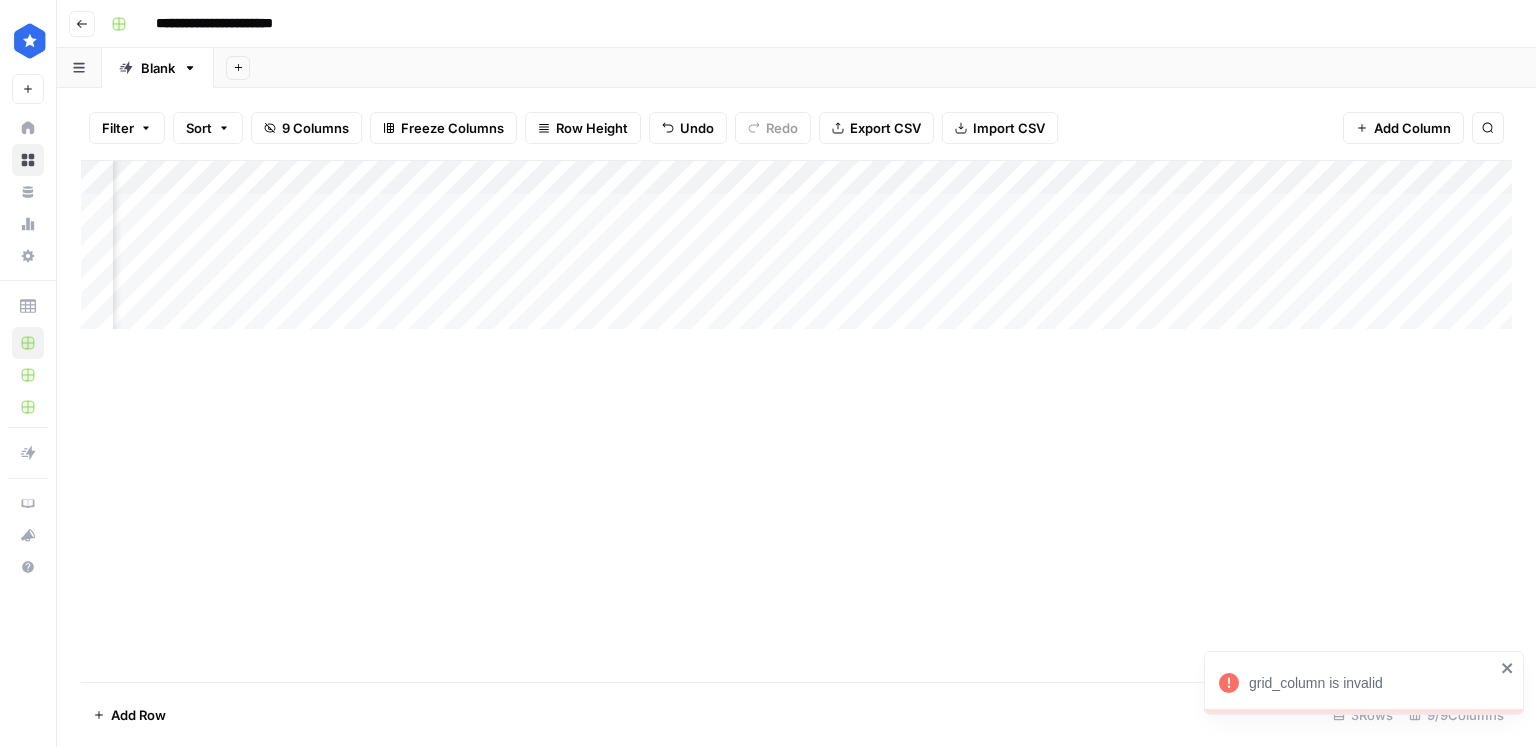 click on "Add Column" at bounding box center [796, 245] 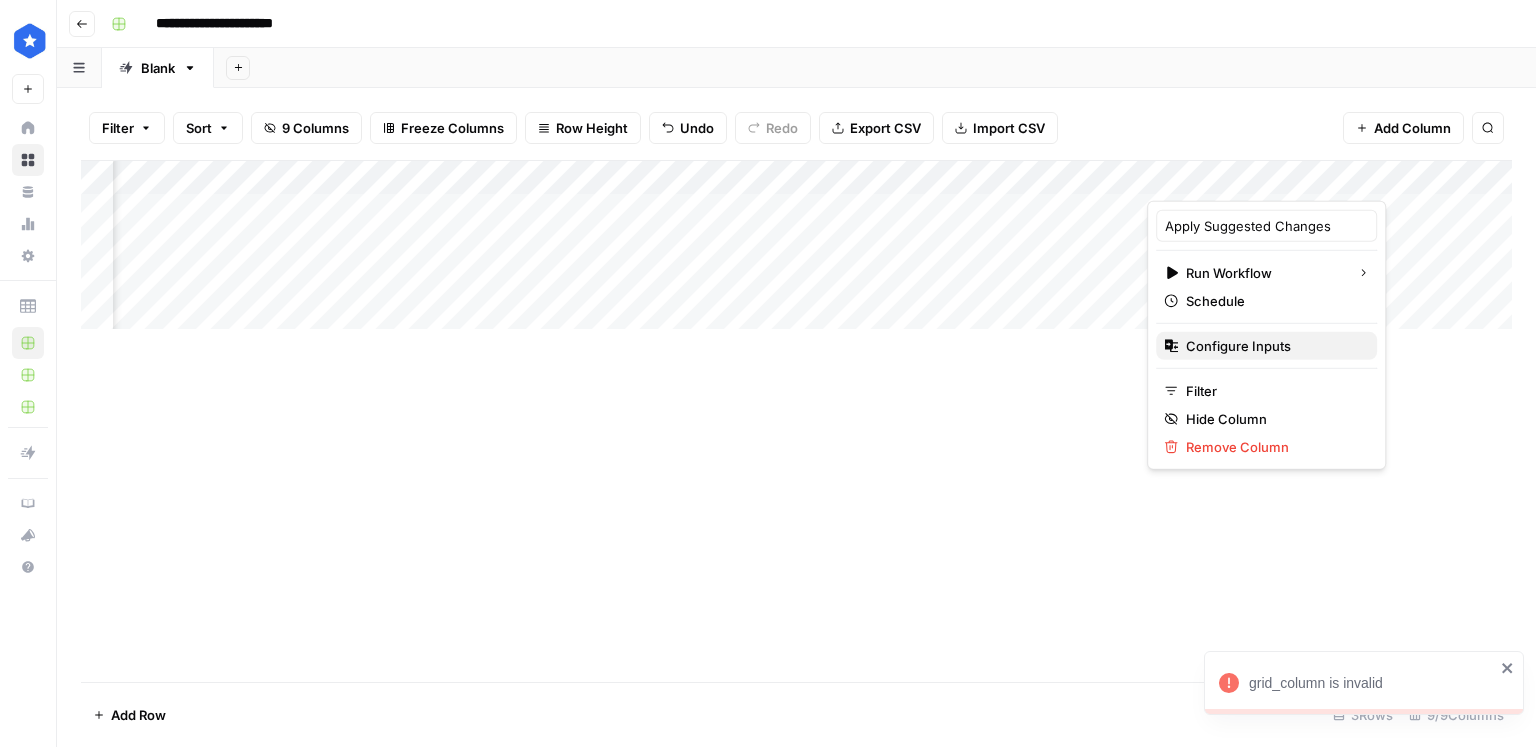 click on "Configure Inputs" at bounding box center (1266, 346) 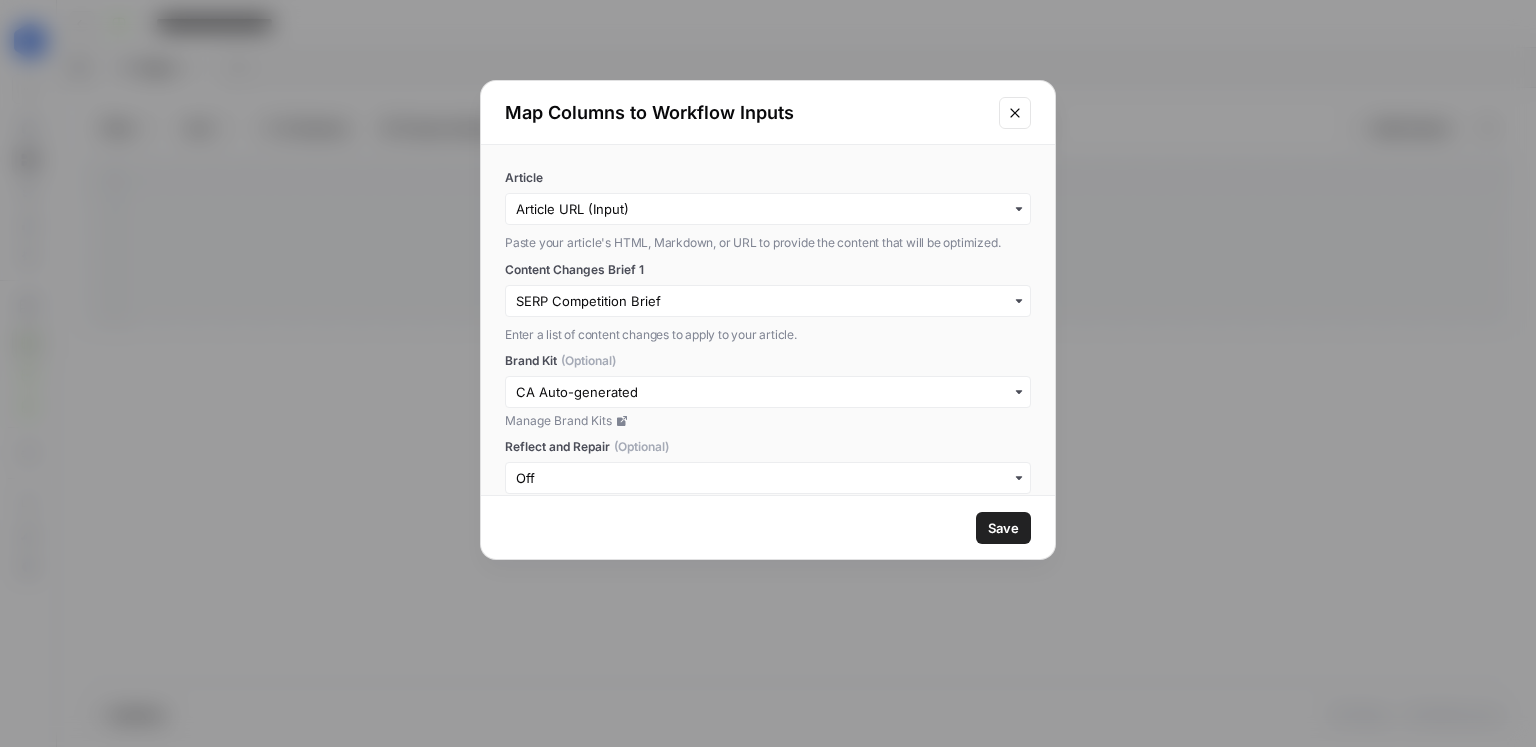 drag, startPoint x: 805, startPoint y: 99, endPoint x: 907, endPoint y: 112, distance: 102.825096 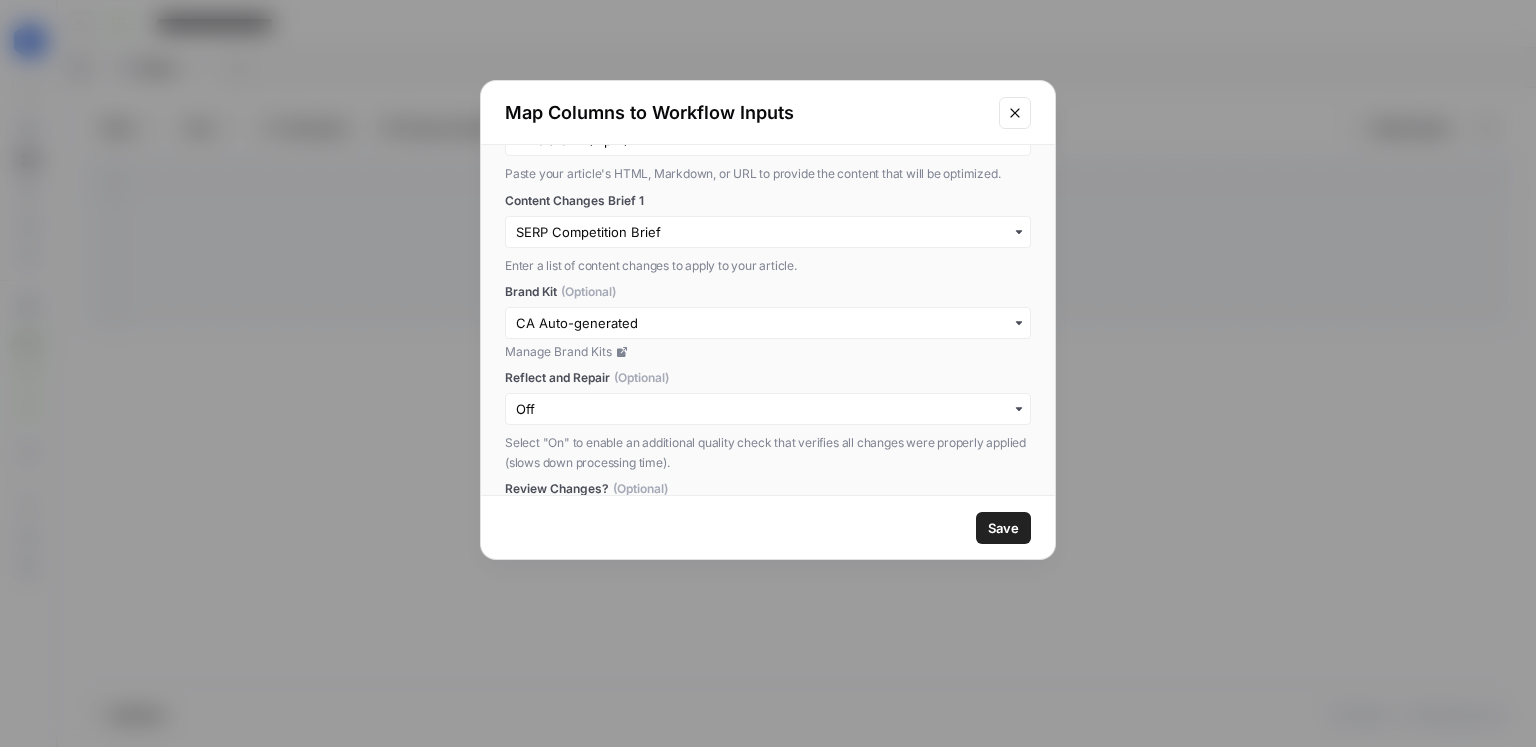 scroll, scrollTop: 66, scrollLeft: 0, axis: vertical 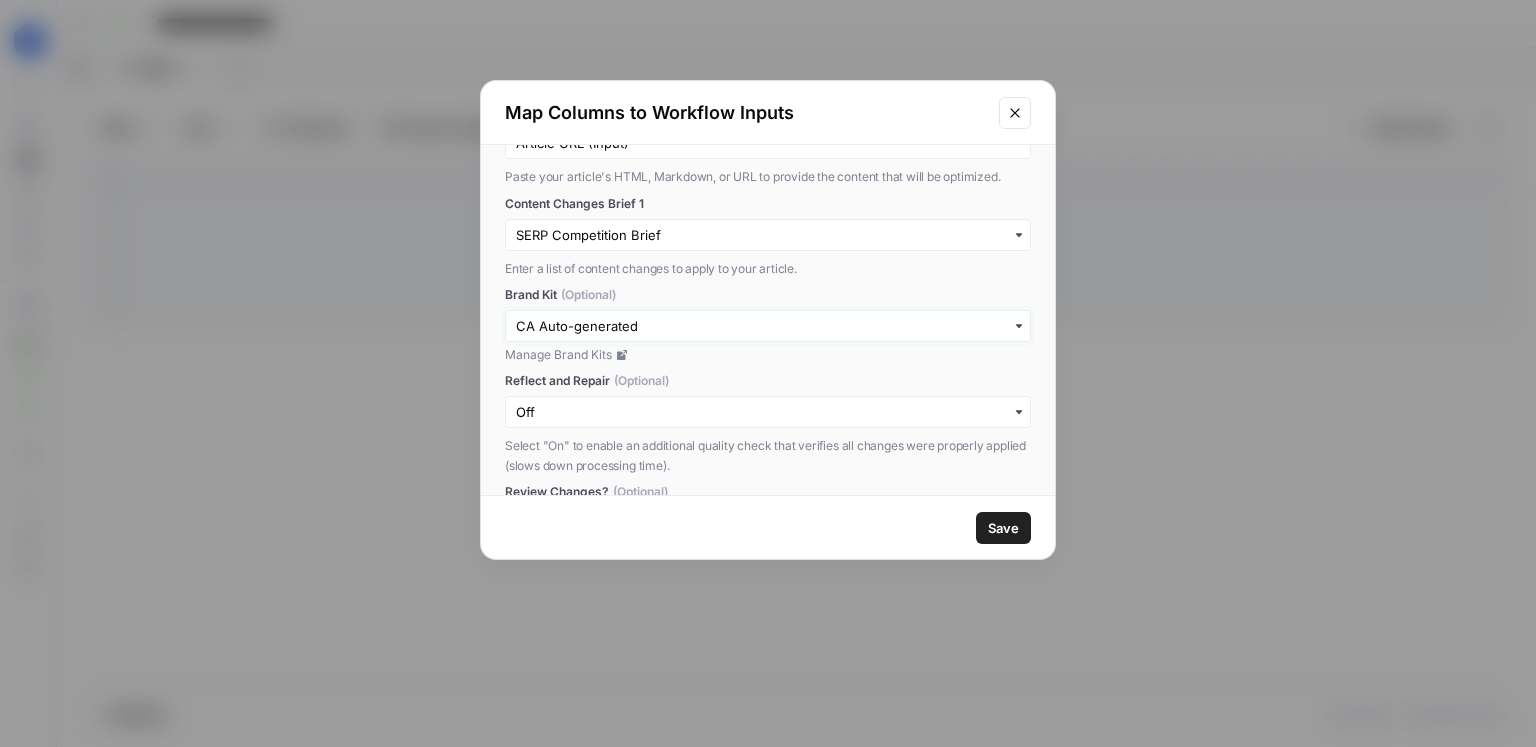 click on "Brand Kit (Optional)" at bounding box center [768, 326] 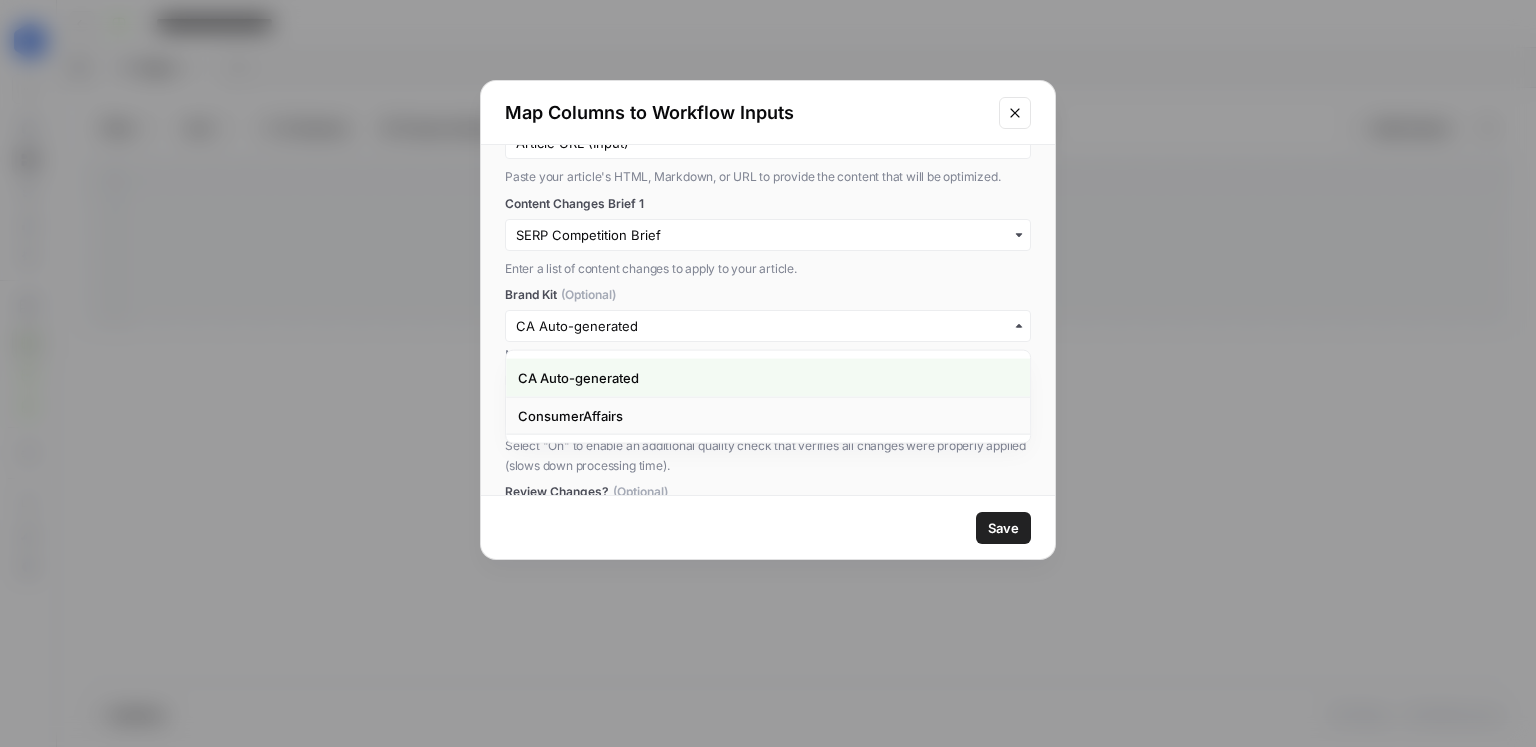 click on "ConsumerAffairs" at bounding box center [570, 416] 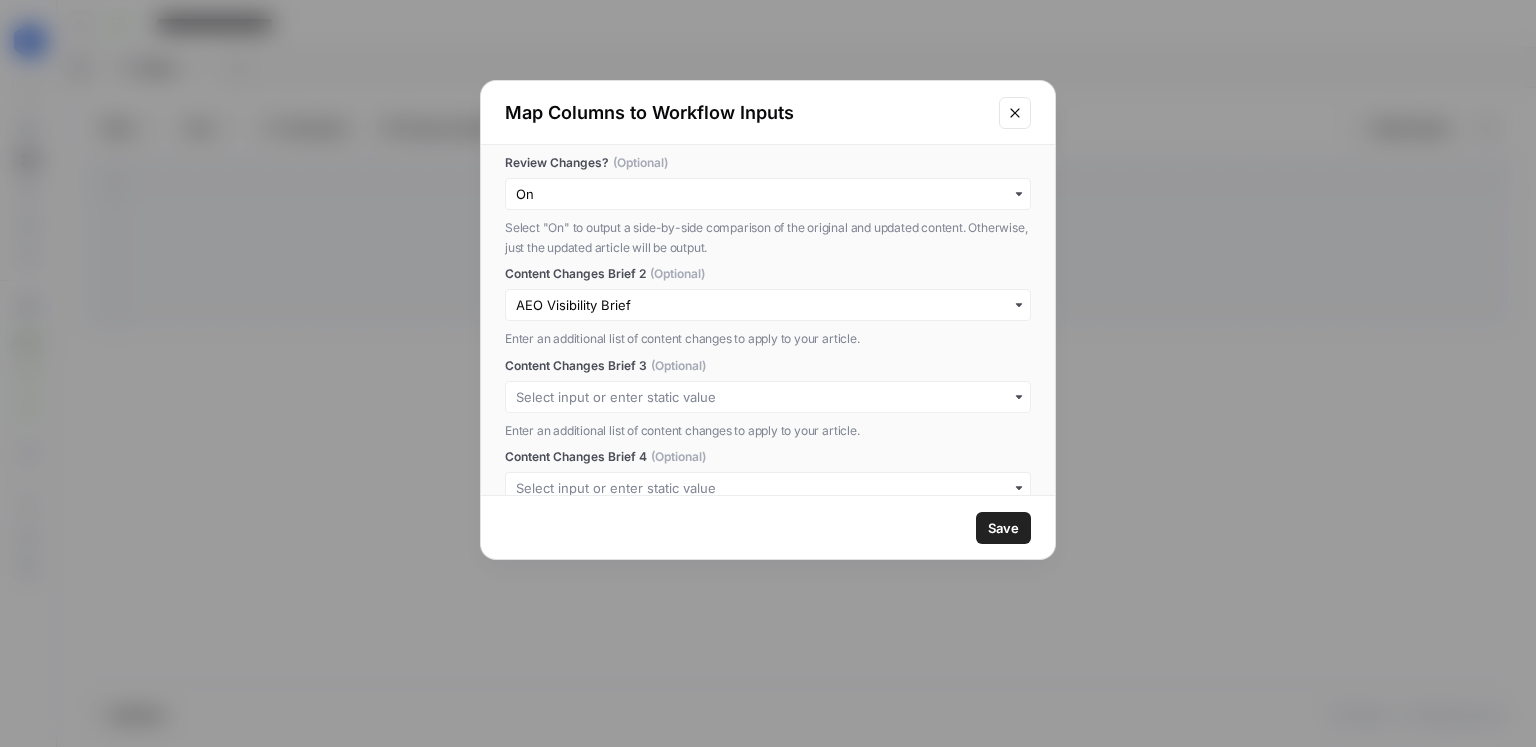 scroll, scrollTop: 455, scrollLeft: 0, axis: vertical 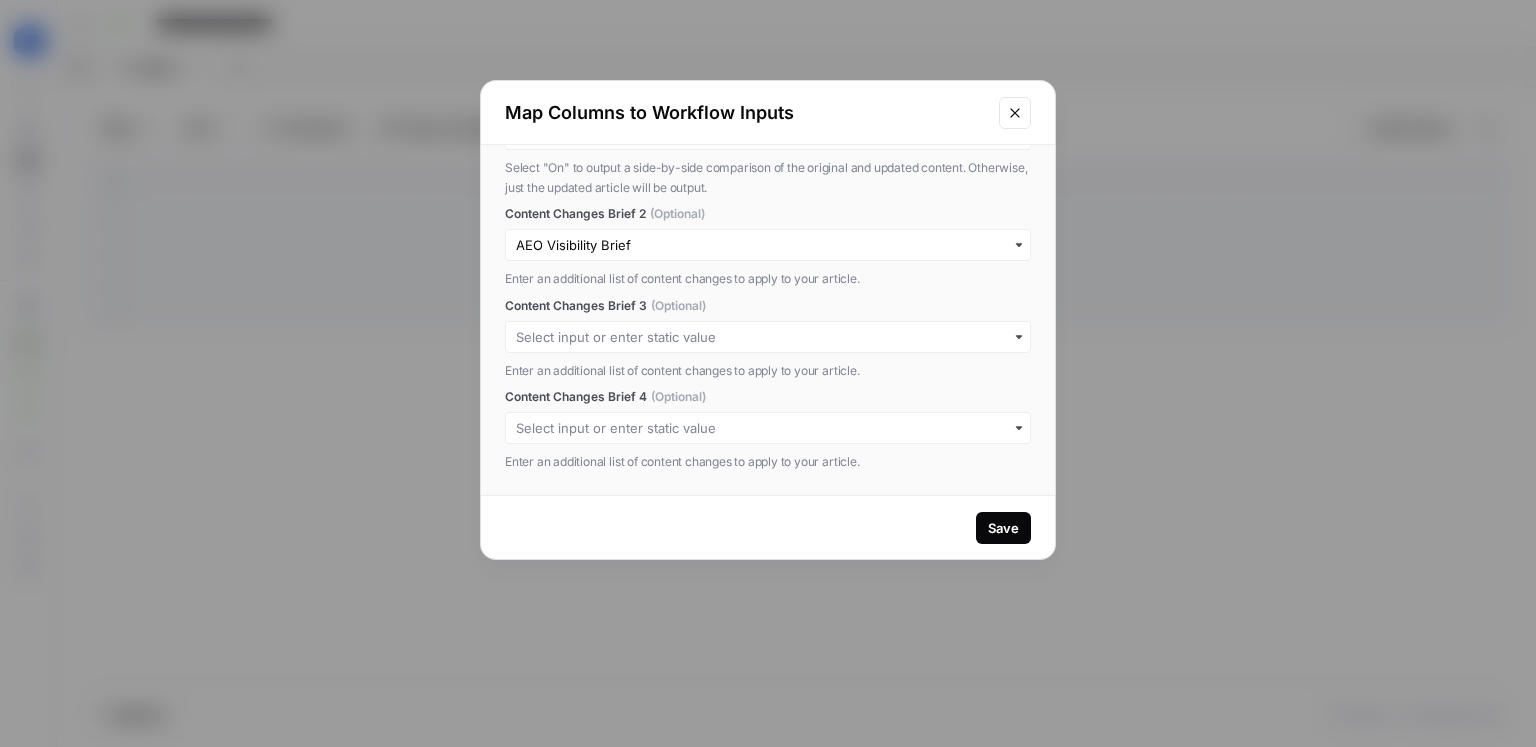 click on "Save" at bounding box center (1003, 528) 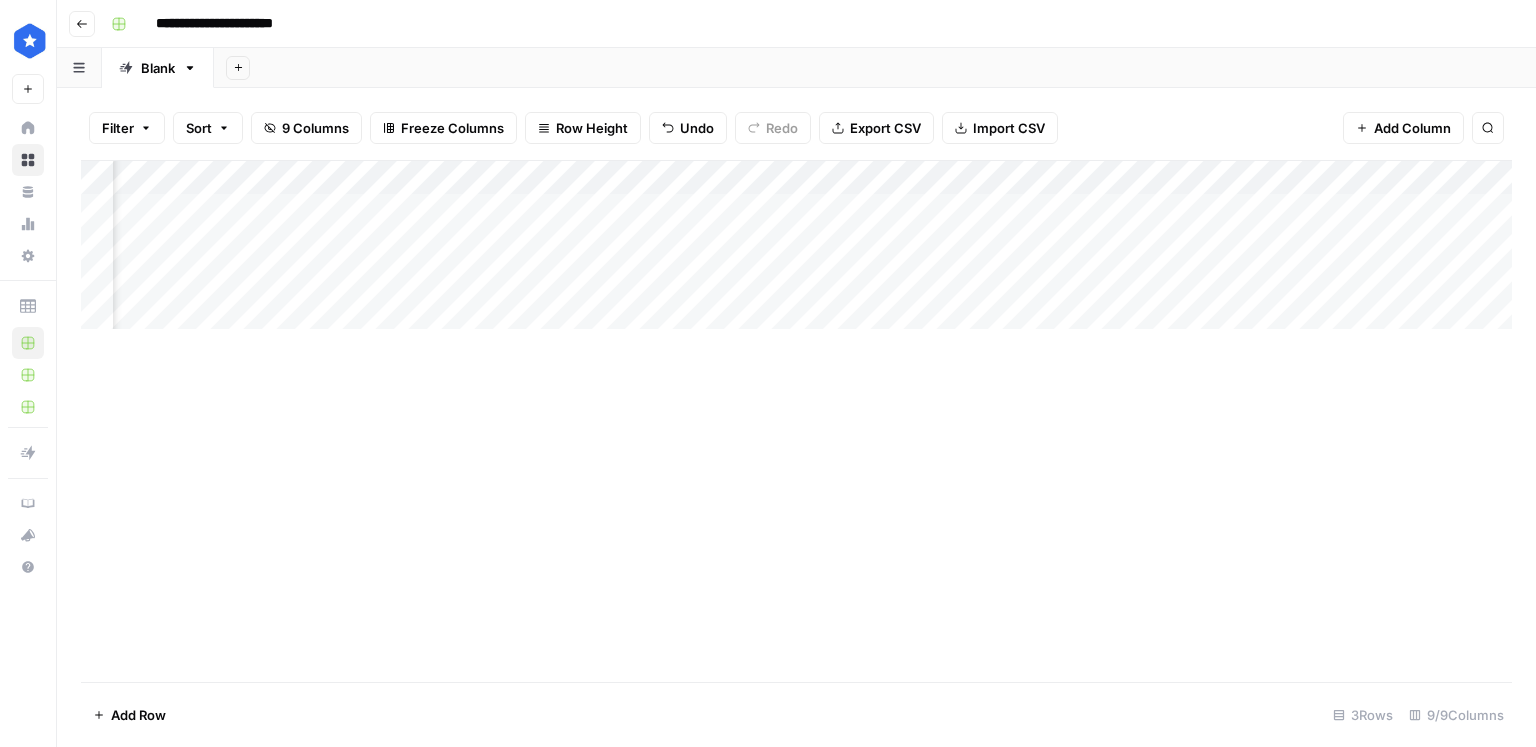 click on "Add Column" at bounding box center (796, 245) 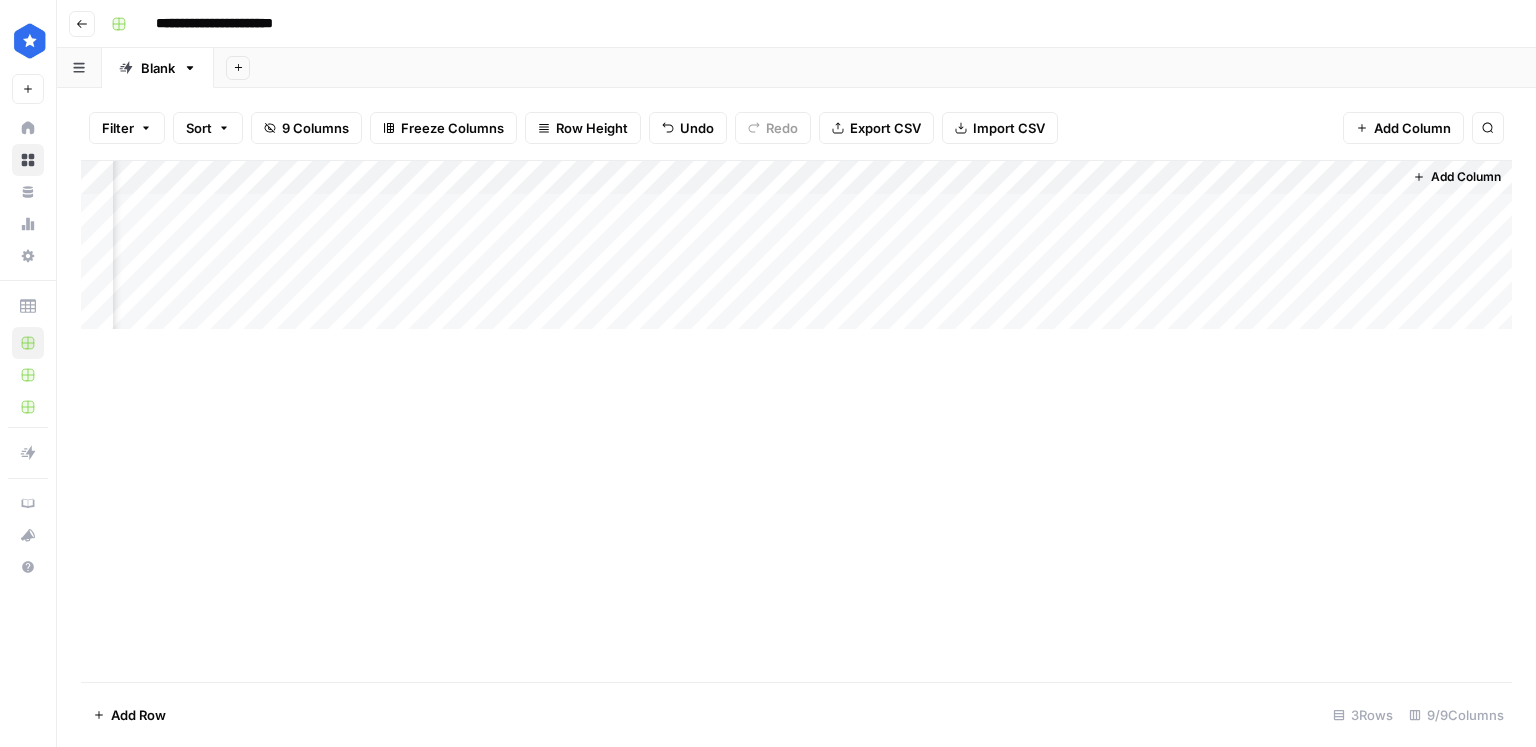 click on "Add Column" at bounding box center (796, 245) 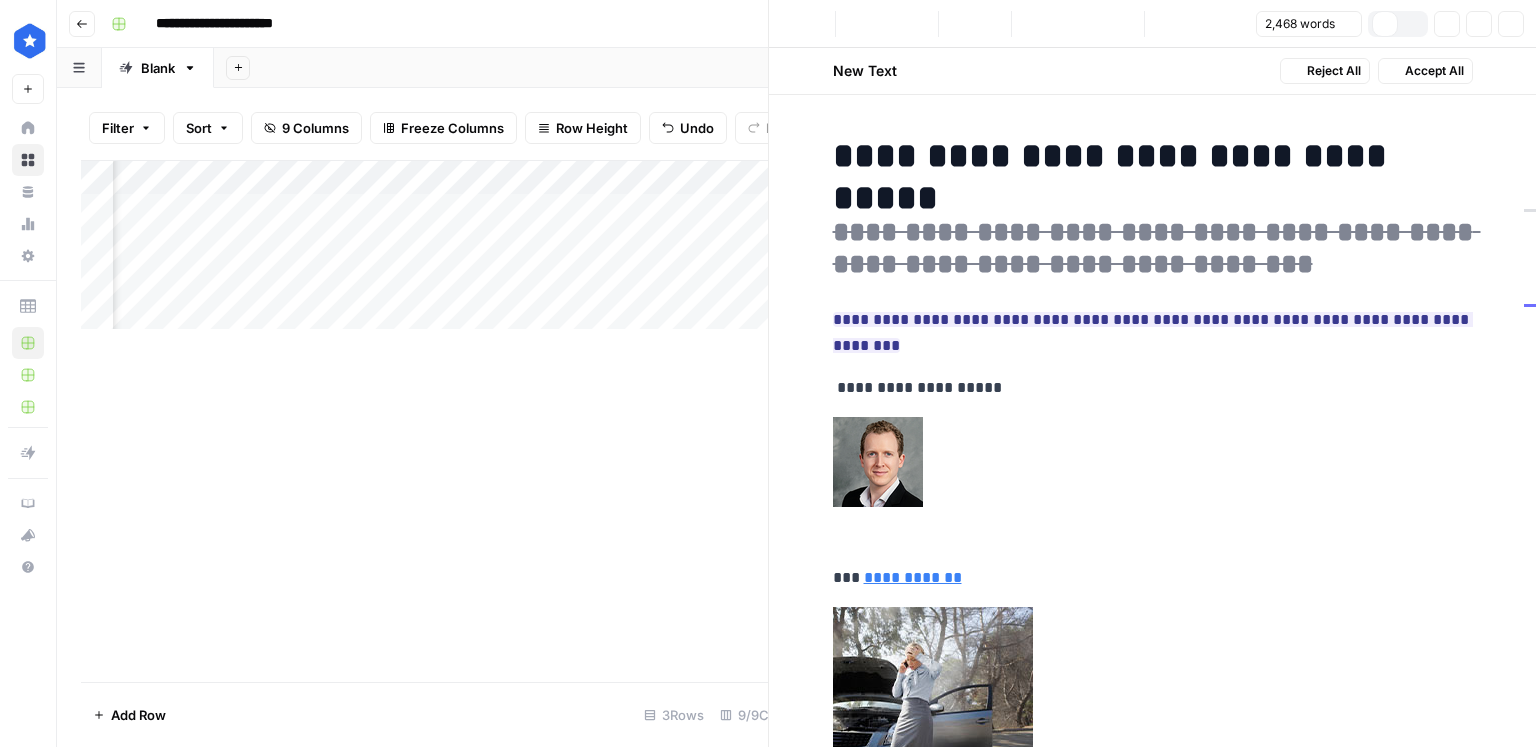 scroll, scrollTop: 0, scrollLeft: 924, axis: horizontal 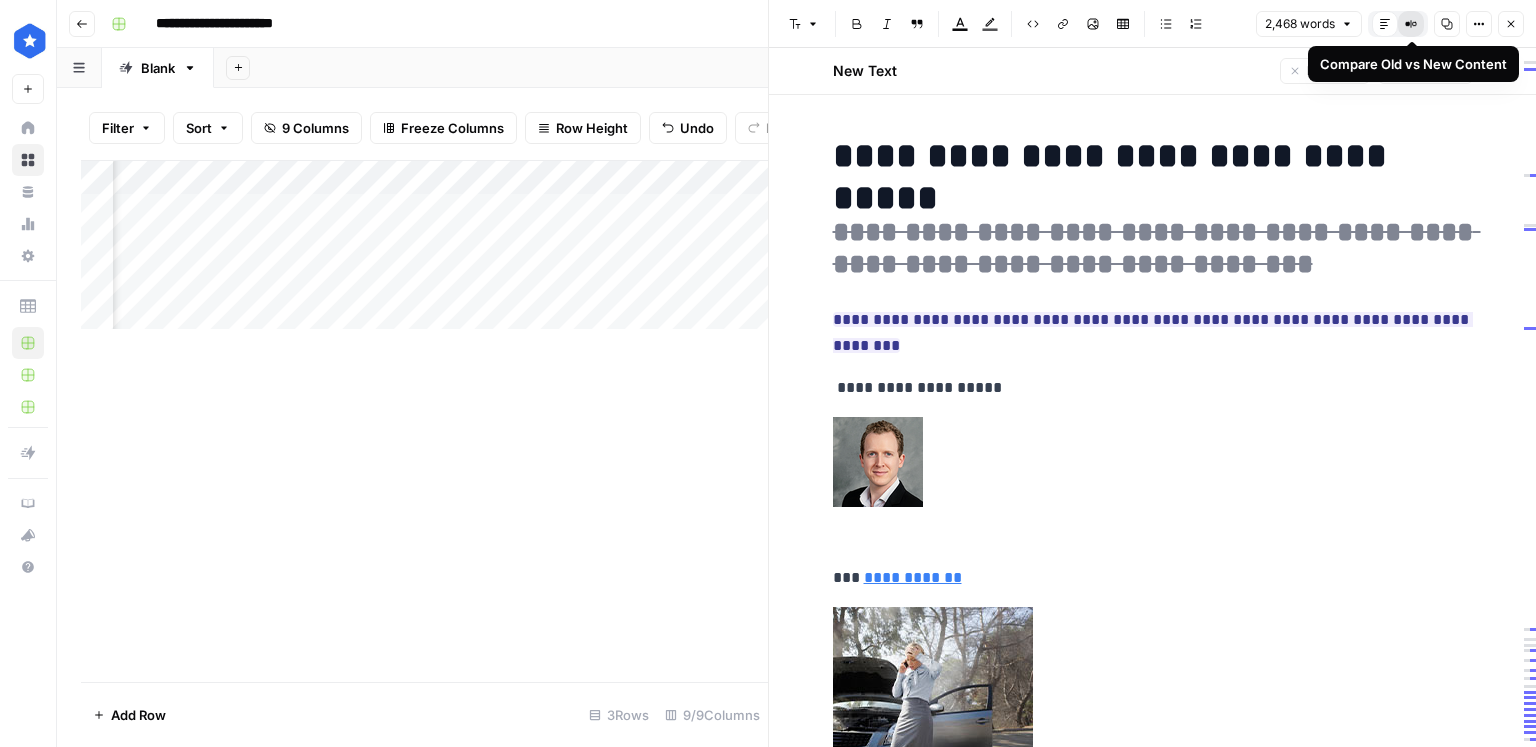 click on "Compare Old vs New Content" at bounding box center [1411, 24] 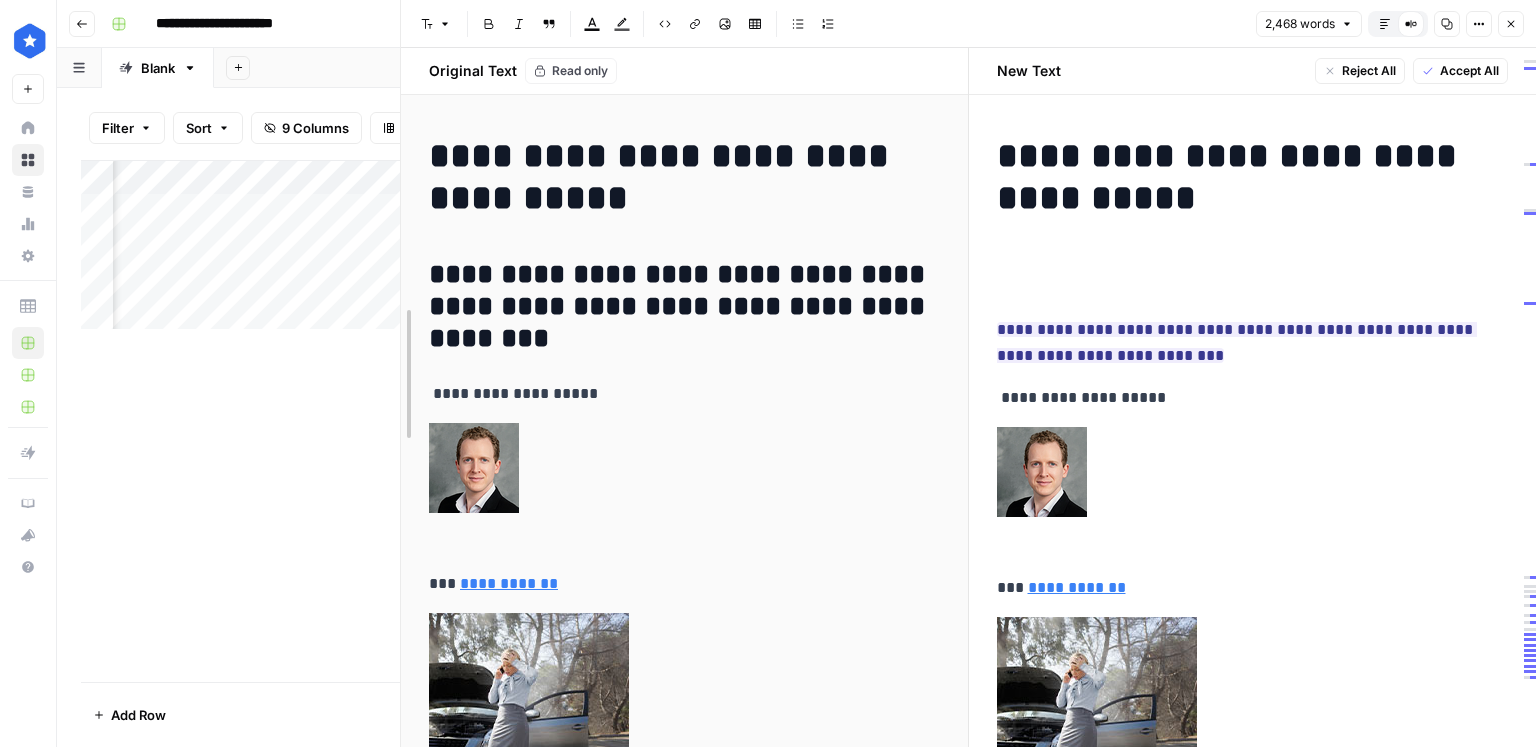 drag, startPoint x: 769, startPoint y: 282, endPoint x: 281, endPoint y: 288, distance: 488.0369 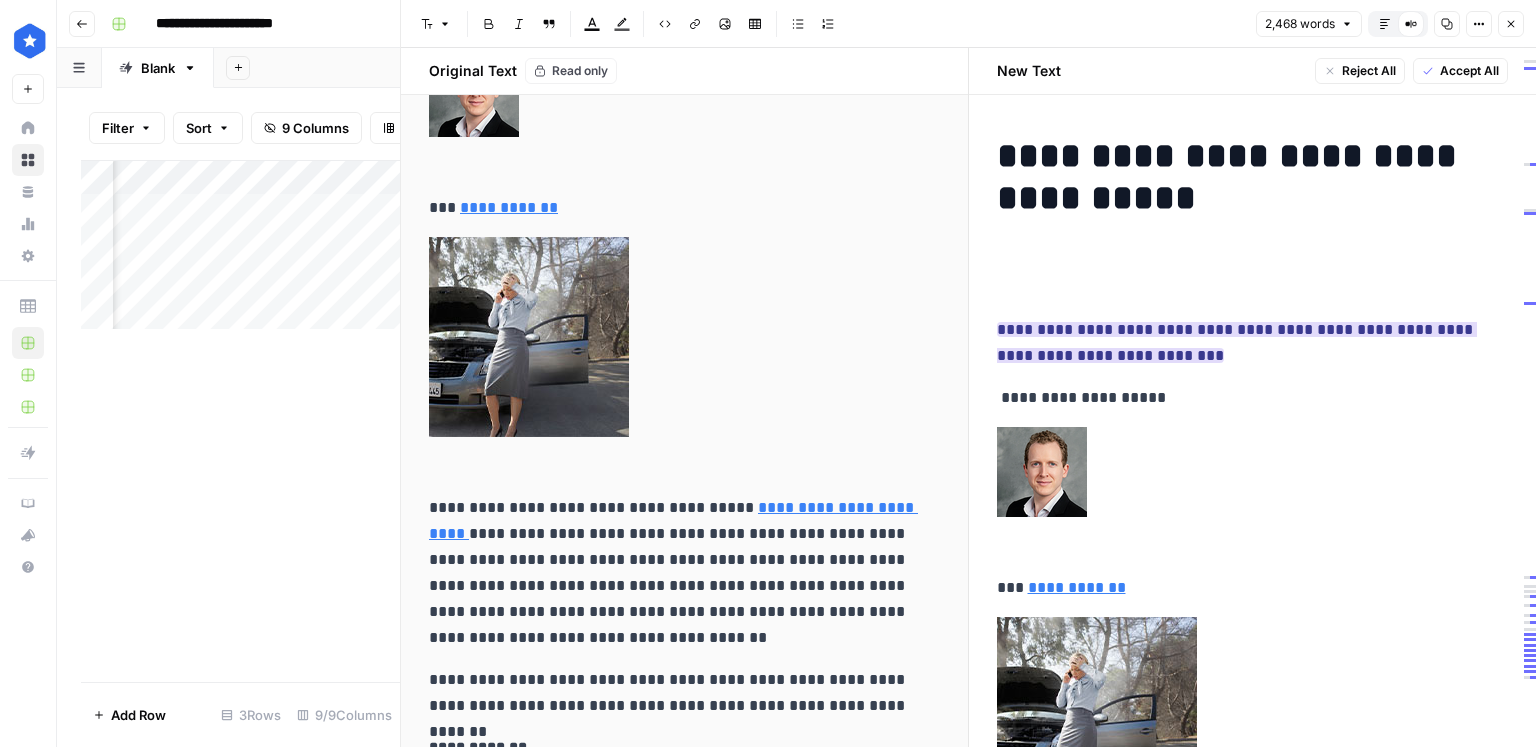 scroll, scrollTop: 360, scrollLeft: 0, axis: vertical 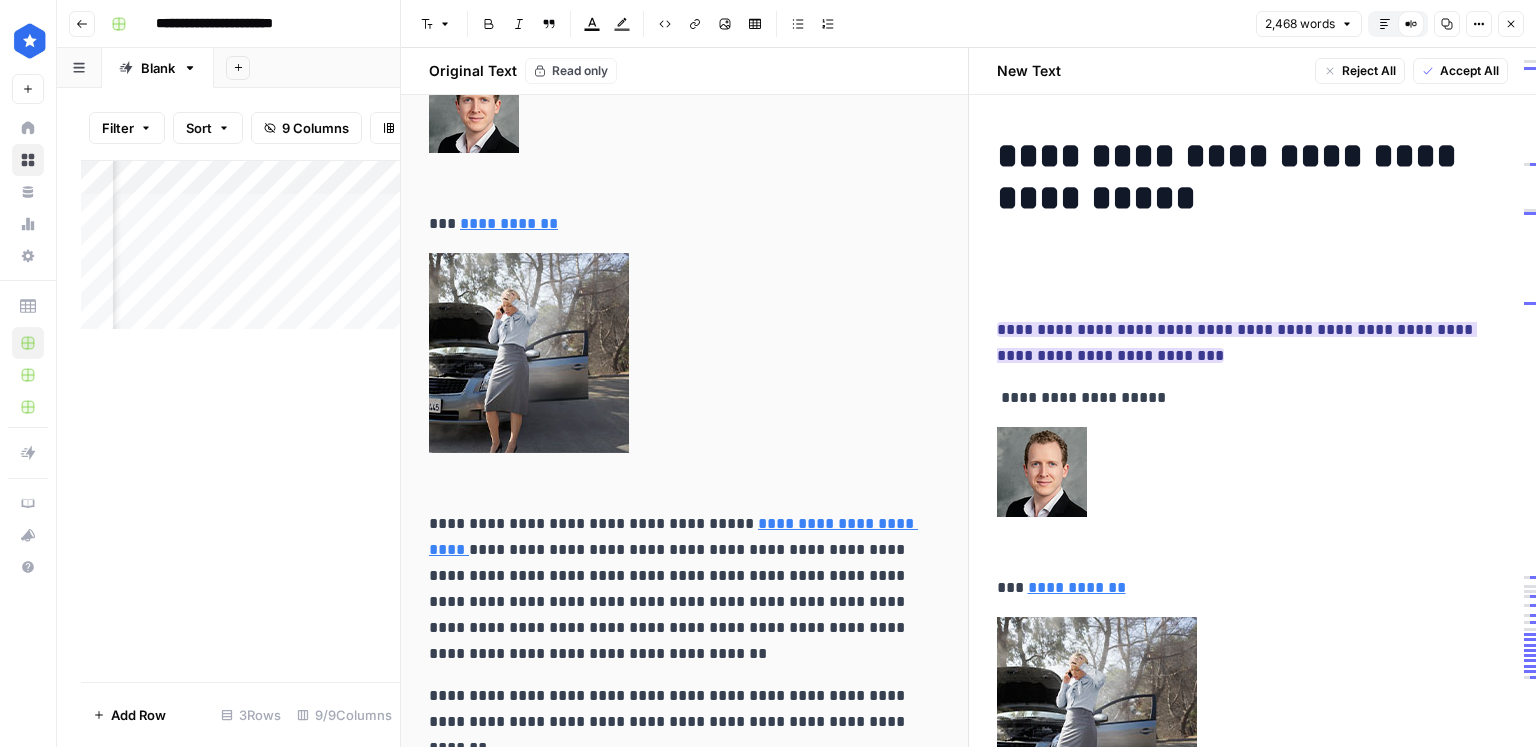 click on "**********" at bounding box center (1237, 342) 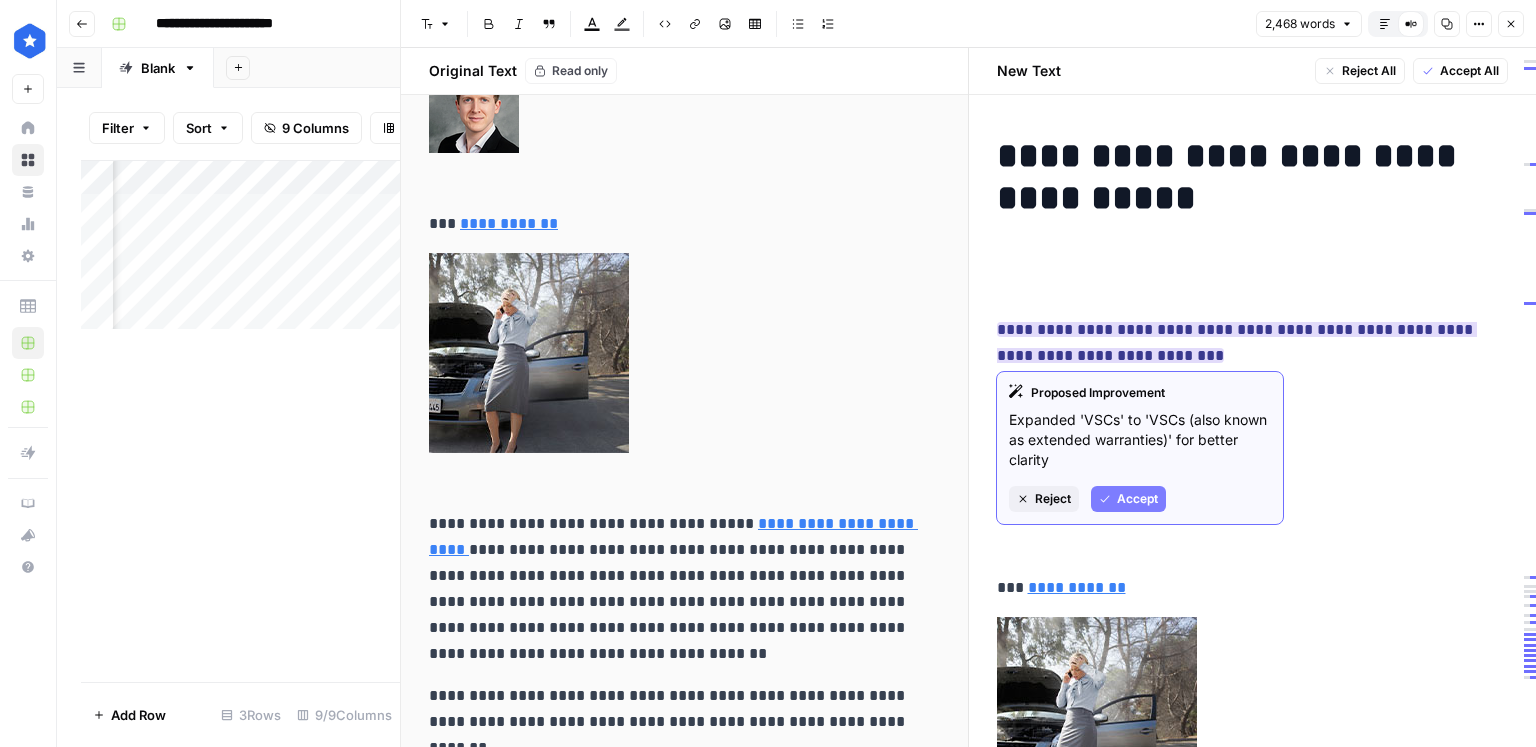 click on "Reject" at bounding box center [1053, 499] 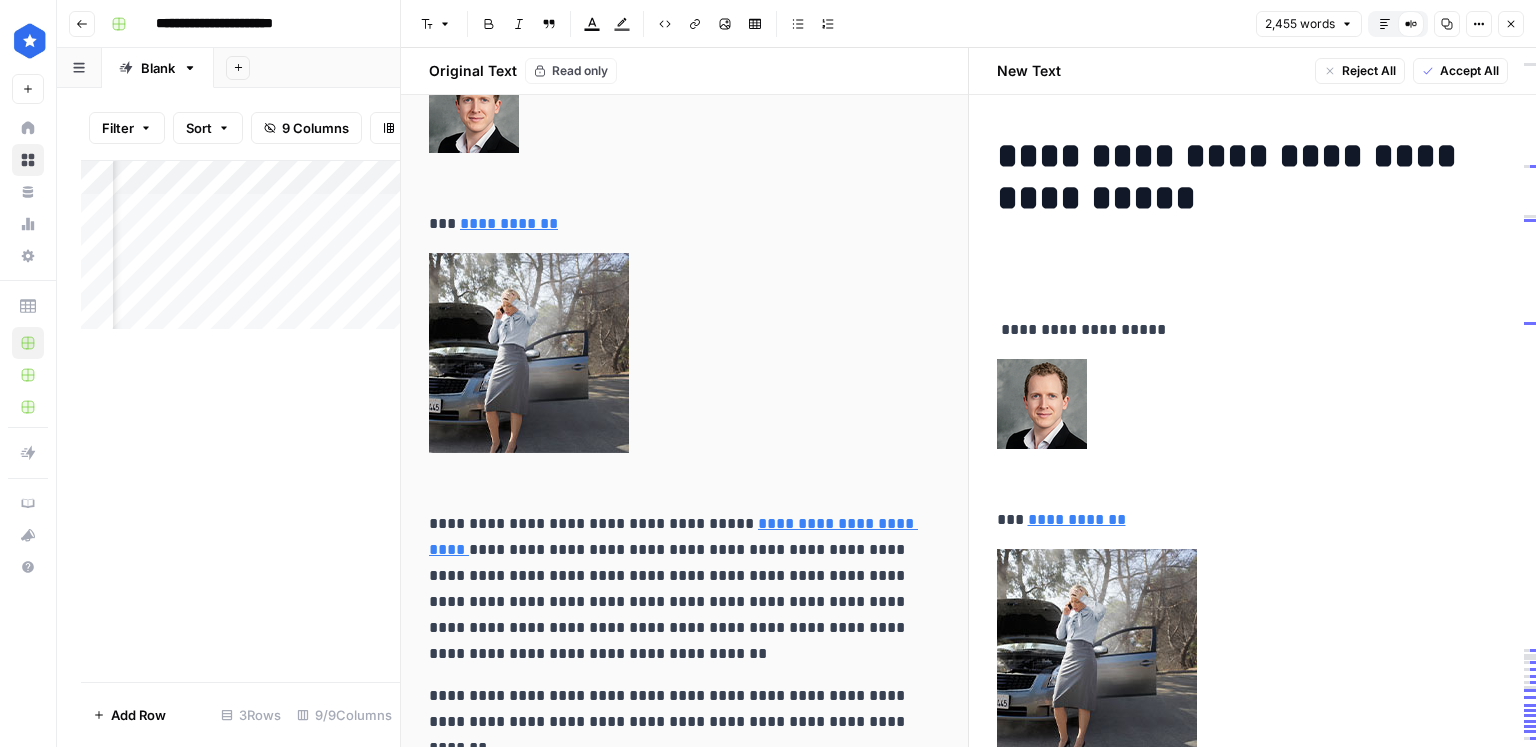 scroll, scrollTop: 0, scrollLeft: 611, axis: horizontal 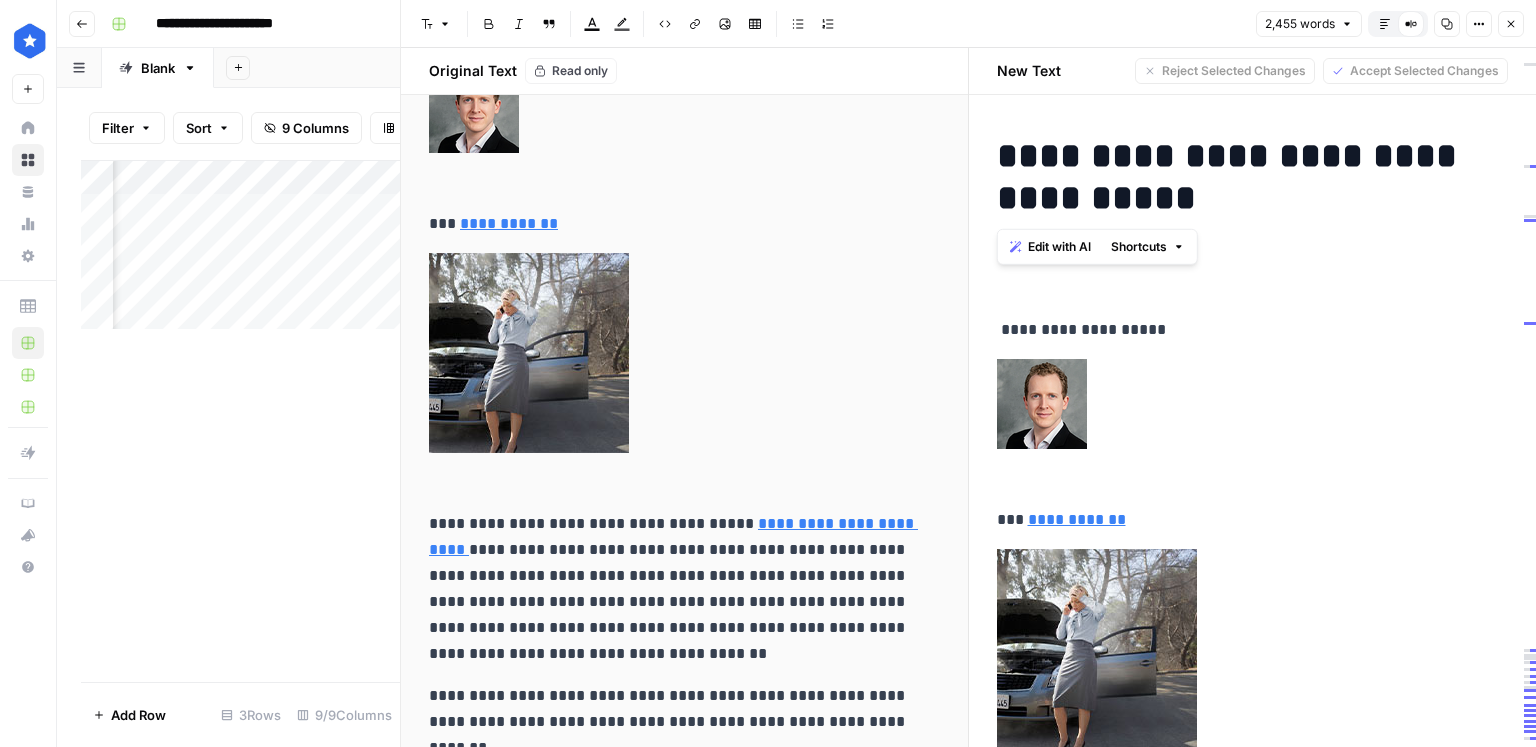 drag, startPoint x: 1135, startPoint y: 200, endPoint x: 980, endPoint y: 156, distance: 161.12418 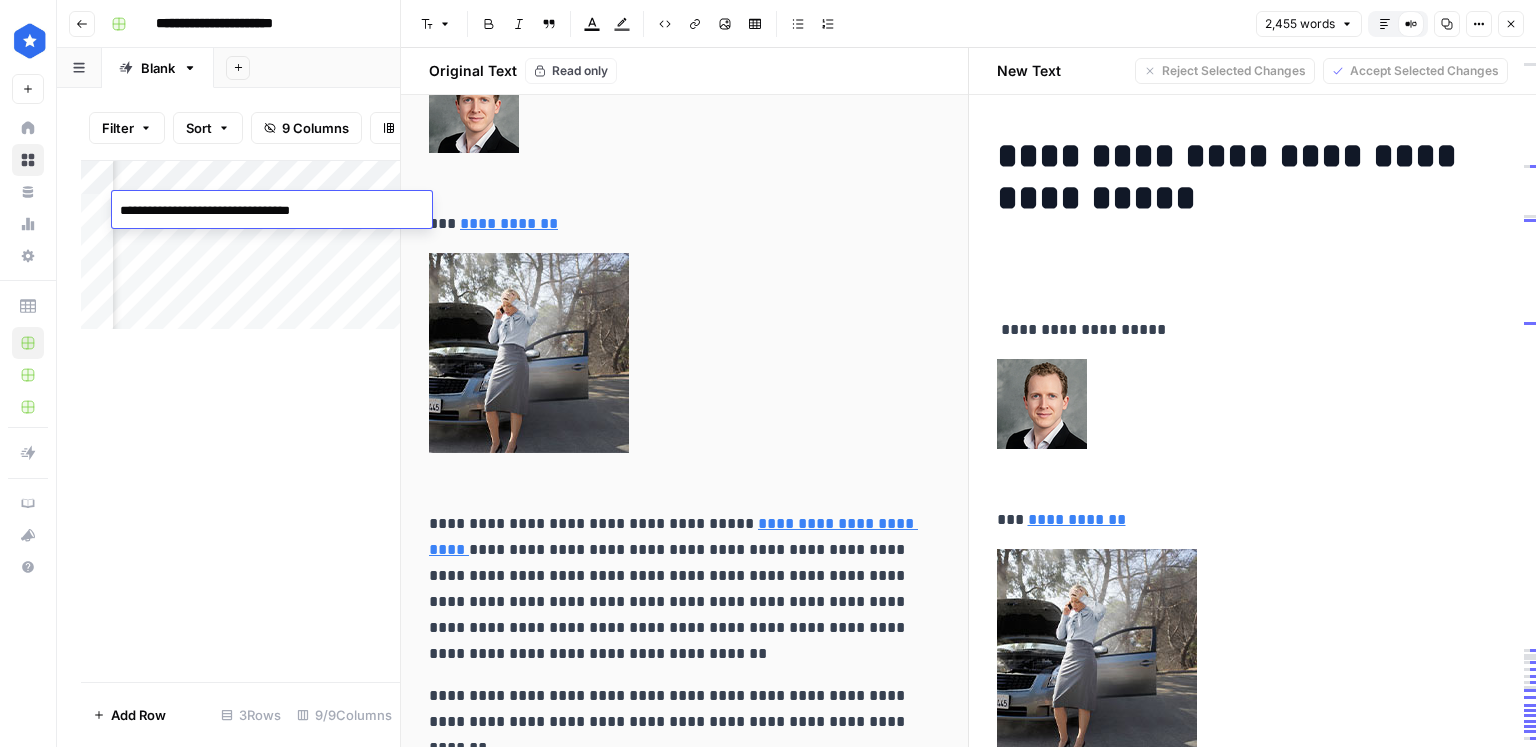 drag, startPoint x: 129, startPoint y: 210, endPoint x: 112, endPoint y: 210, distance: 17 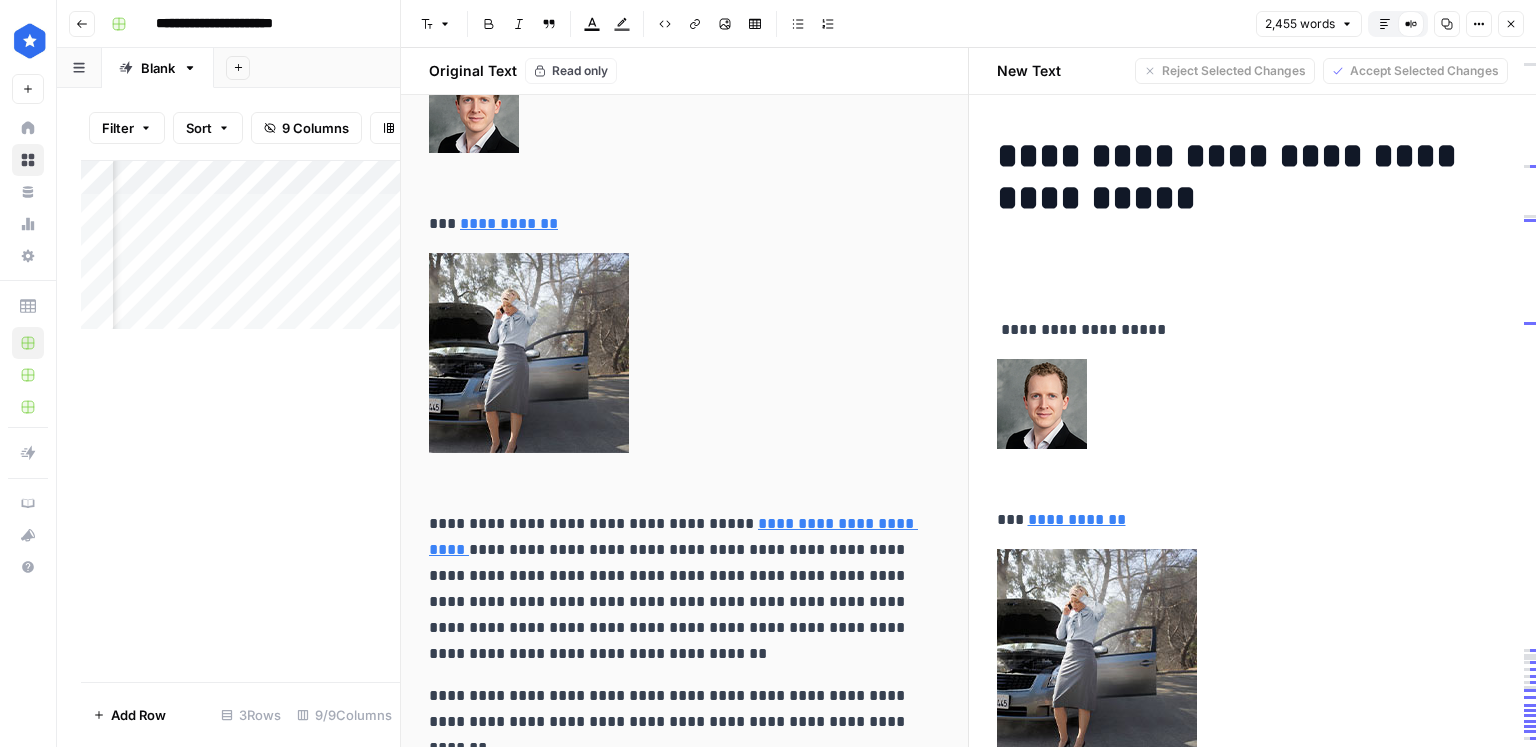 scroll, scrollTop: 214, scrollLeft: 0, axis: vertical 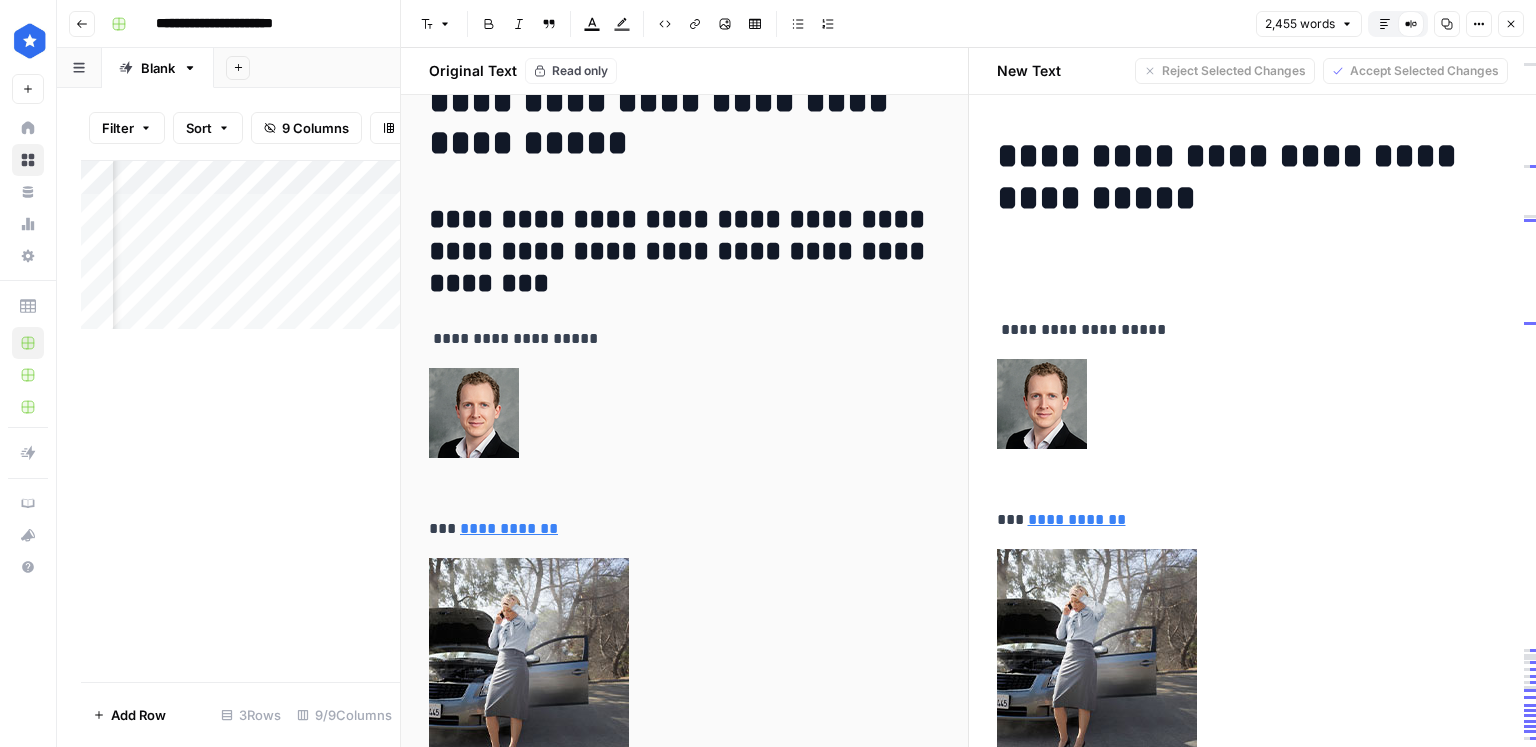 drag, startPoint x: 653, startPoint y: 302, endPoint x: 625, endPoint y: 297, distance: 28.442924 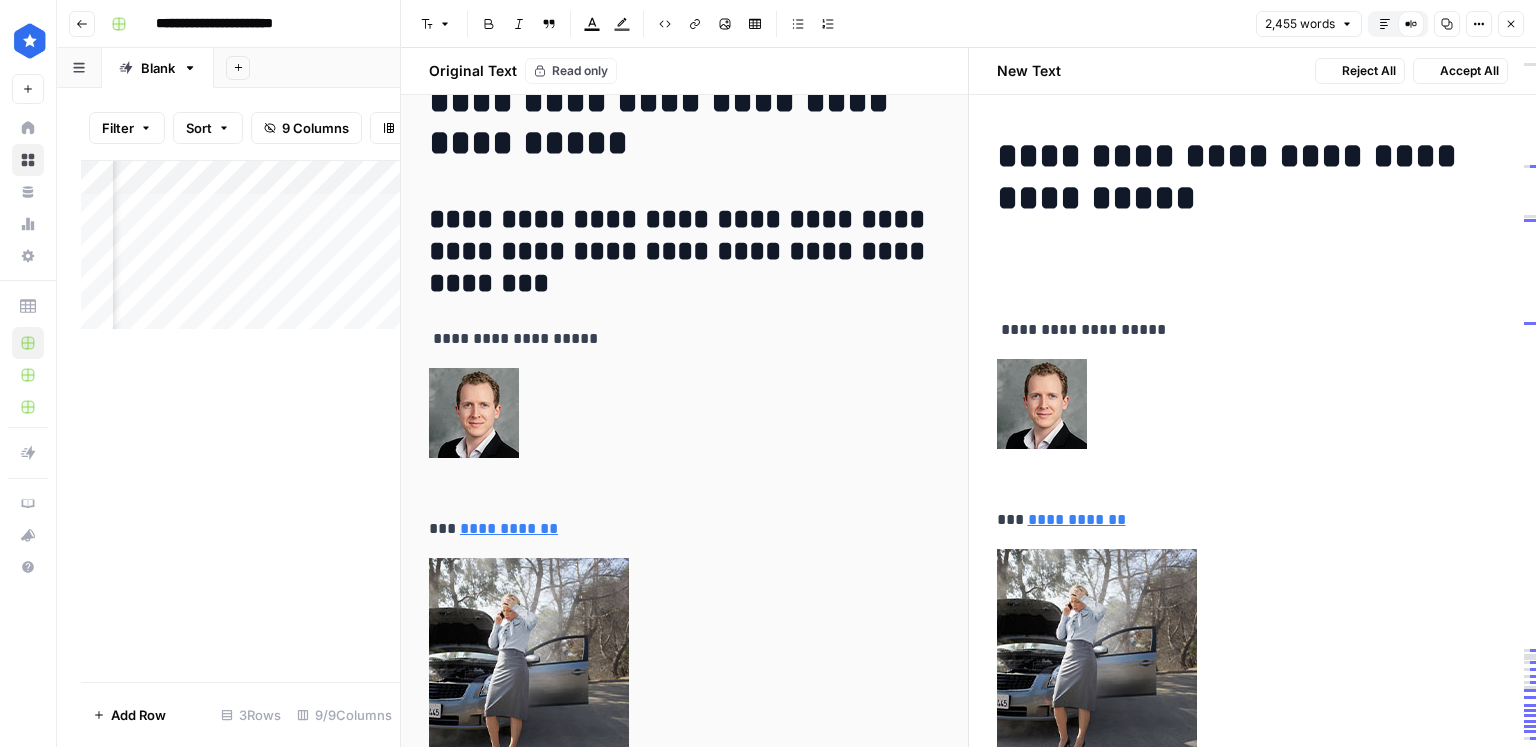 click on "**********" at bounding box center (1253, 275) 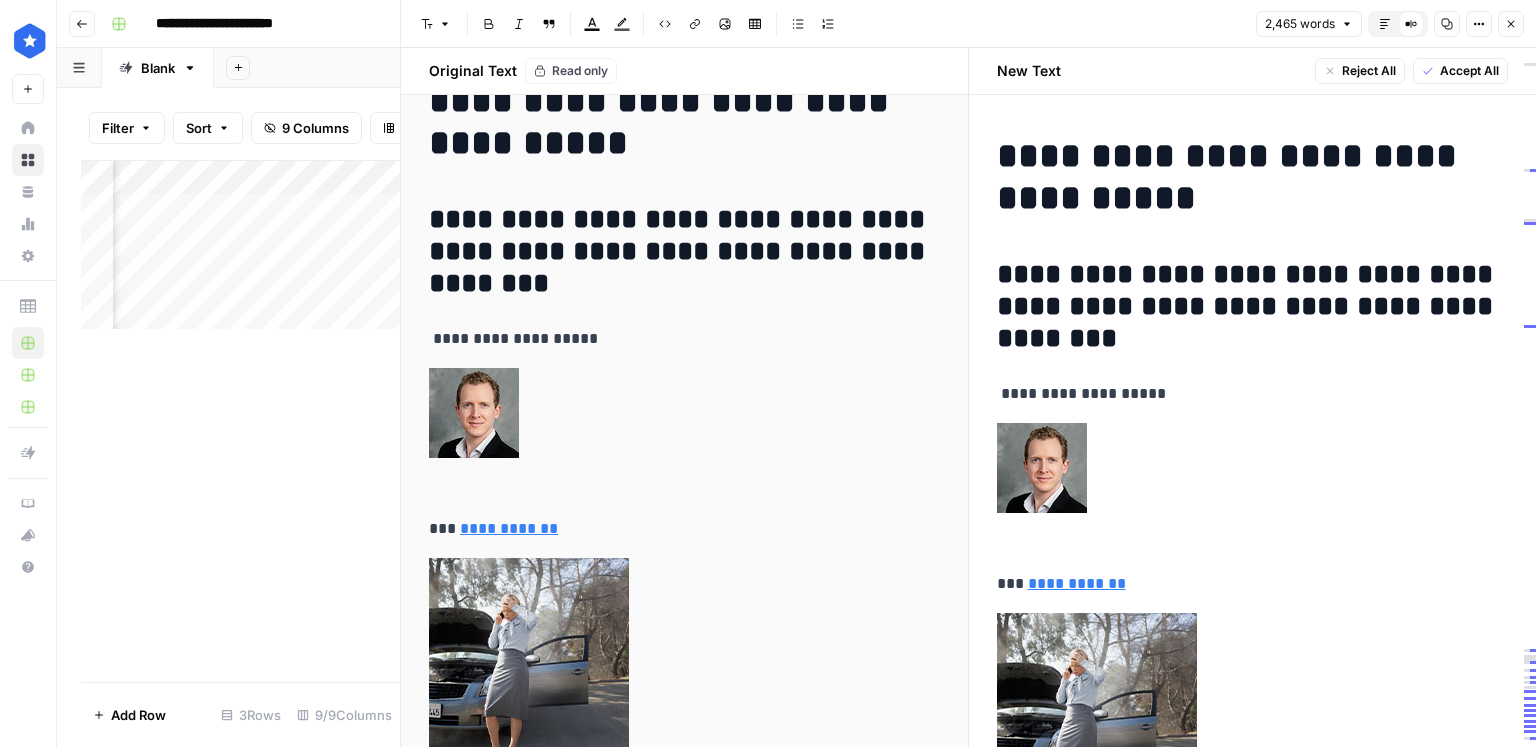 scroll, scrollTop: 507, scrollLeft: 0, axis: vertical 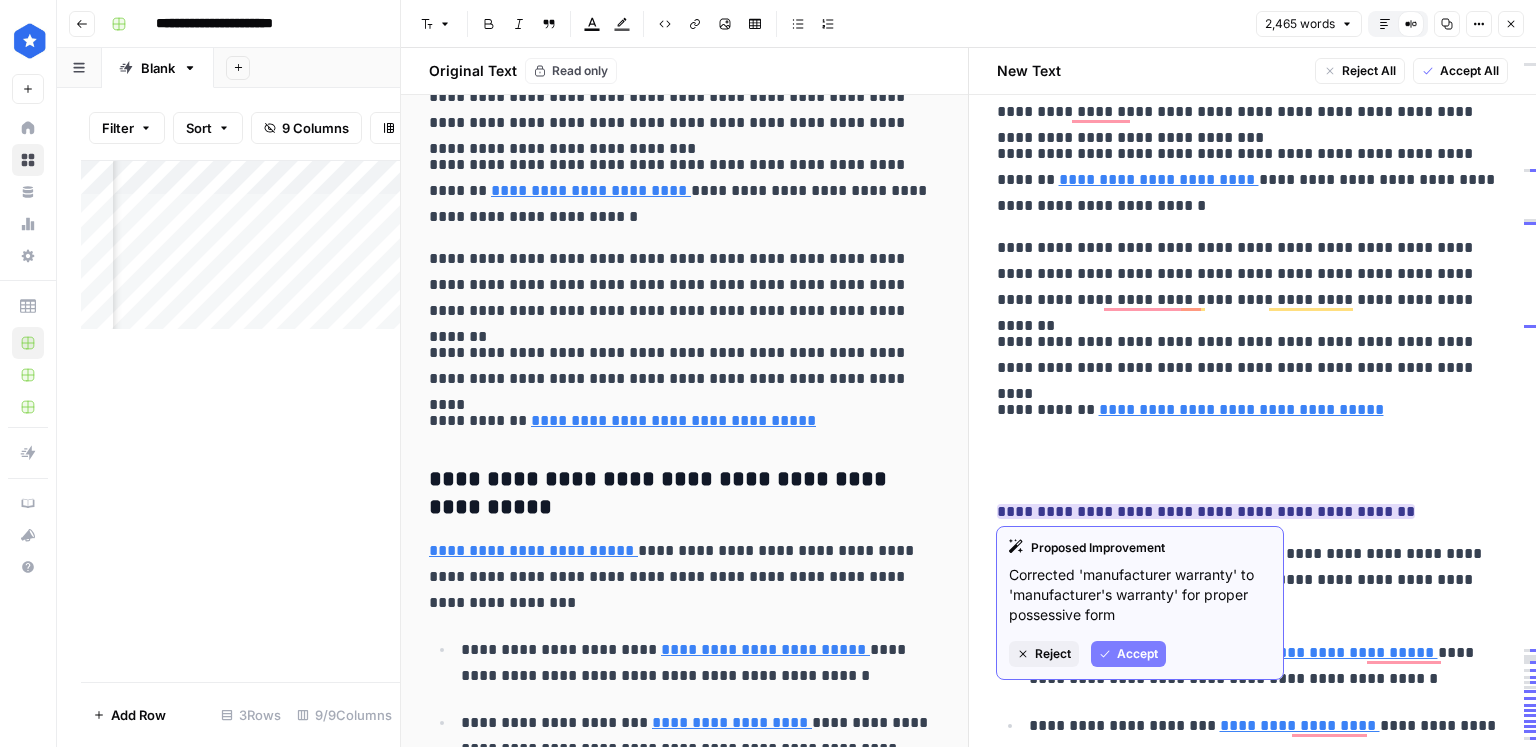 click on "Accept" at bounding box center (1137, 654) 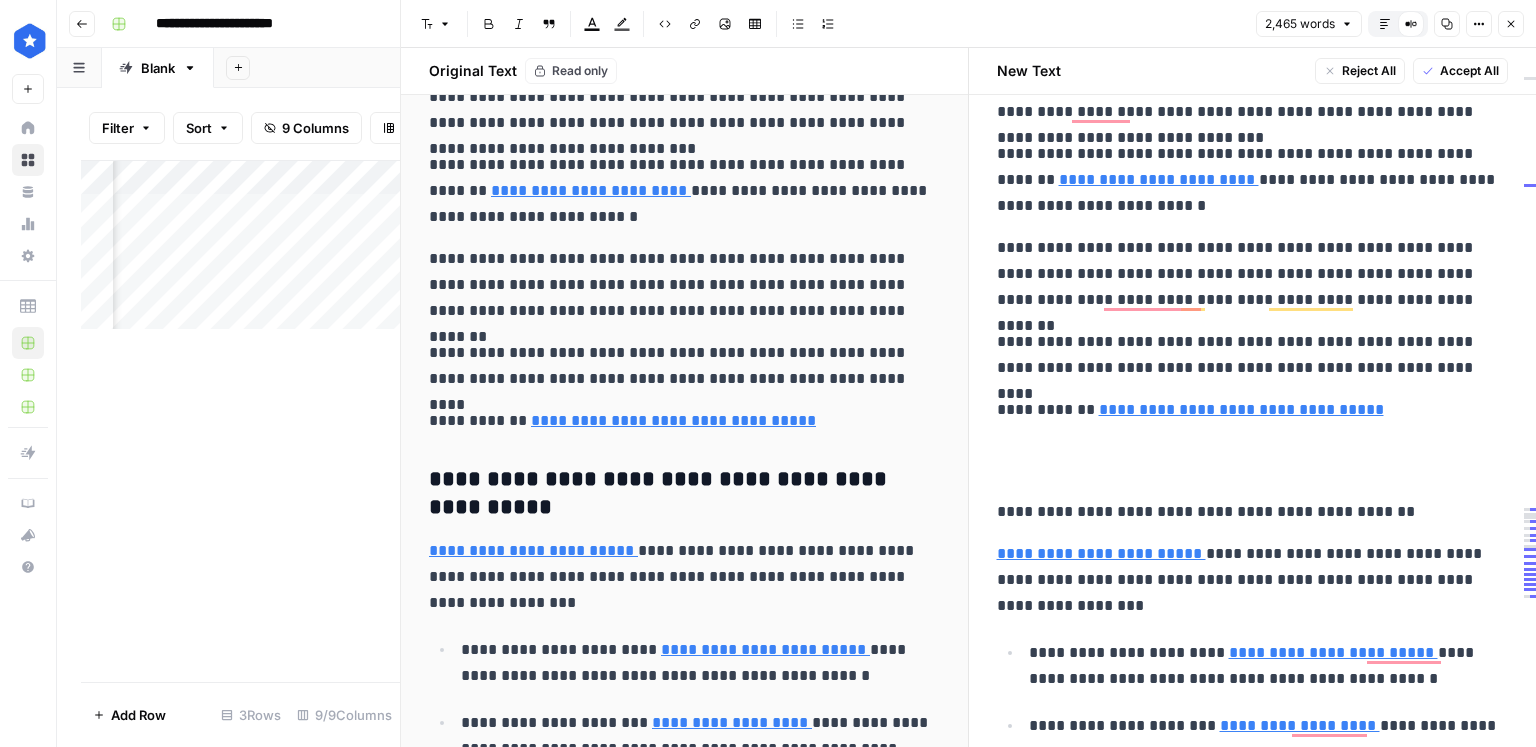 click on "**********" at bounding box center (1253, 512) 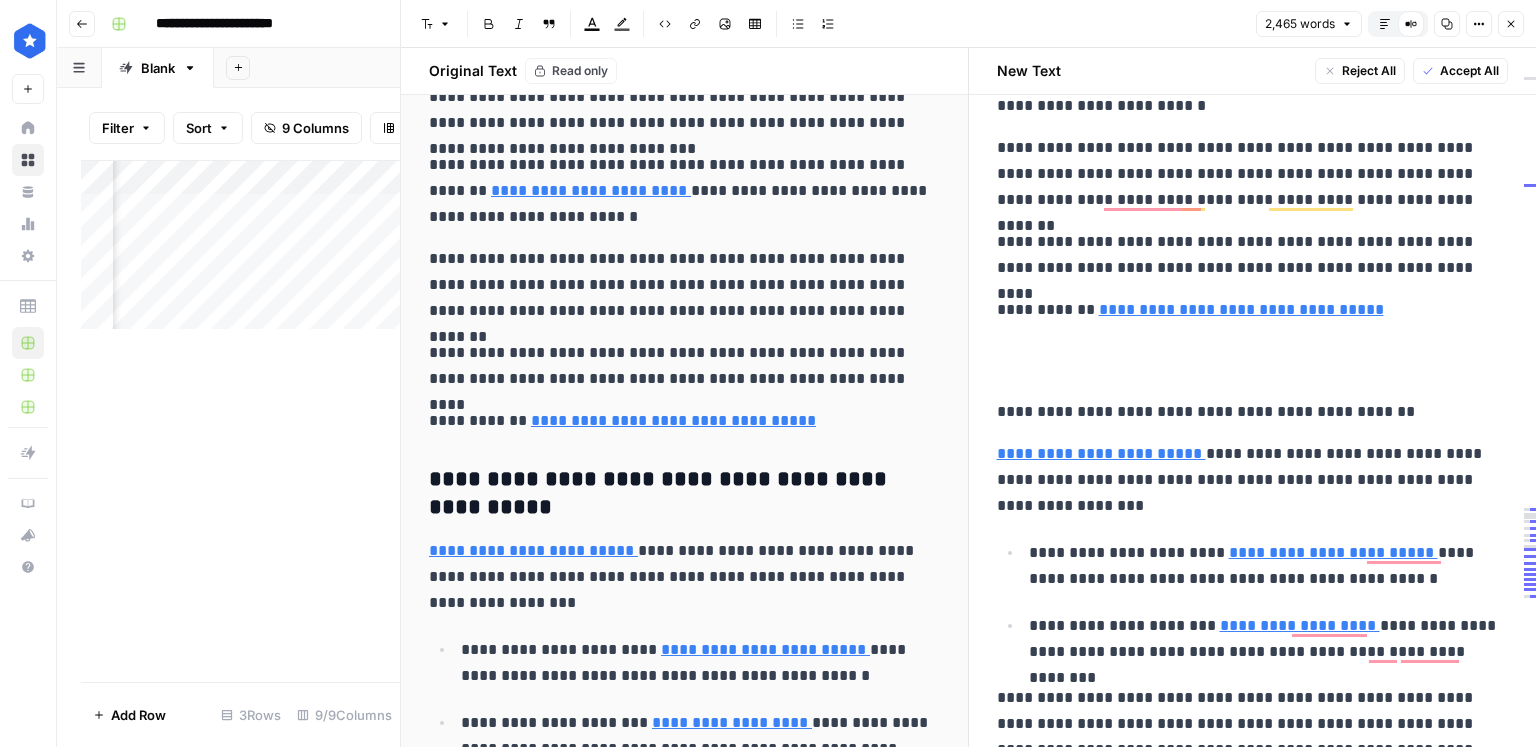 drag, startPoint x: 563, startPoint y: 495, endPoint x: 432, endPoint y: 484, distance: 131.46101 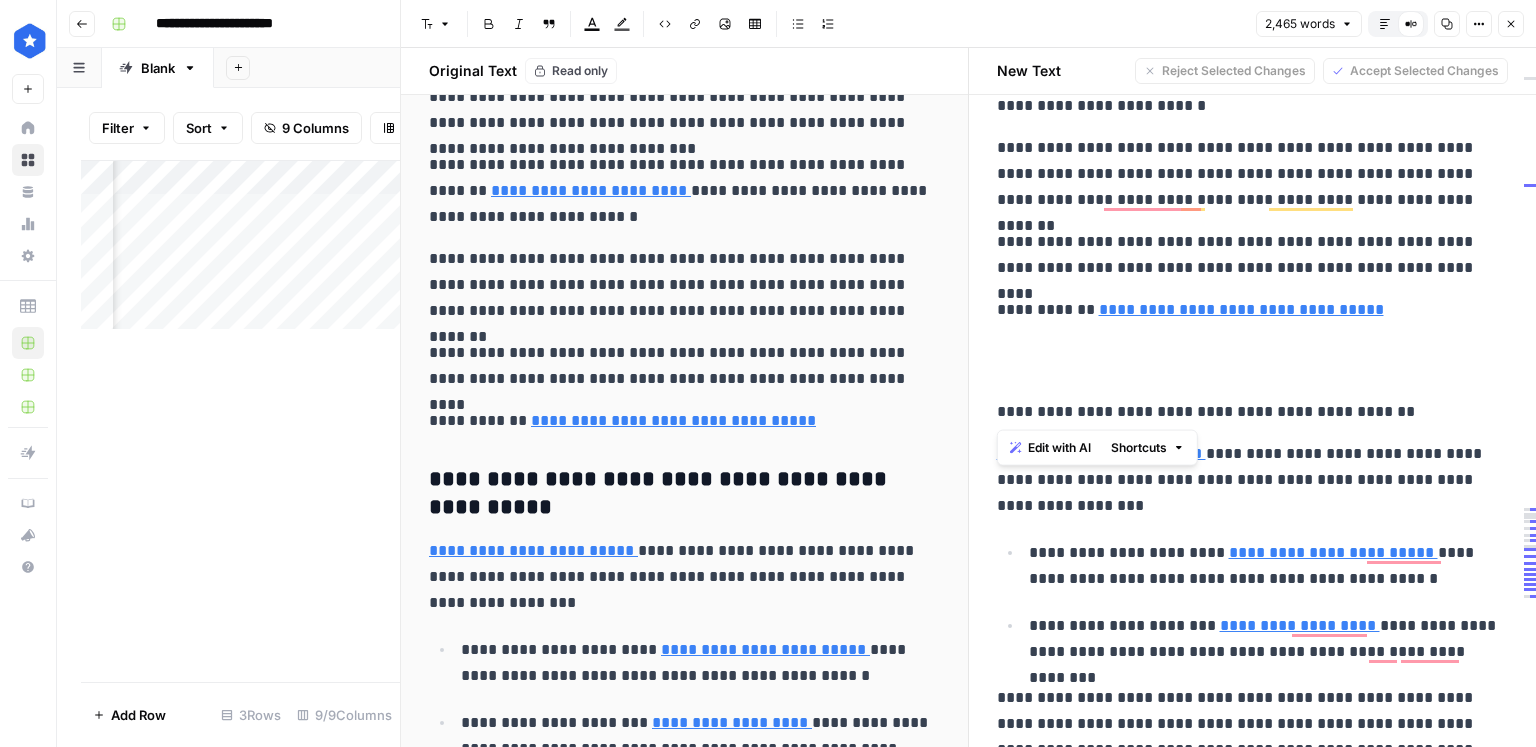 drag, startPoint x: 1389, startPoint y: 403, endPoint x: 993, endPoint y: 417, distance: 396.2474 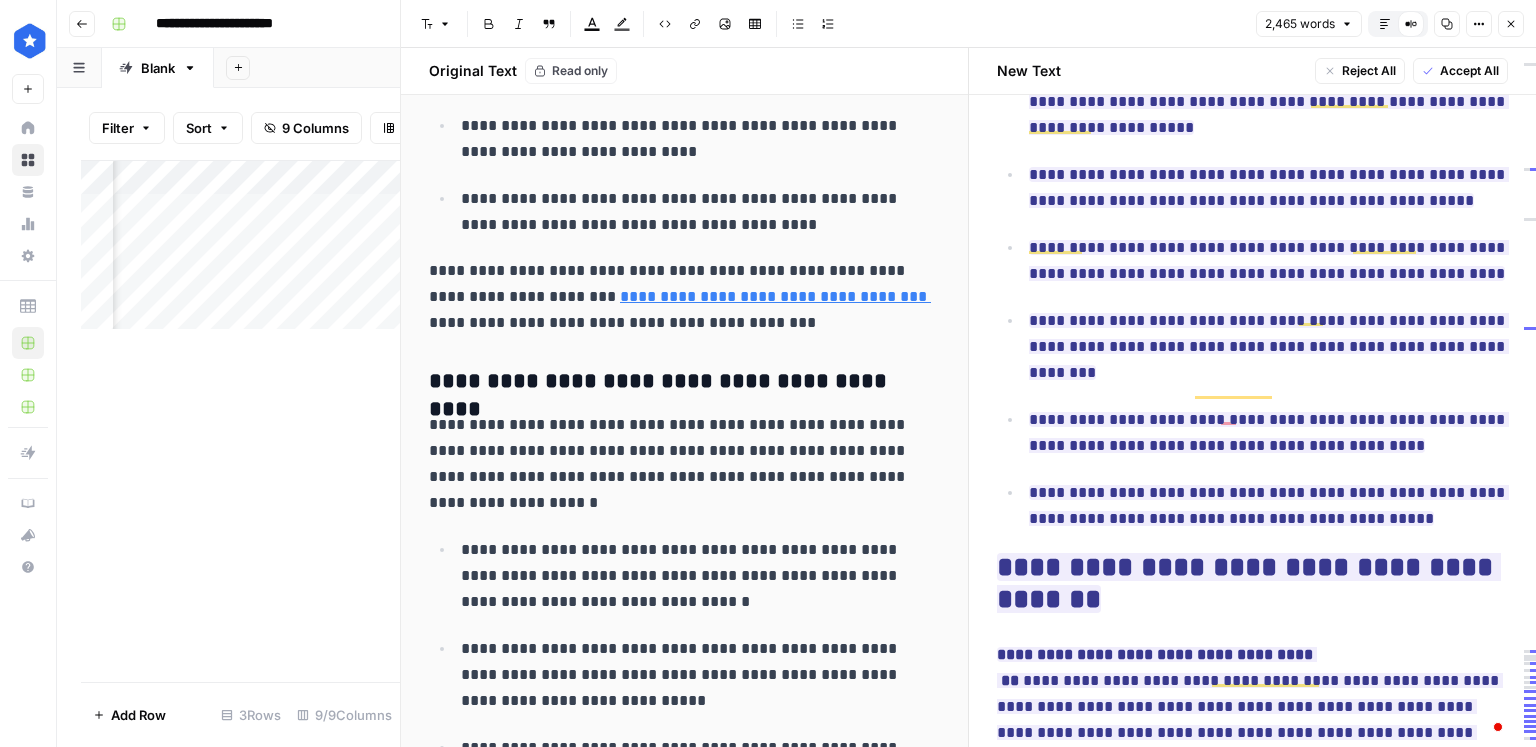 click on "Add Column" at bounding box center [240, 421] 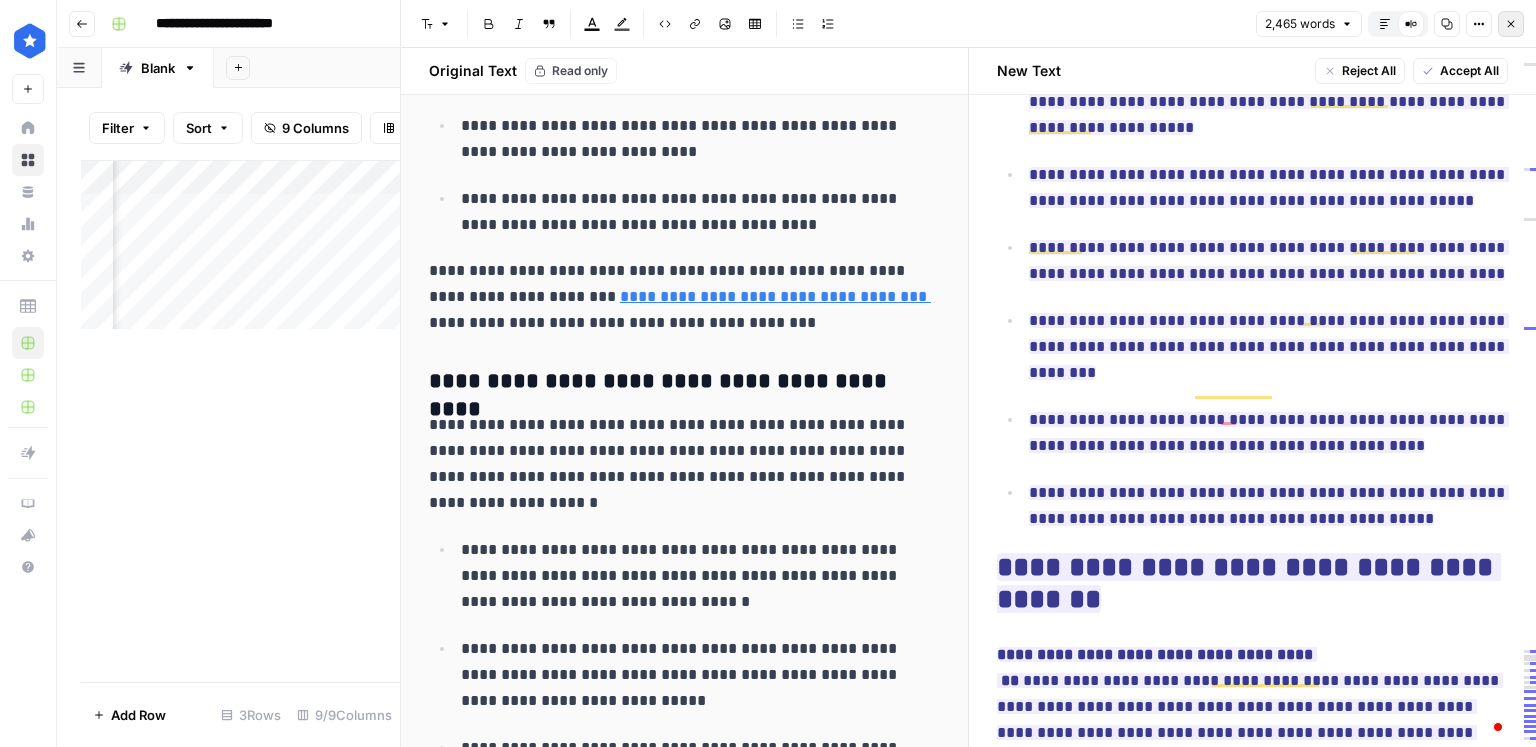 click on "Close" at bounding box center (1511, 24) 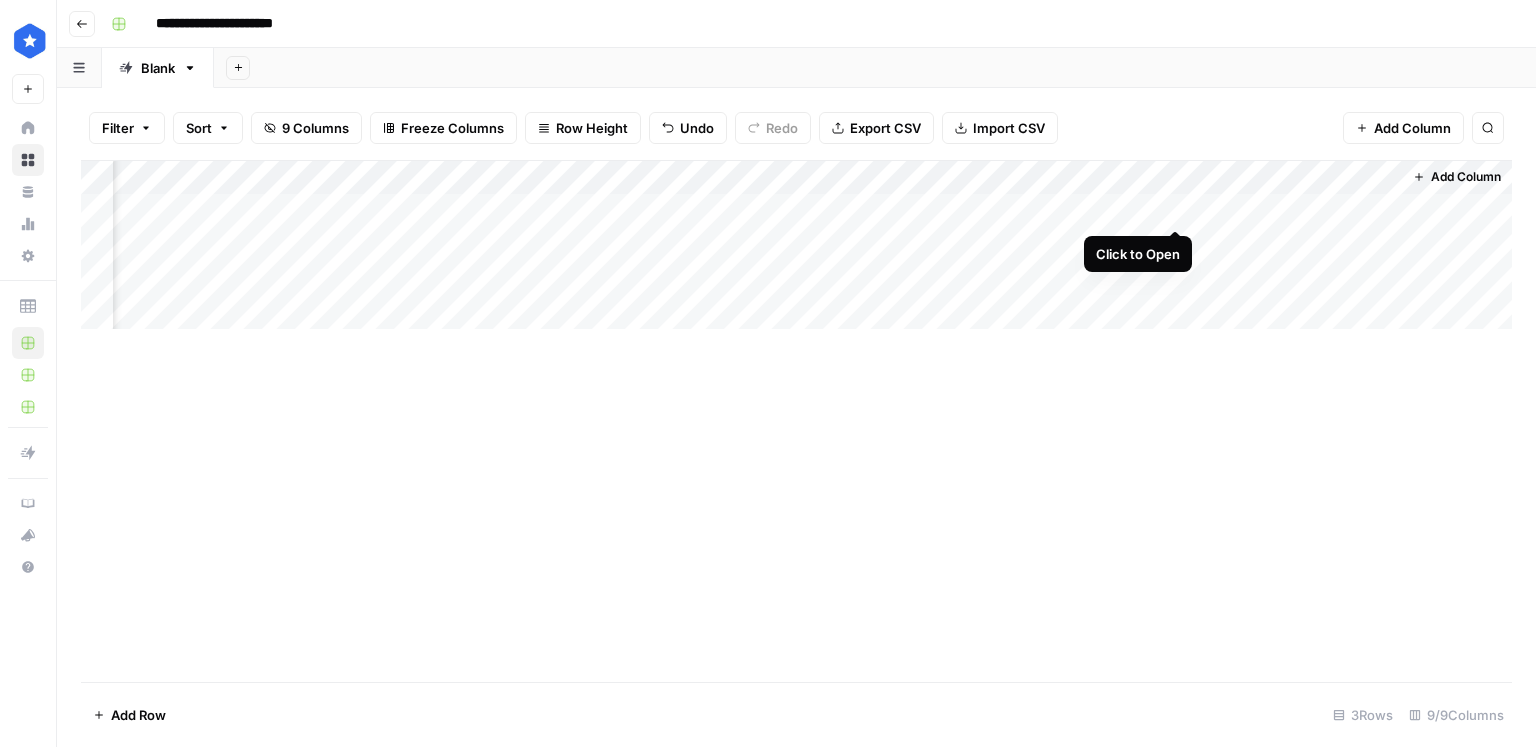 click on "Add Column" at bounding box center (796, 245) 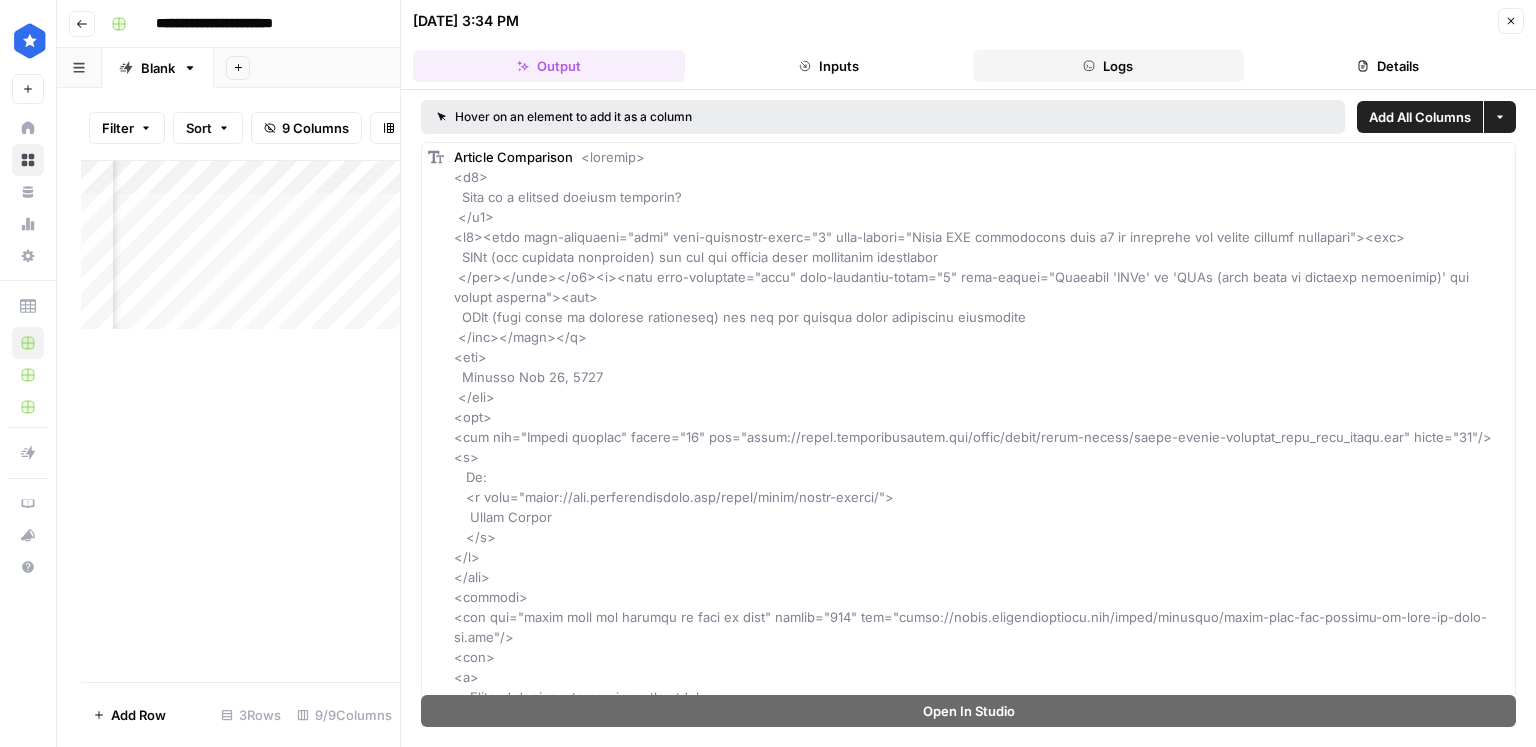drag, startPoint x: 1141, startPoint y: 71, endPoint x: 1167, endPoint y: 71, distance: 26 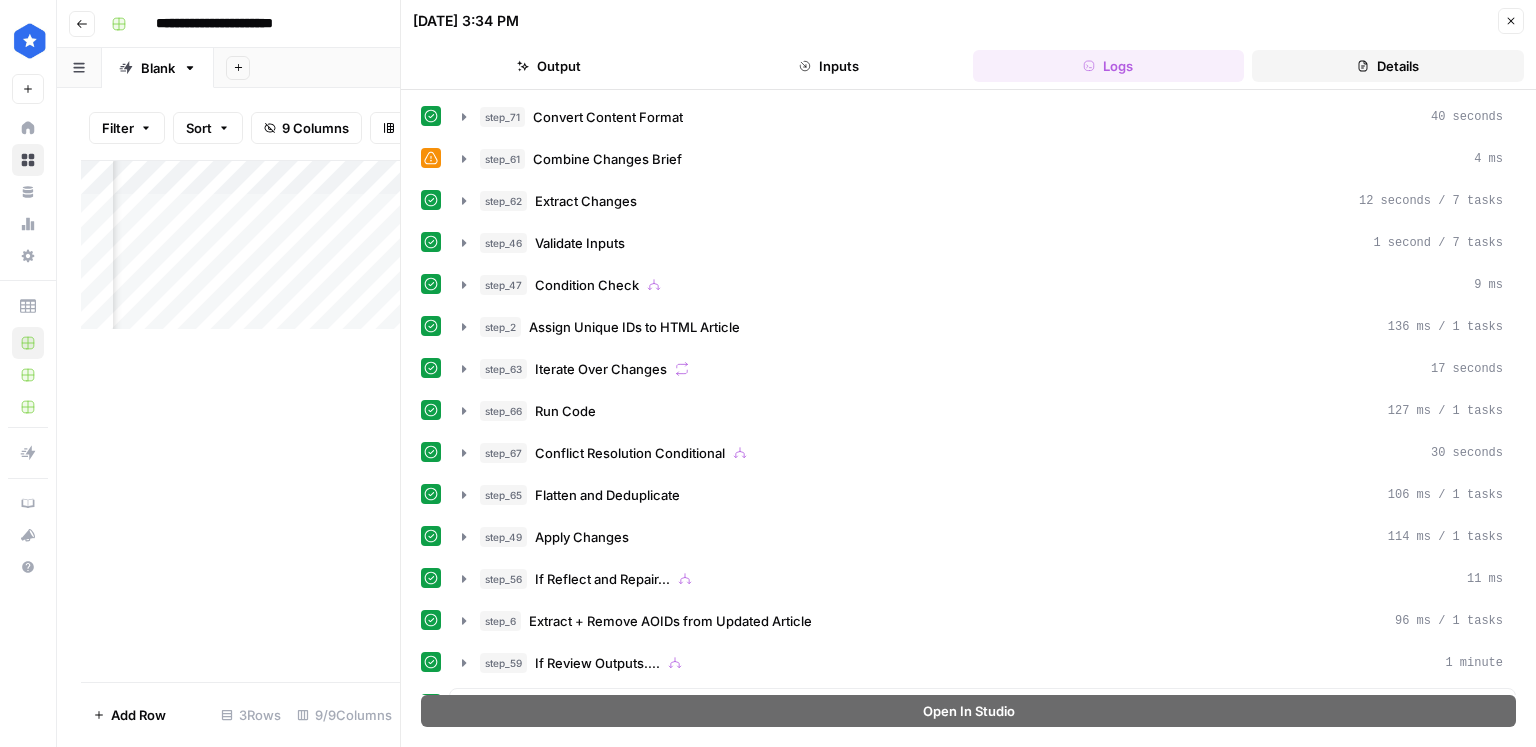 click on "Details" at bounding box center (1388, 66) 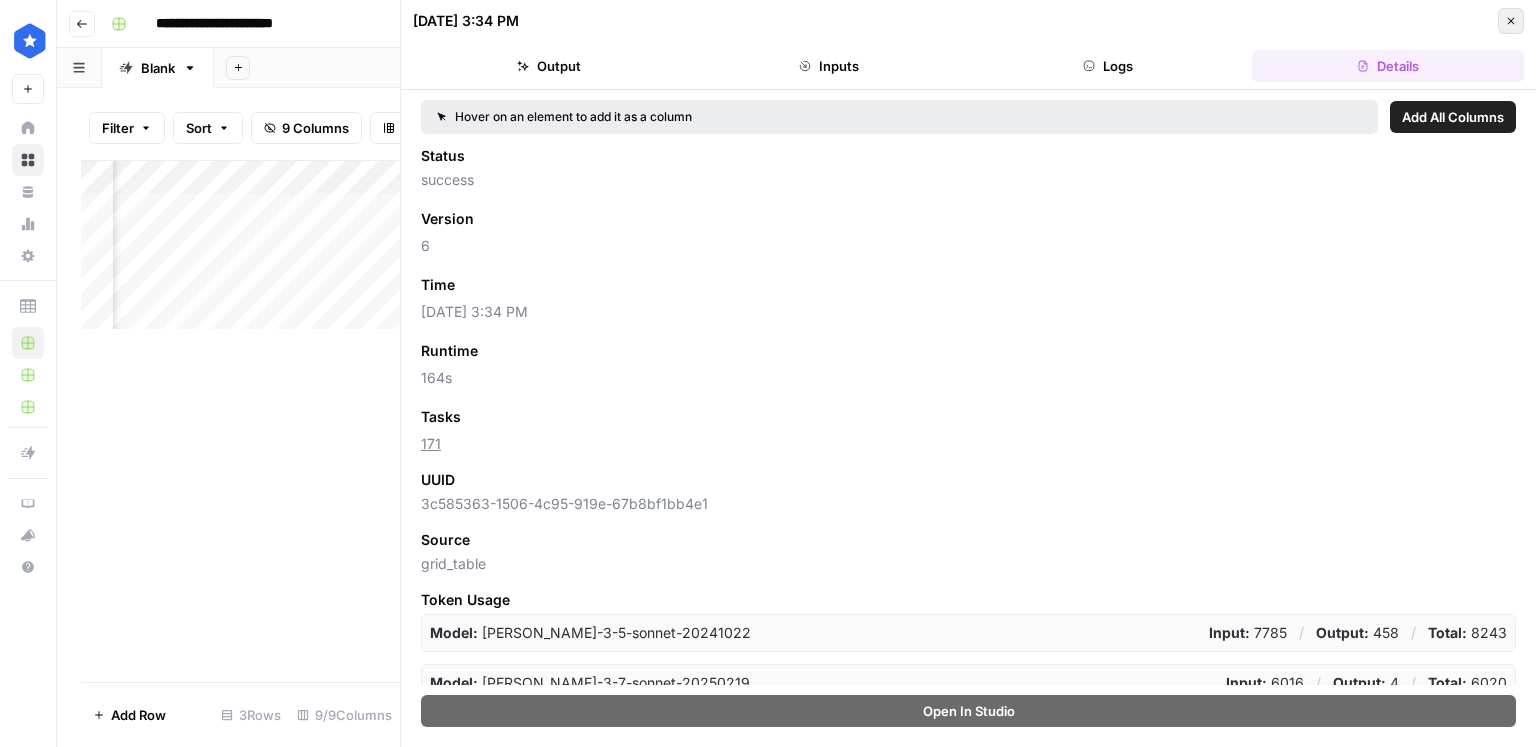 click on "Close" at bounding box center [1516, 21] 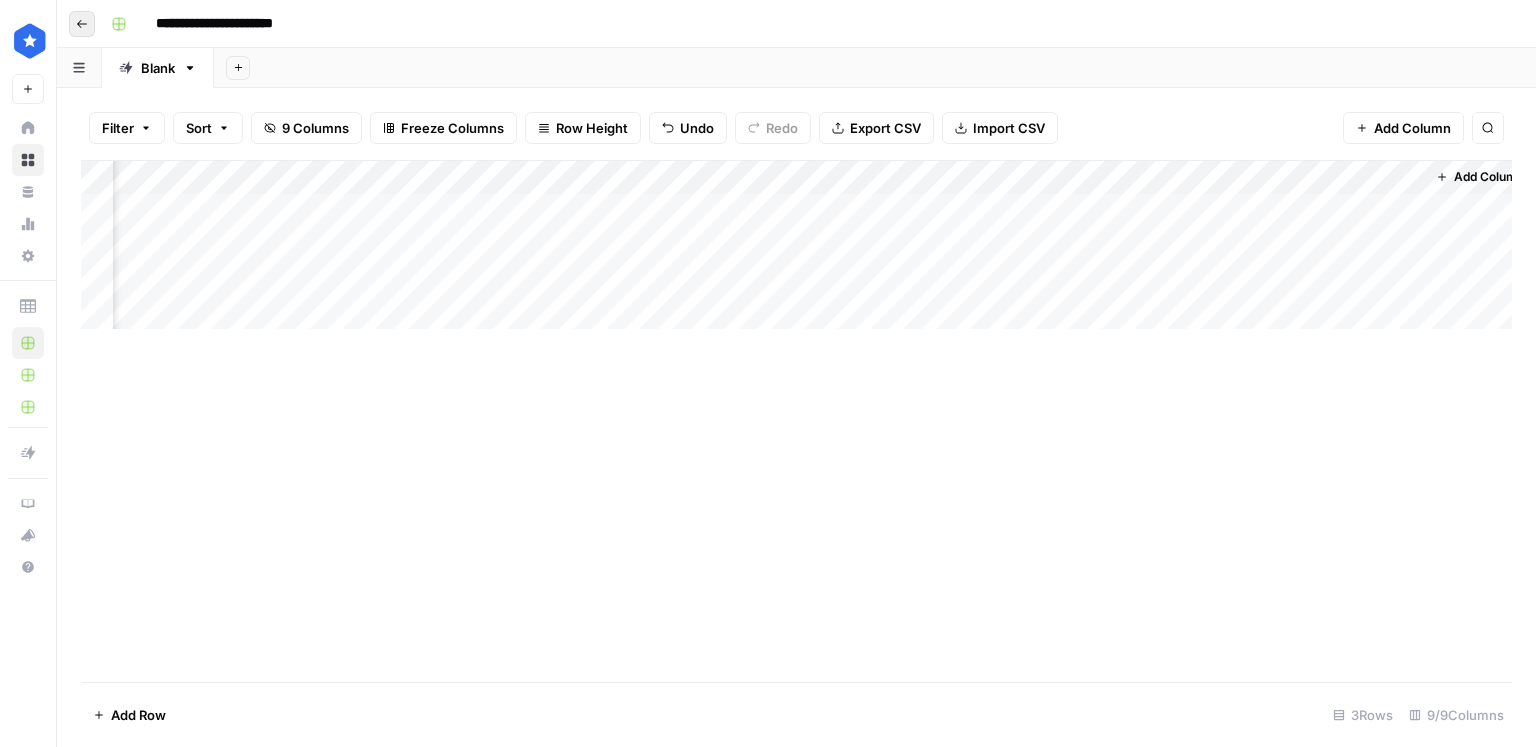 click on "Go back" at bounding box center (82, 24) 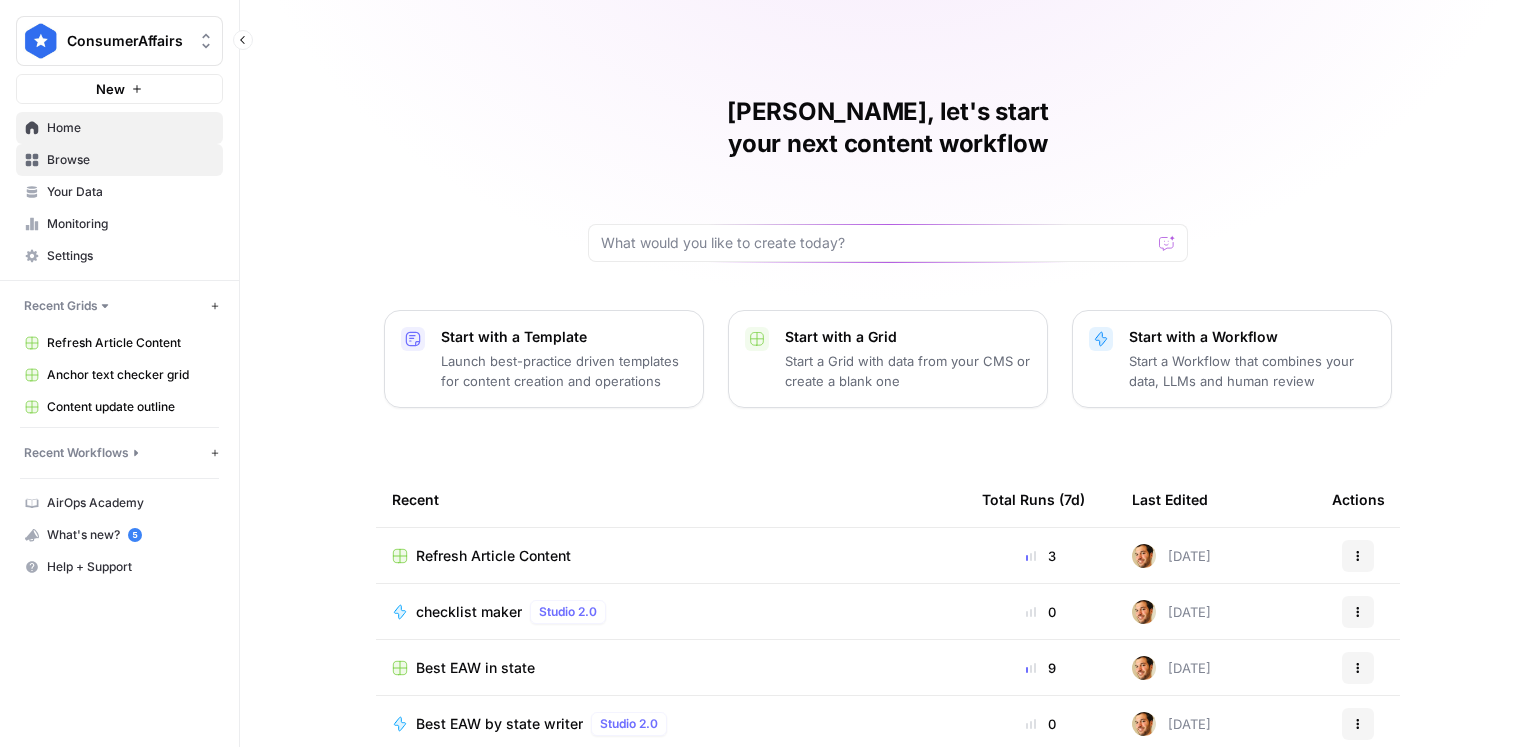 click on "Browse" at bounding box center [130, 160] 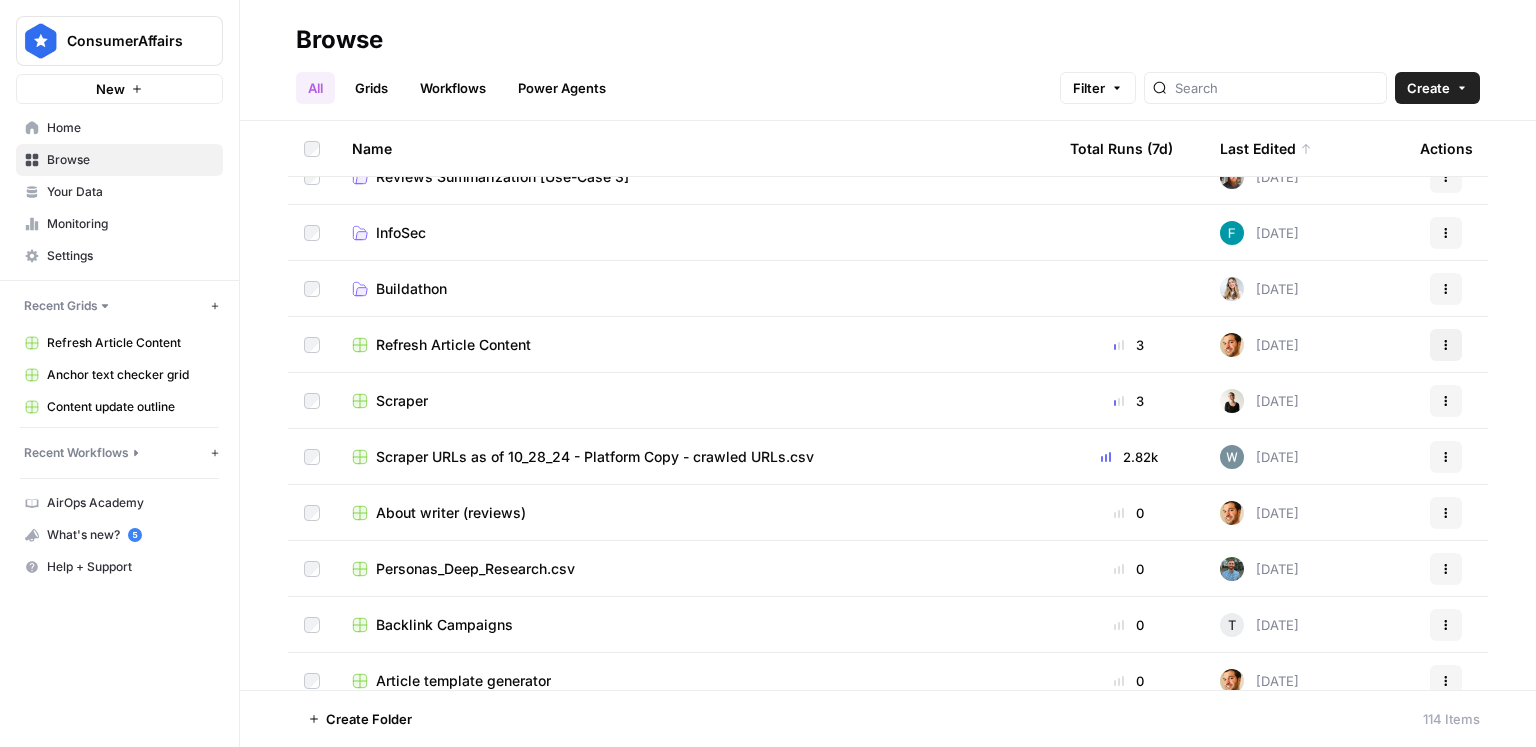 click 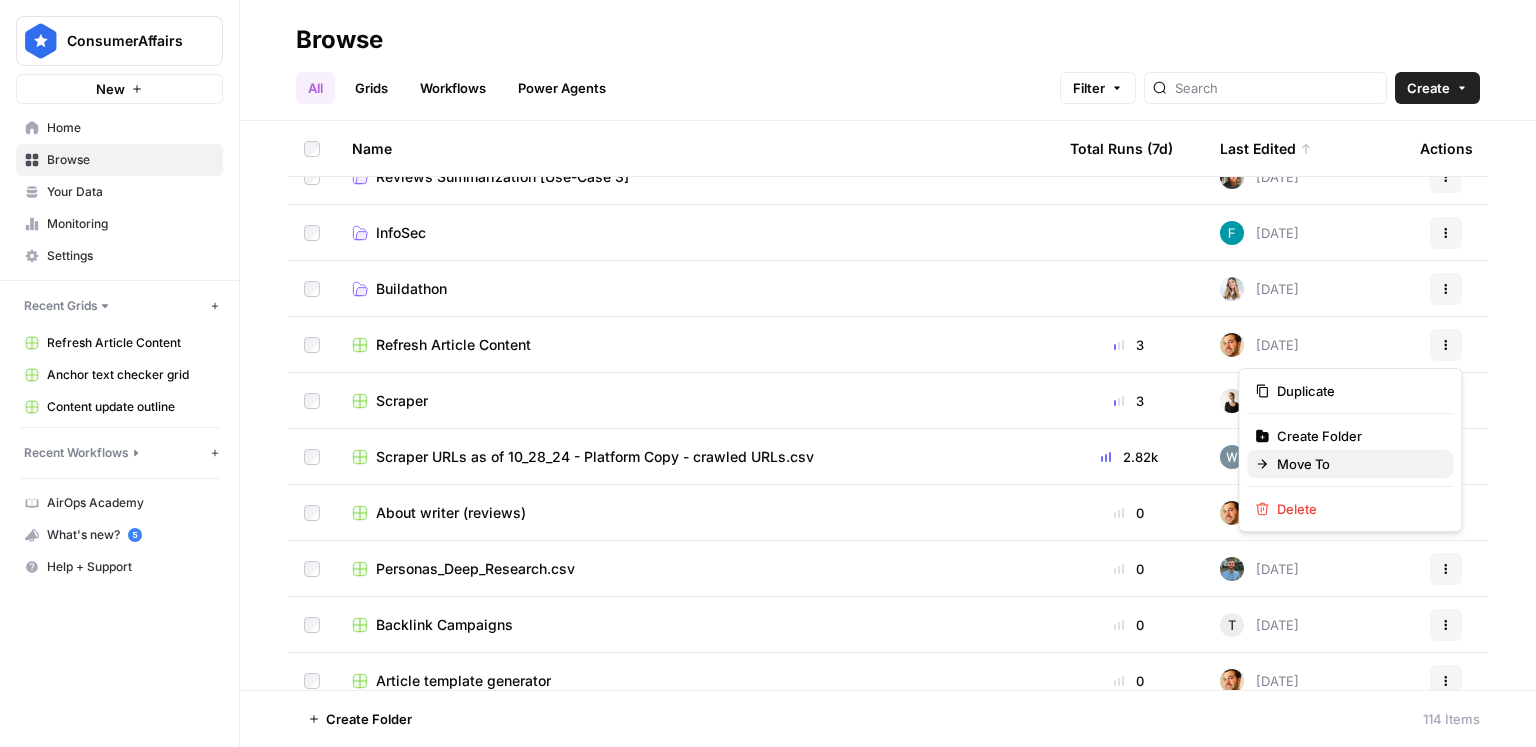 click on "Move To" at bounding box center (1303, 464) 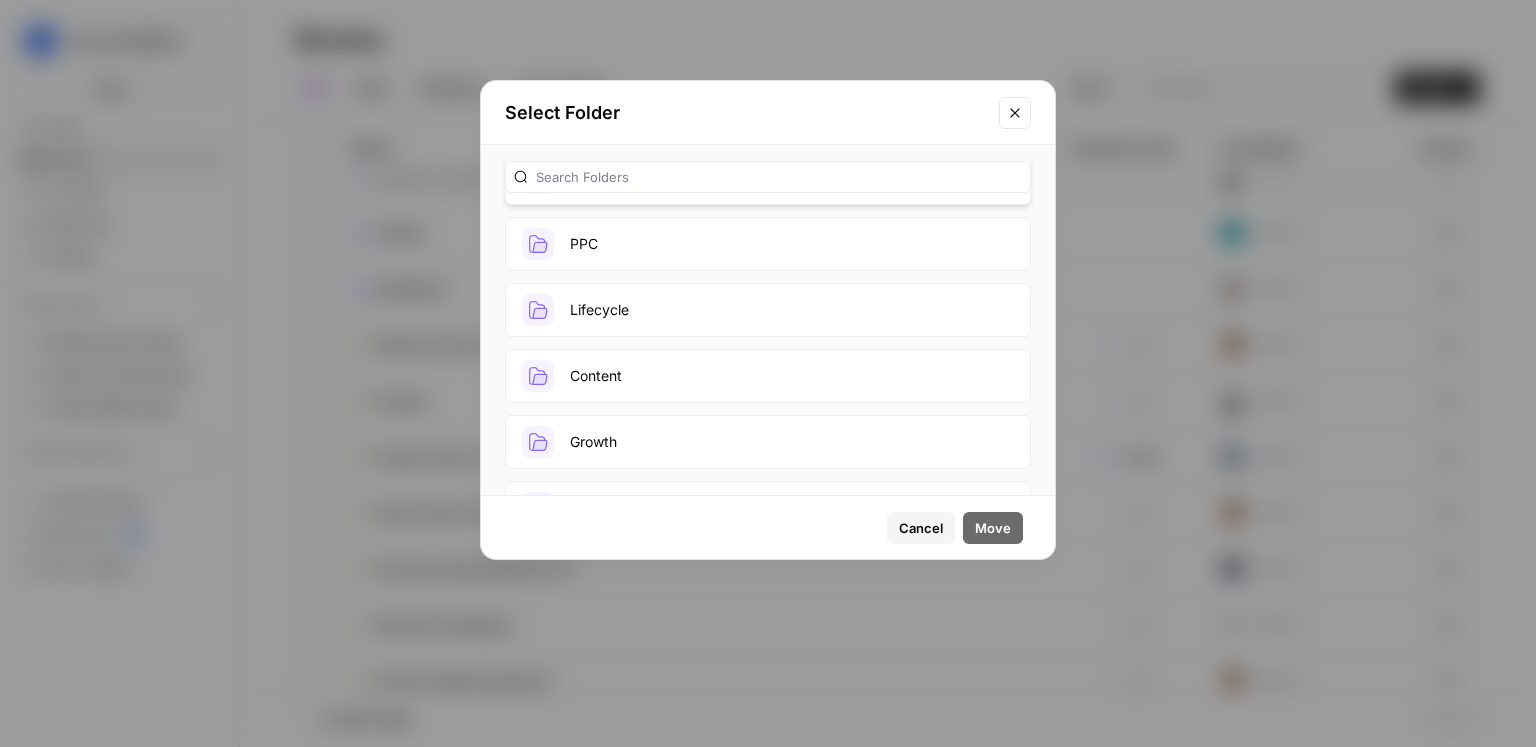 click on "Content" at bounding box center [768, 376] 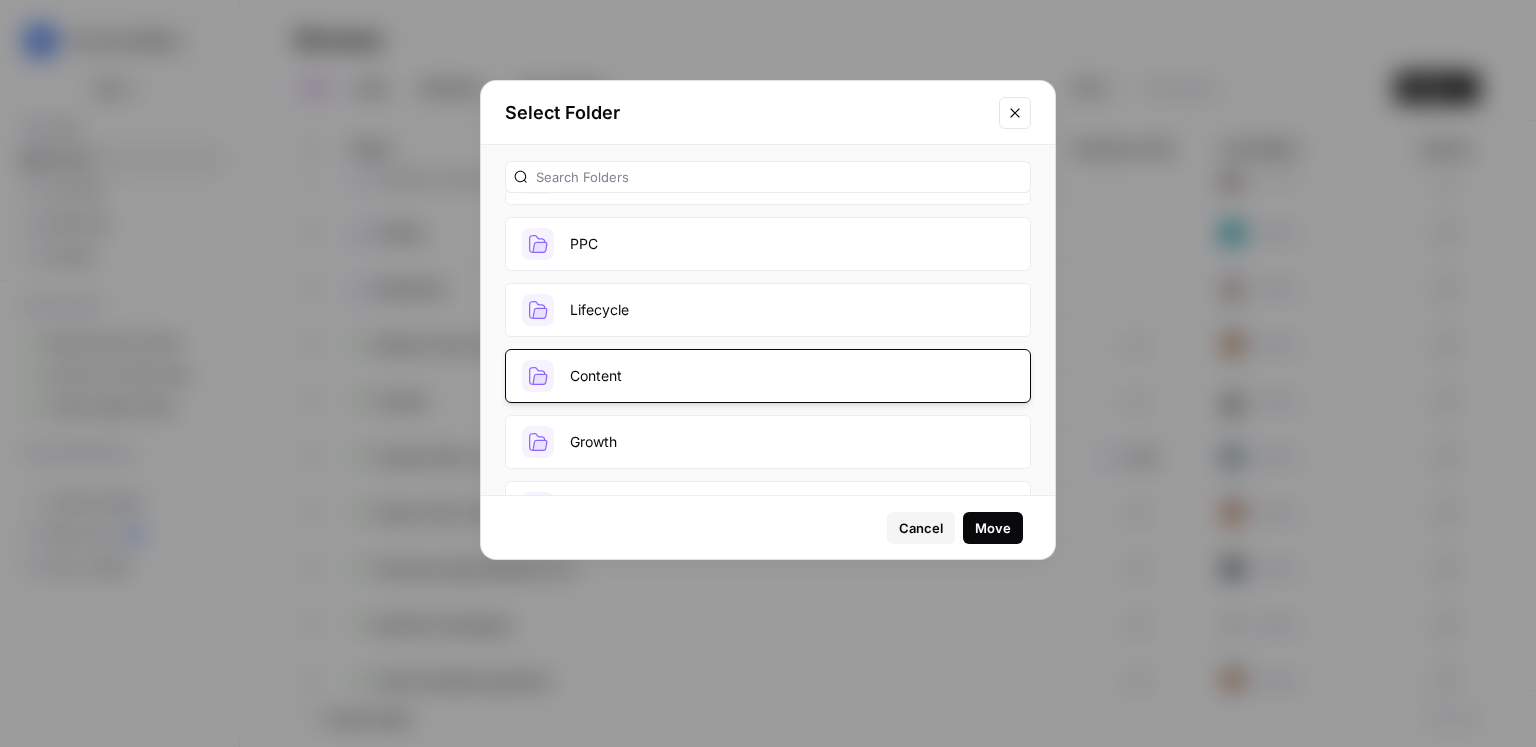 click on "Move" at bounding box center [993, 528] 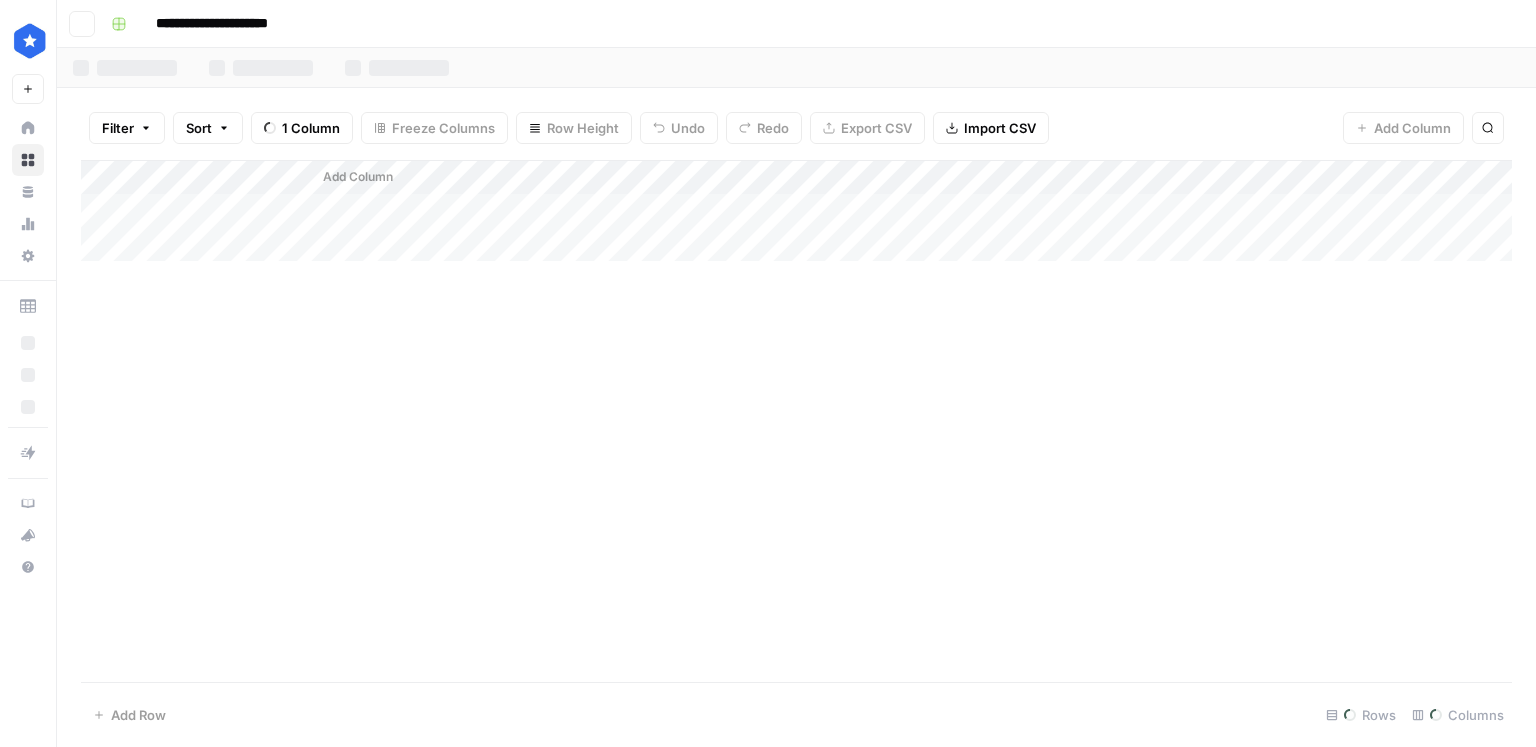 scroll, scrollTop: 0, scrollLeft: 0, axis: both 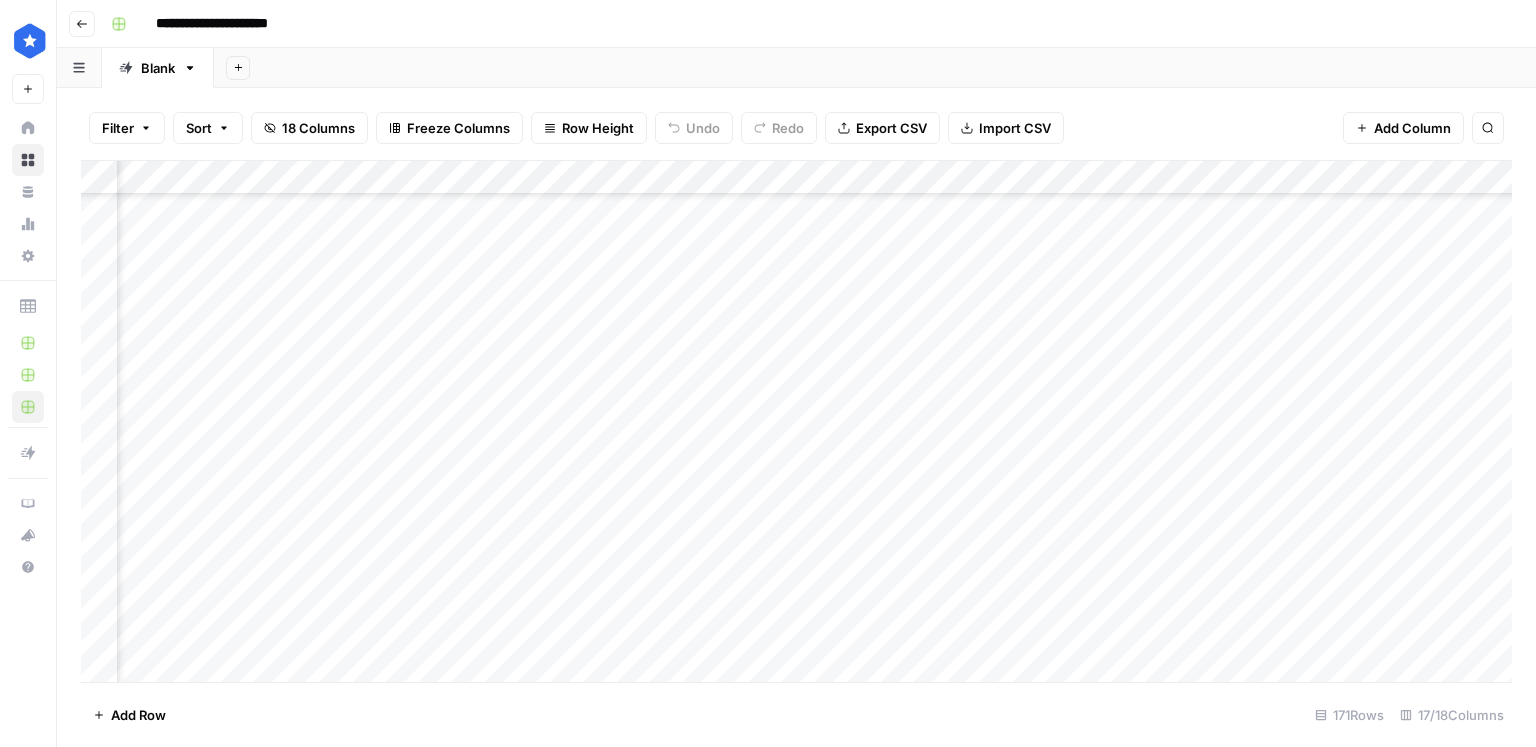 click on "Add Column" at bounding box center [796, 422] 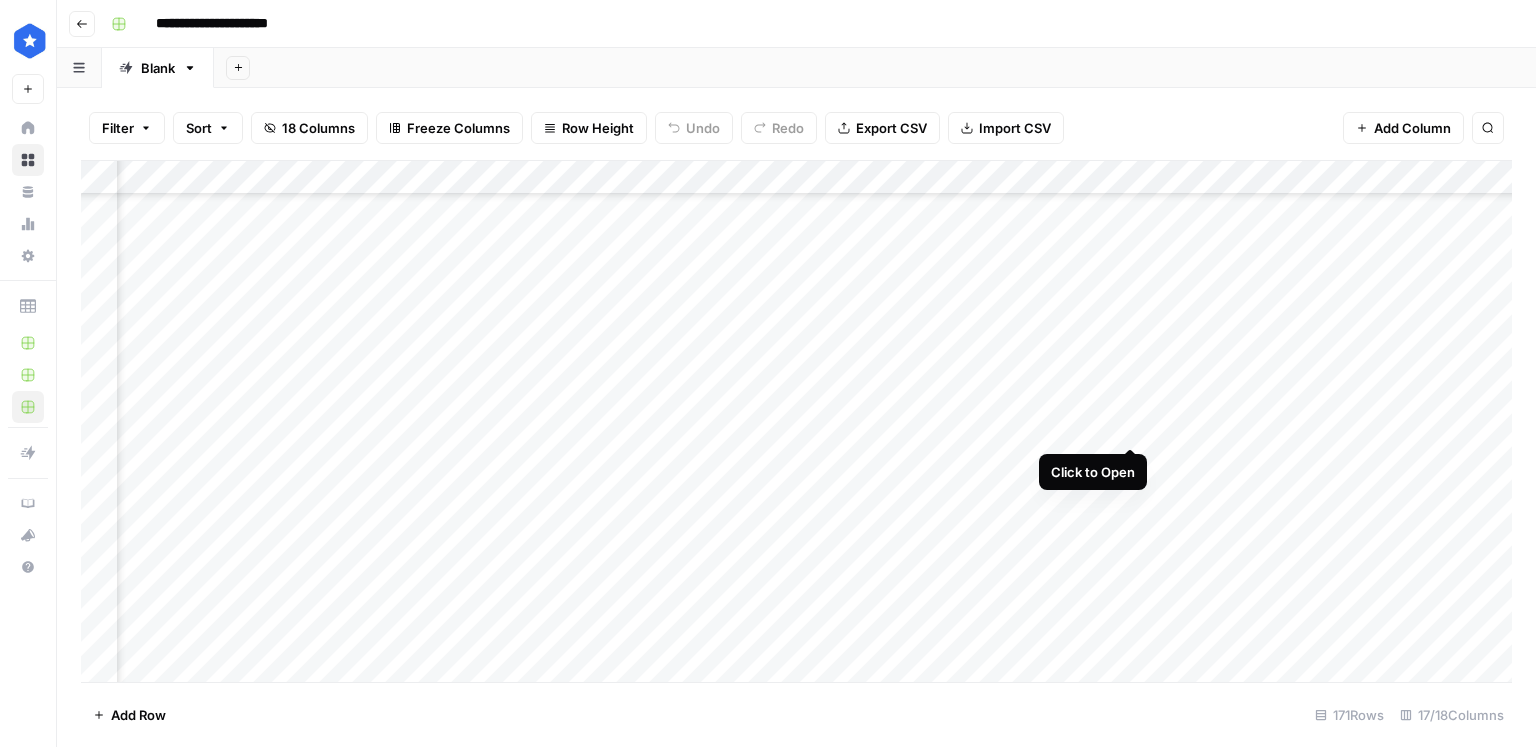 click on "Add Column" at bounding box center (796, 422) 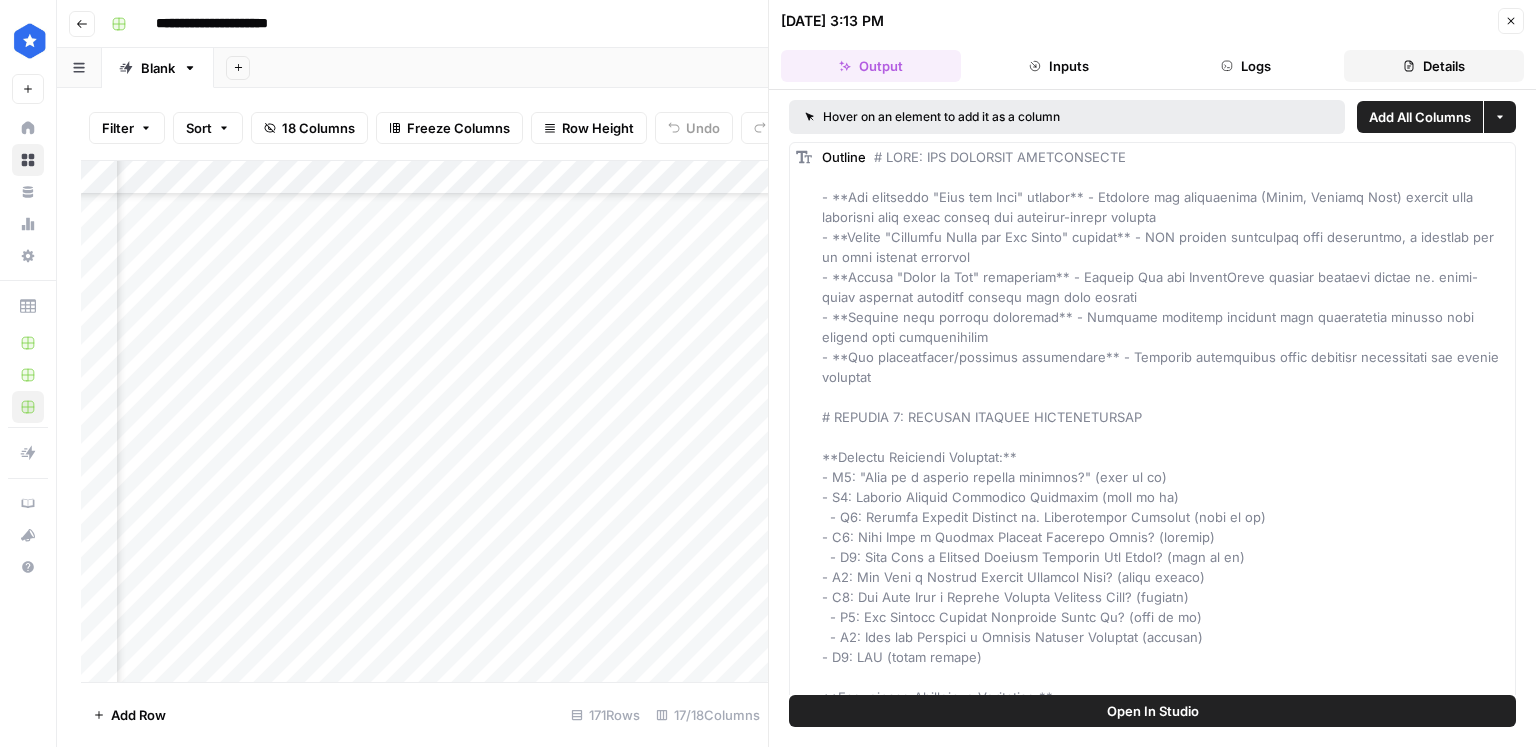 click on "Details" at bounding box center [1434, 66] 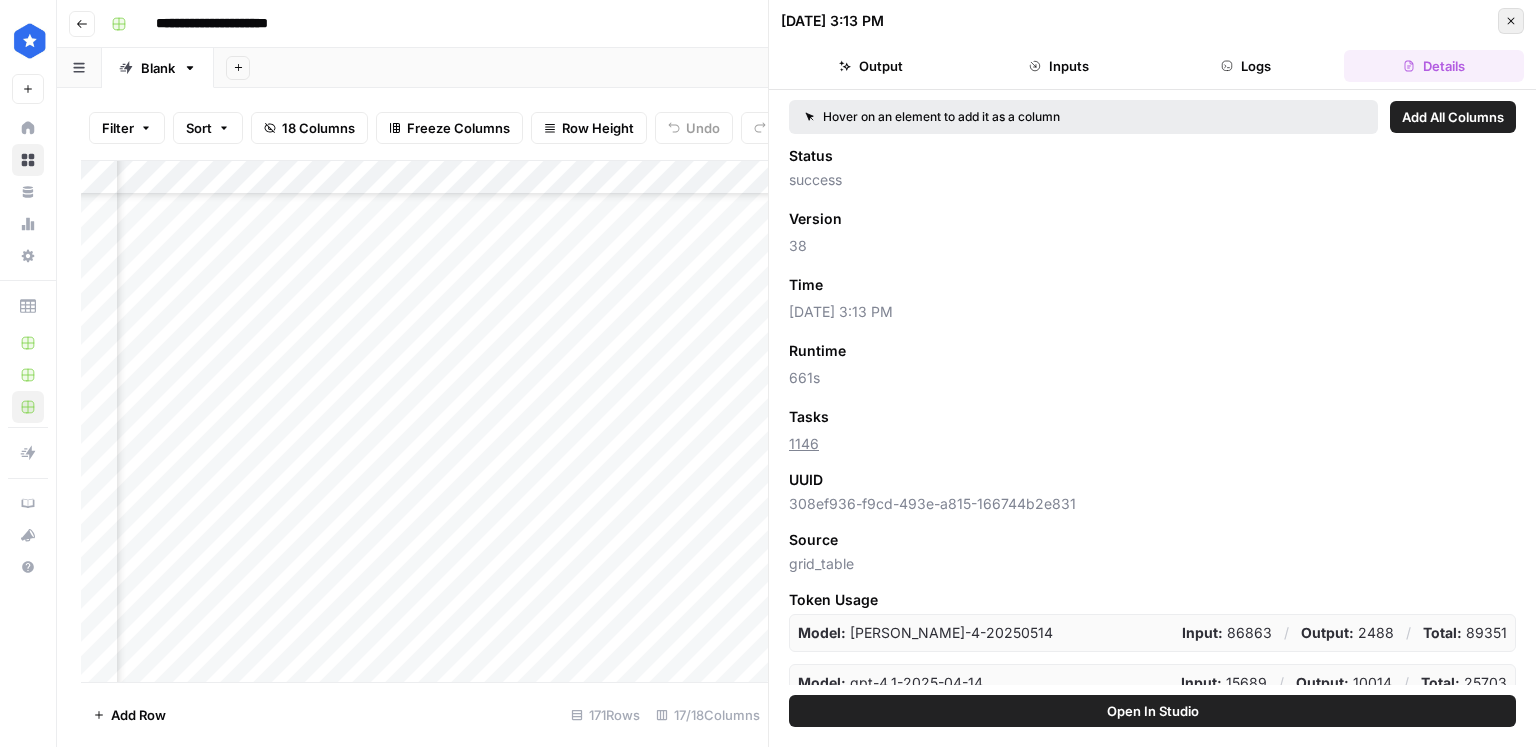click on "Close" at bounding box center (1511, 21) 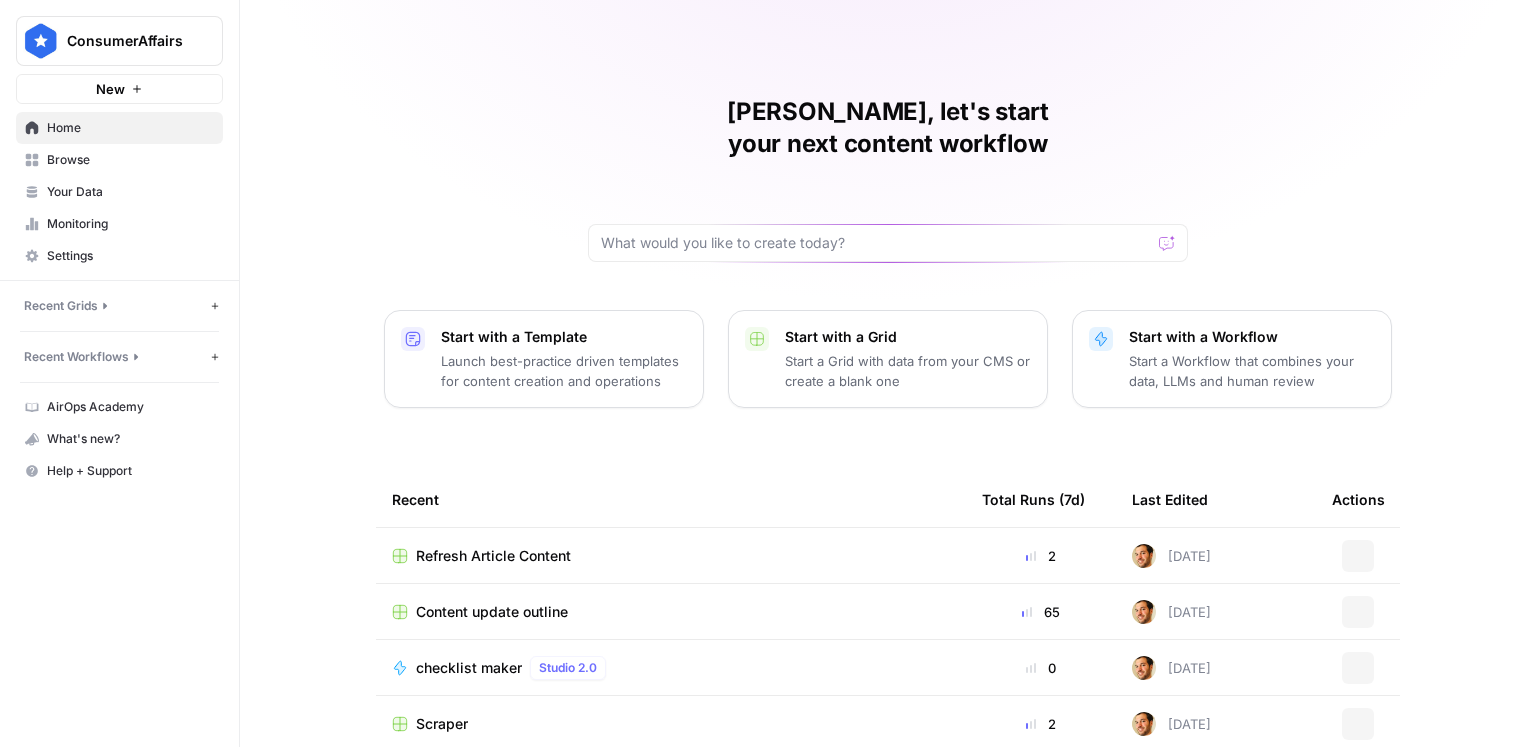 scroll, scrollTop: 0, scrollLeft: 0, axis: both 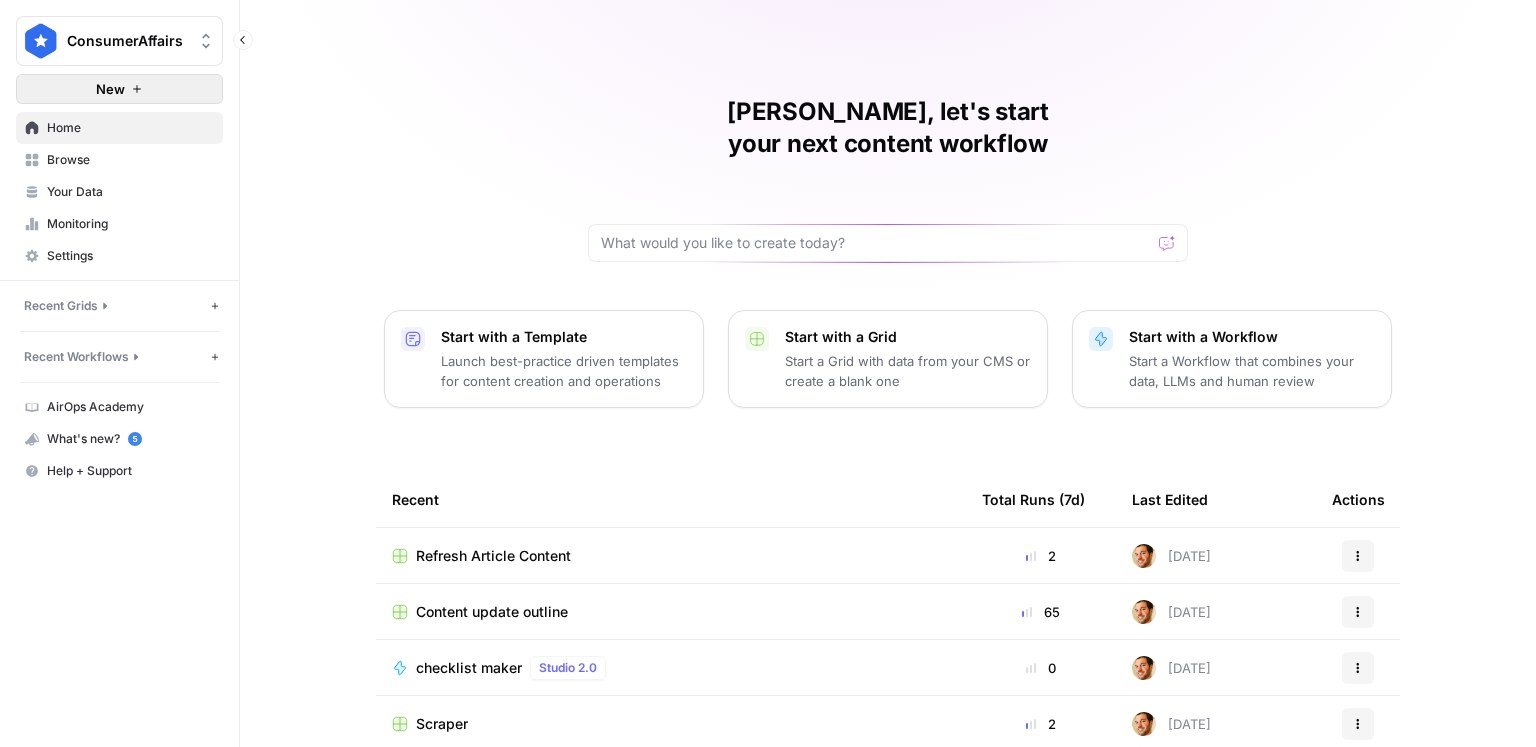 click on "New" at bounding box center (119, 89) 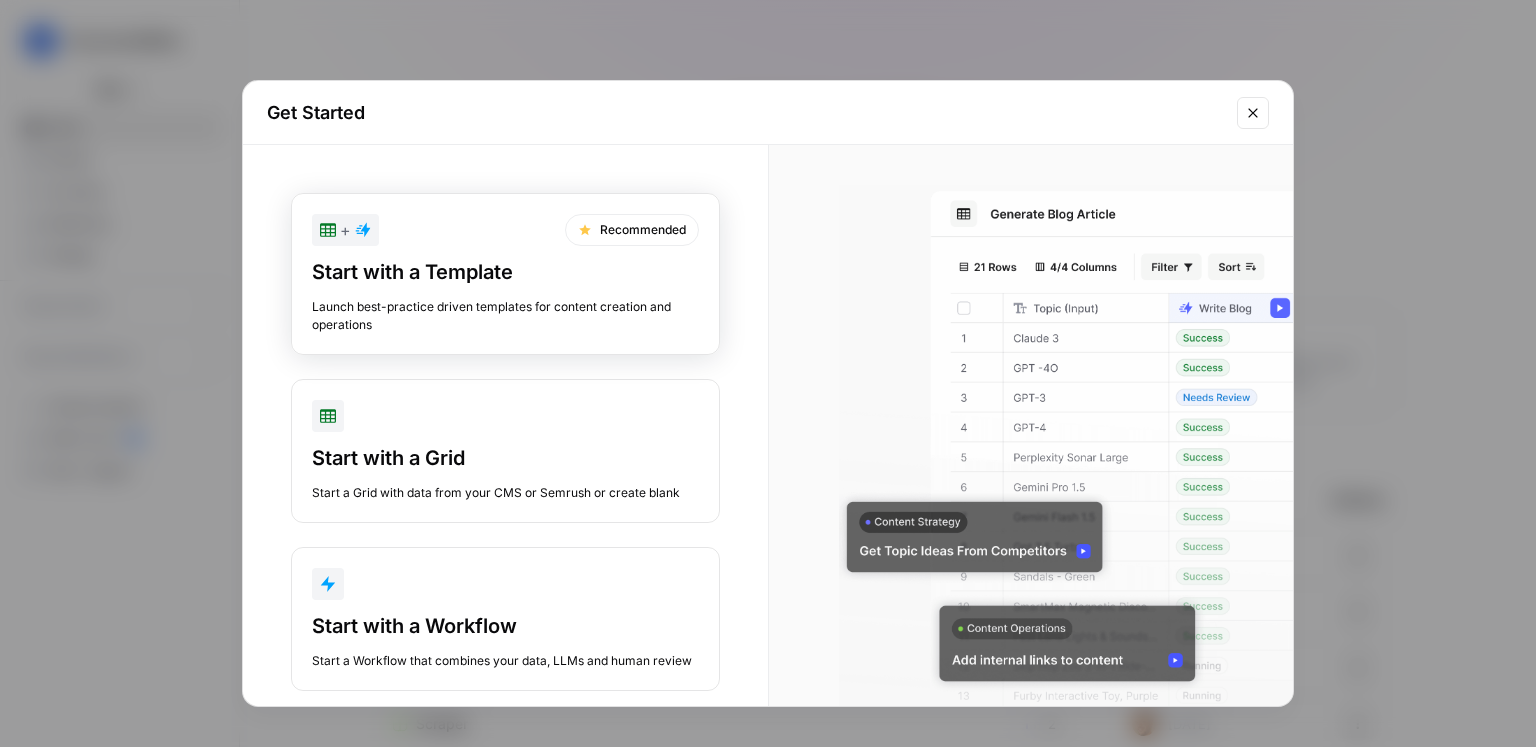 click on "Launch best-practice driven templates for content creation and operations" at bounding box center (505, 316) 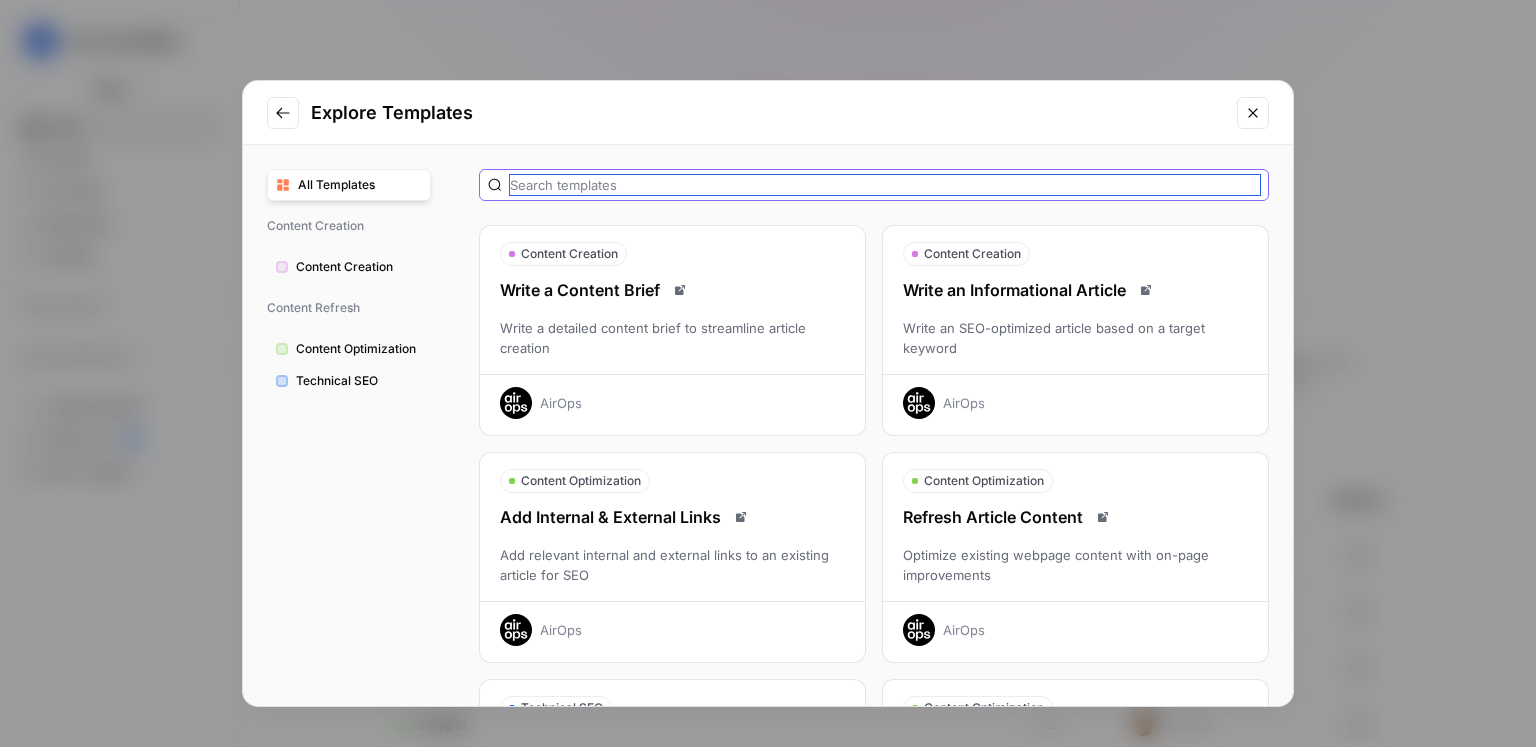 click at bounding box center (885, 185) 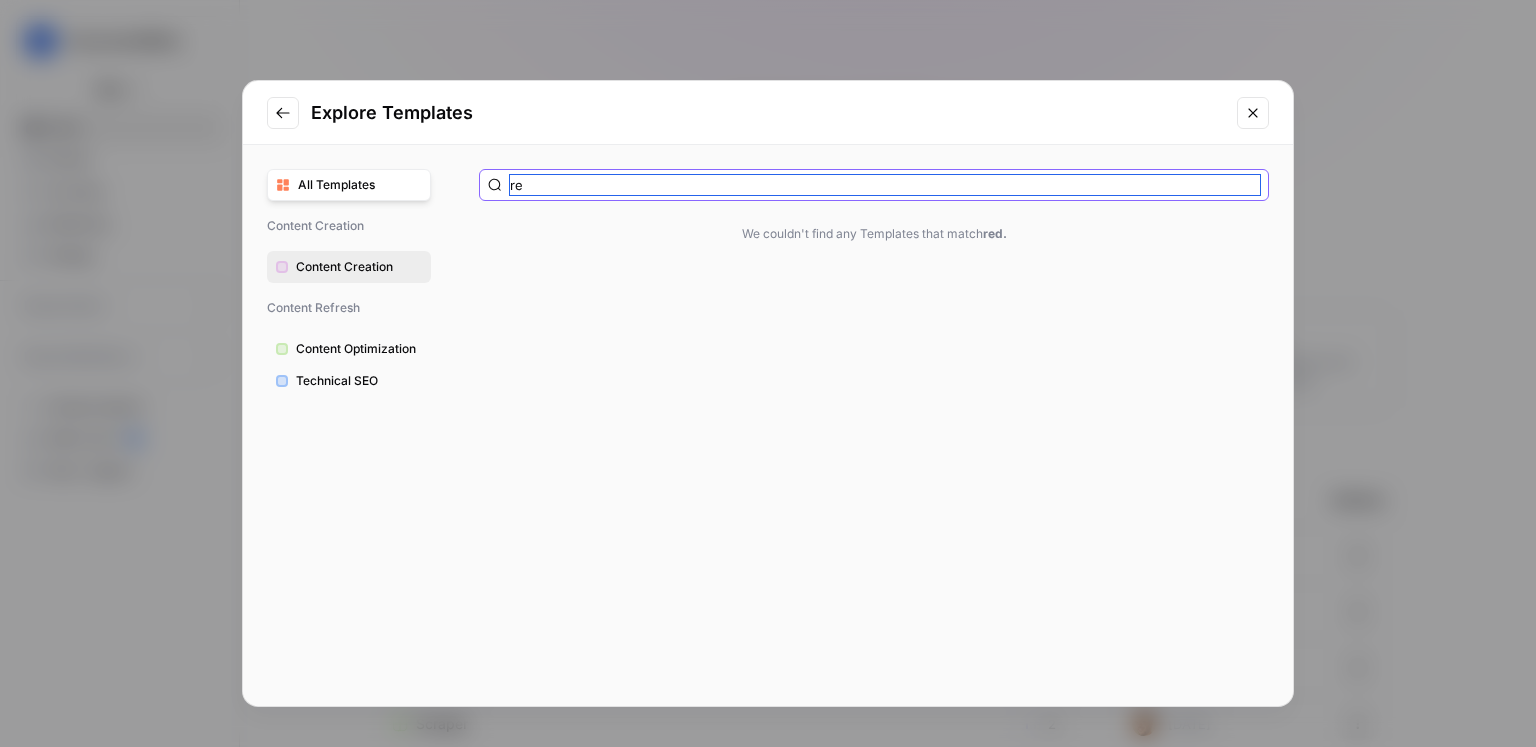 type on "r" 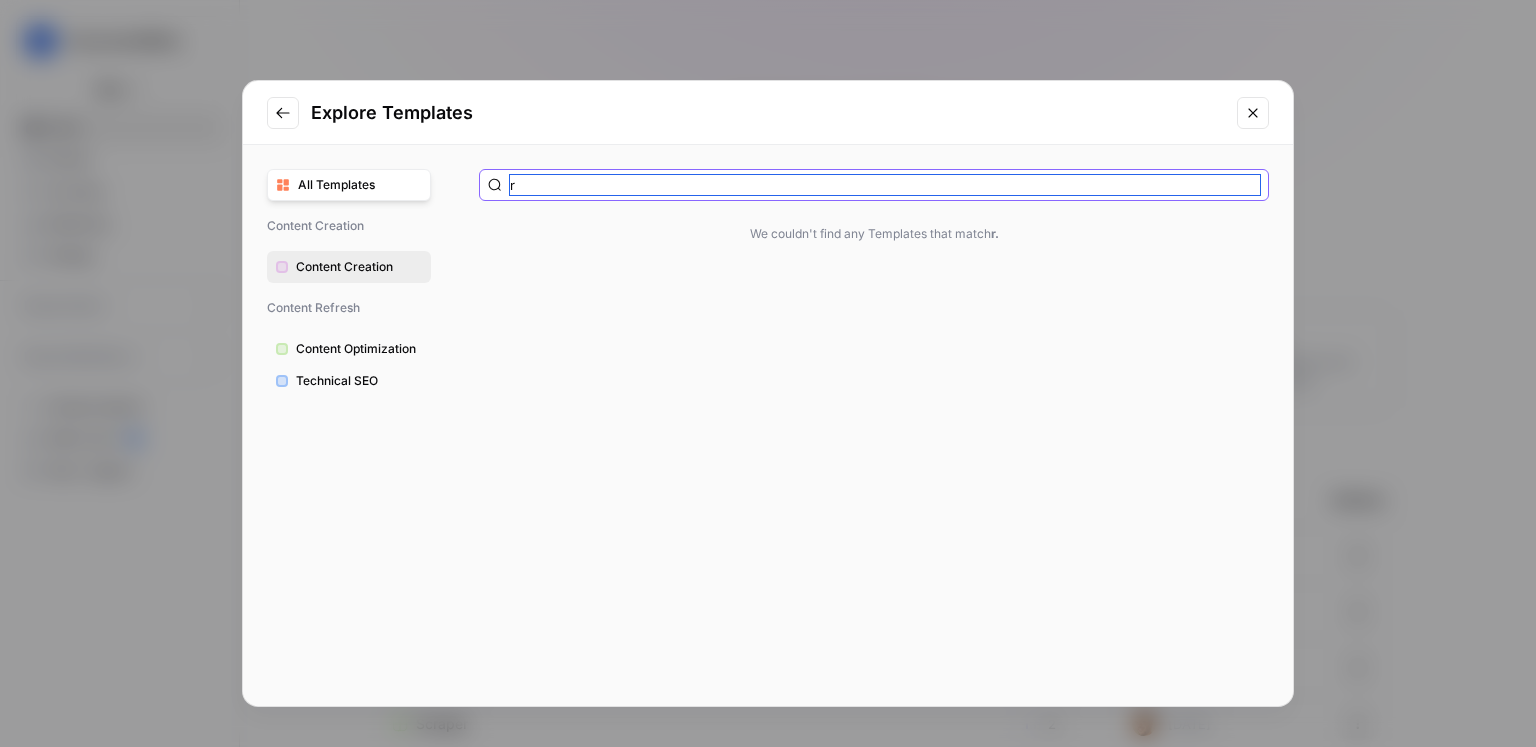 type 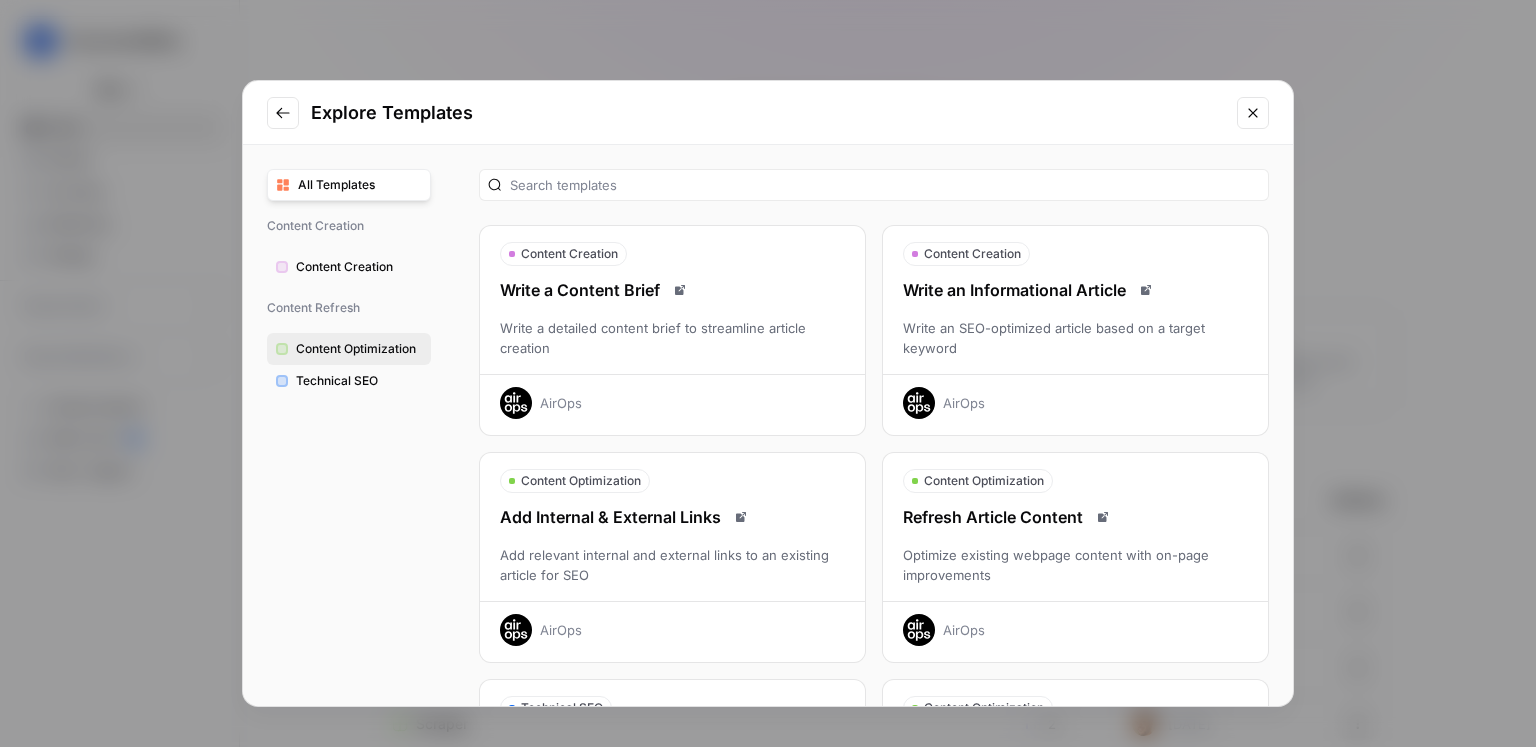 click on "Content Optimization" at bounding box center (359, 349) 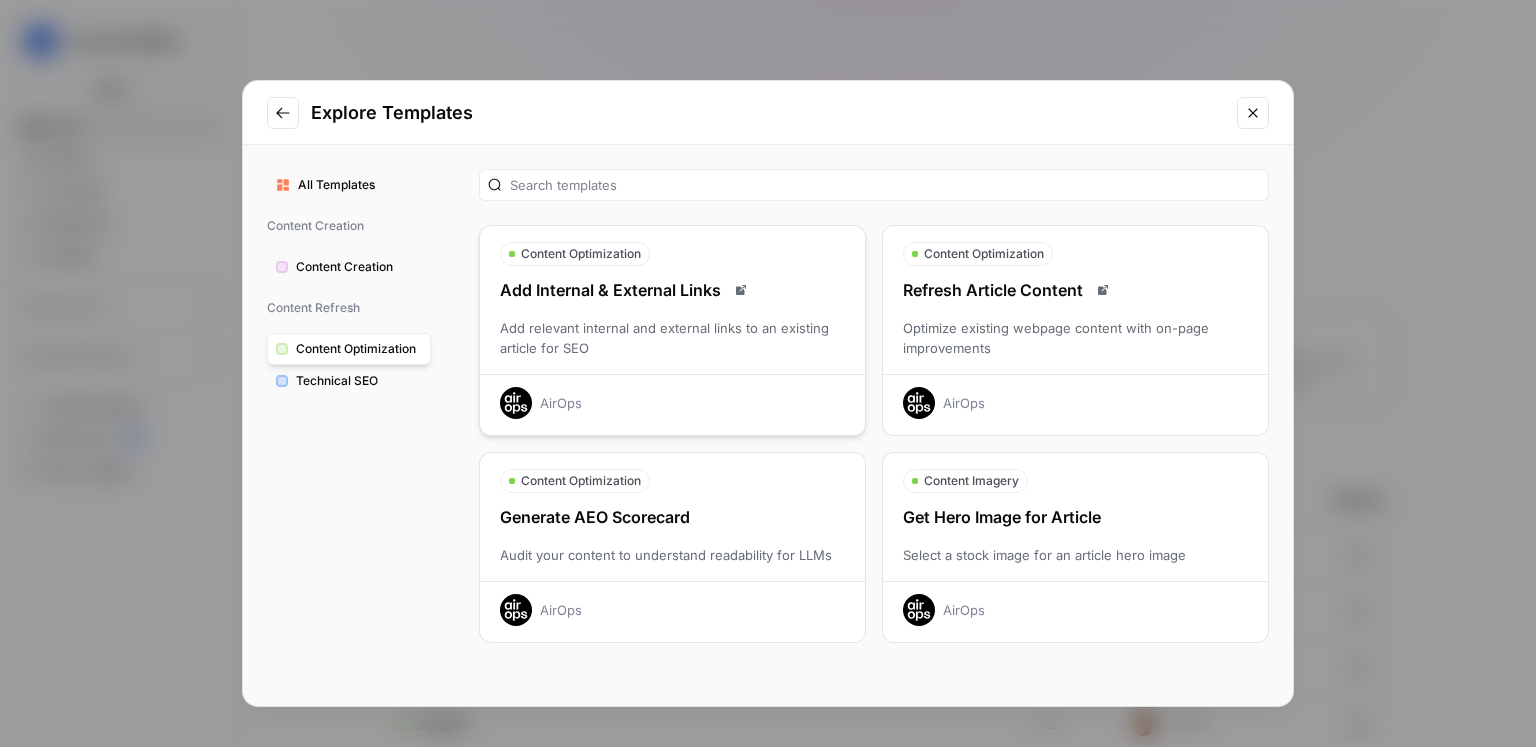 scroll, scrollTop: 32, scrollLeft: 0, axis: vertical 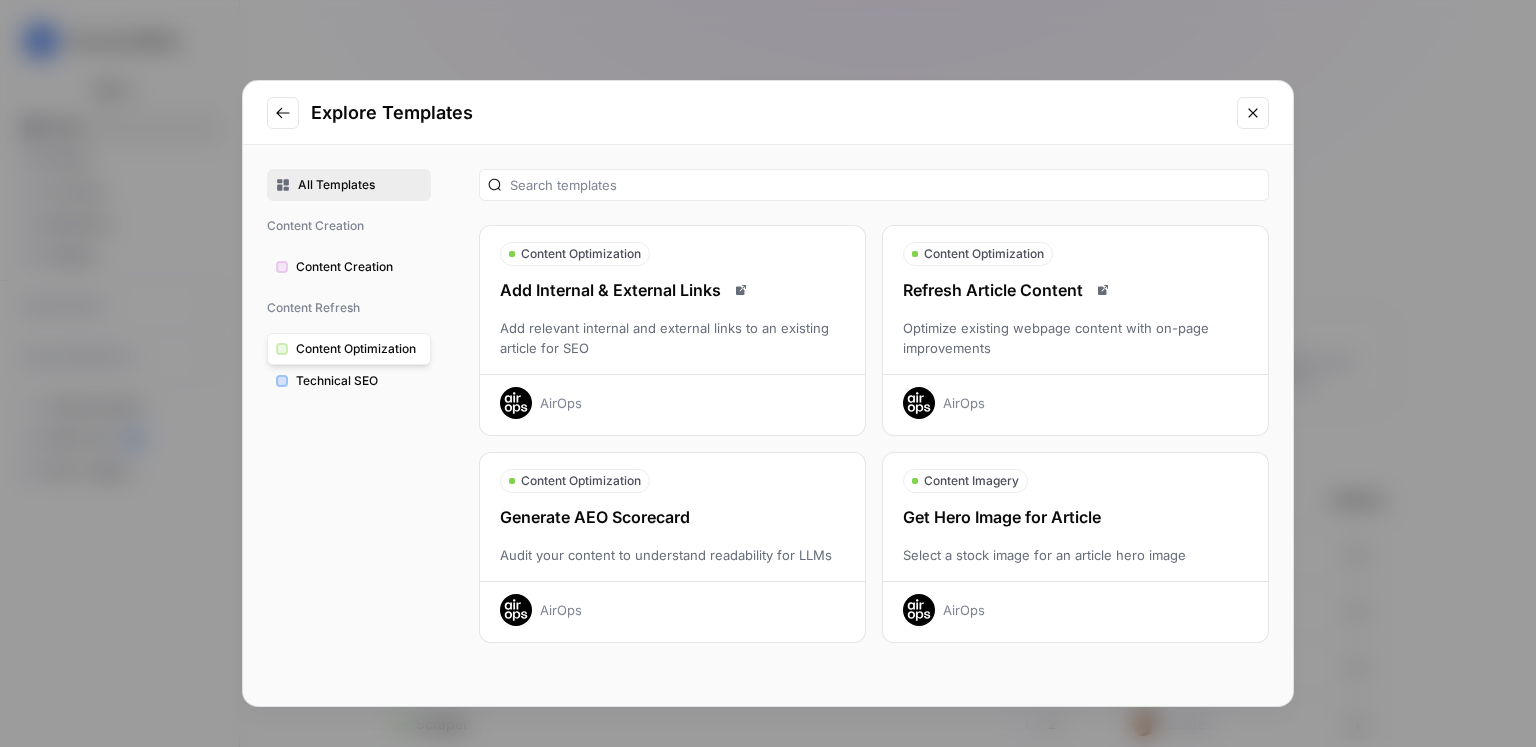 click on "All Templates" at bounding box center [360, 185] 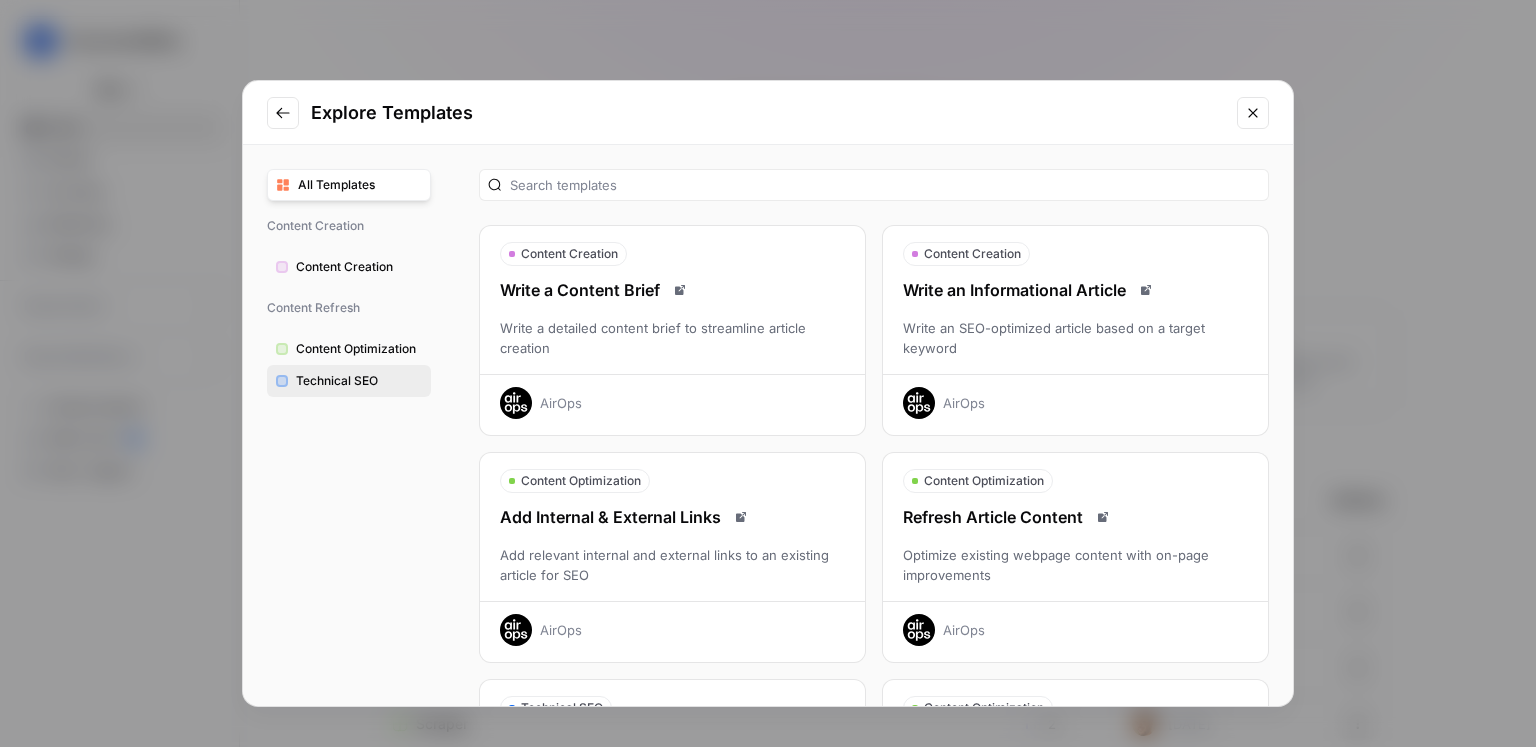click on "Technical SEO" at bounding box center [359, 381] 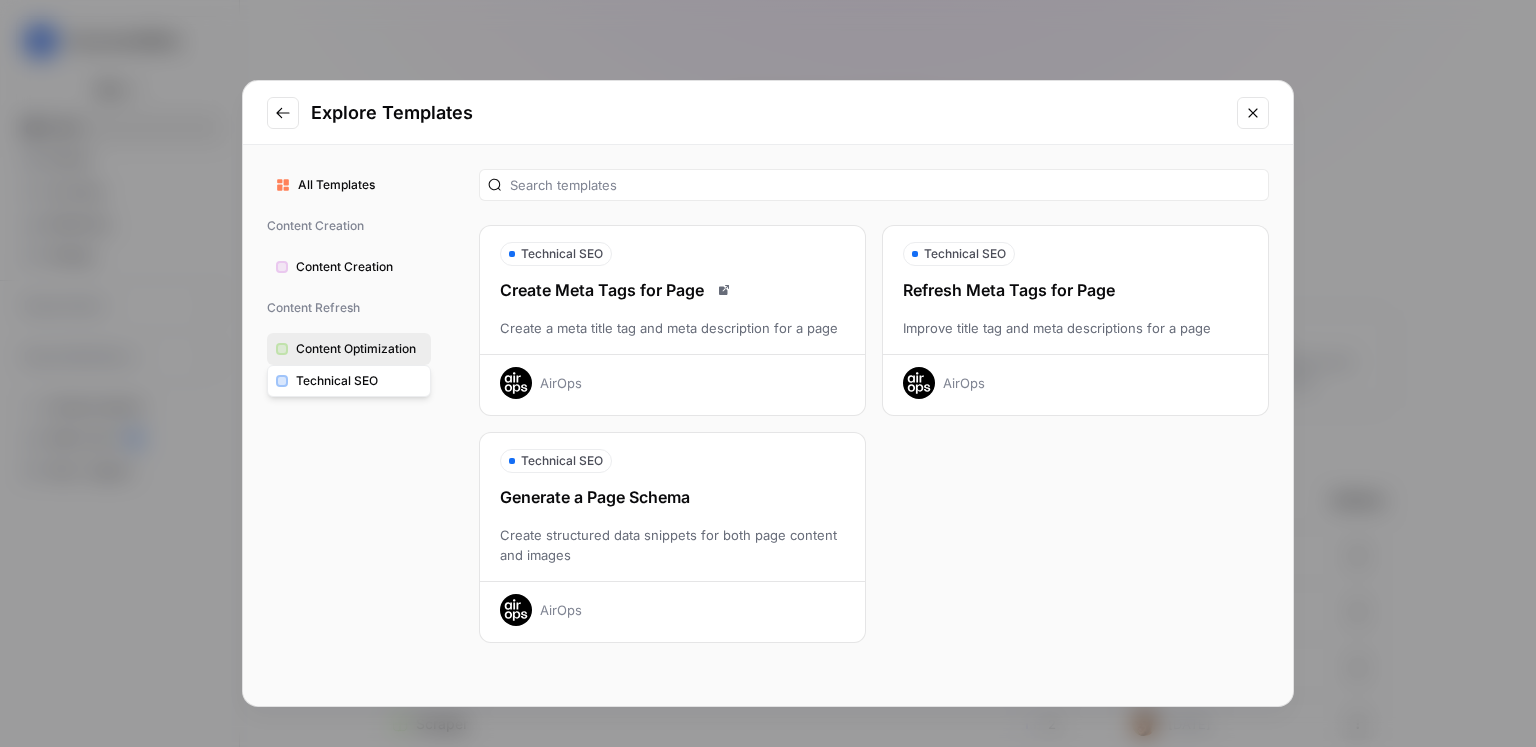 click on "Content Optimization" at bounding box center [359, 349] 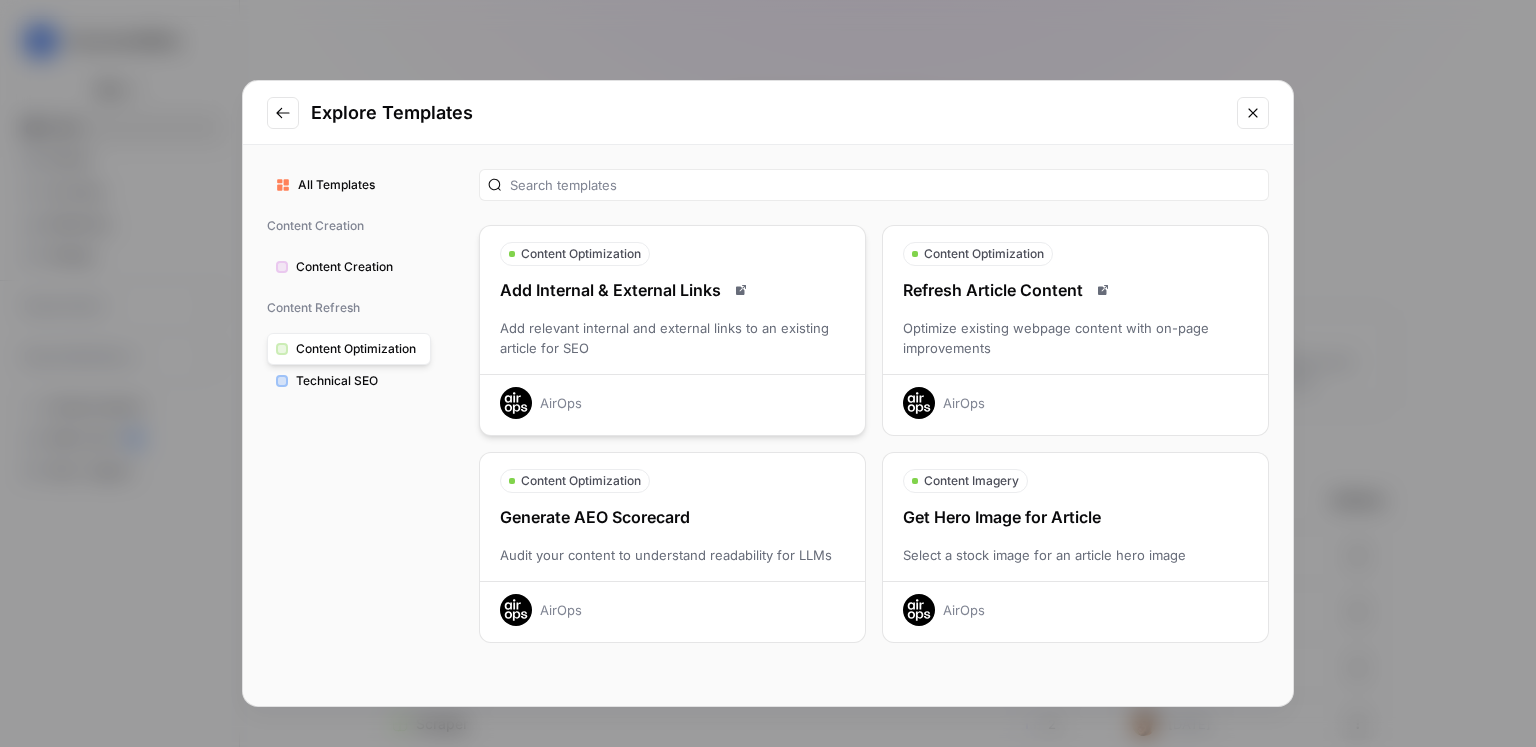 scroll, scrollTop: 32, scrollLeft: 0, axis: vertical 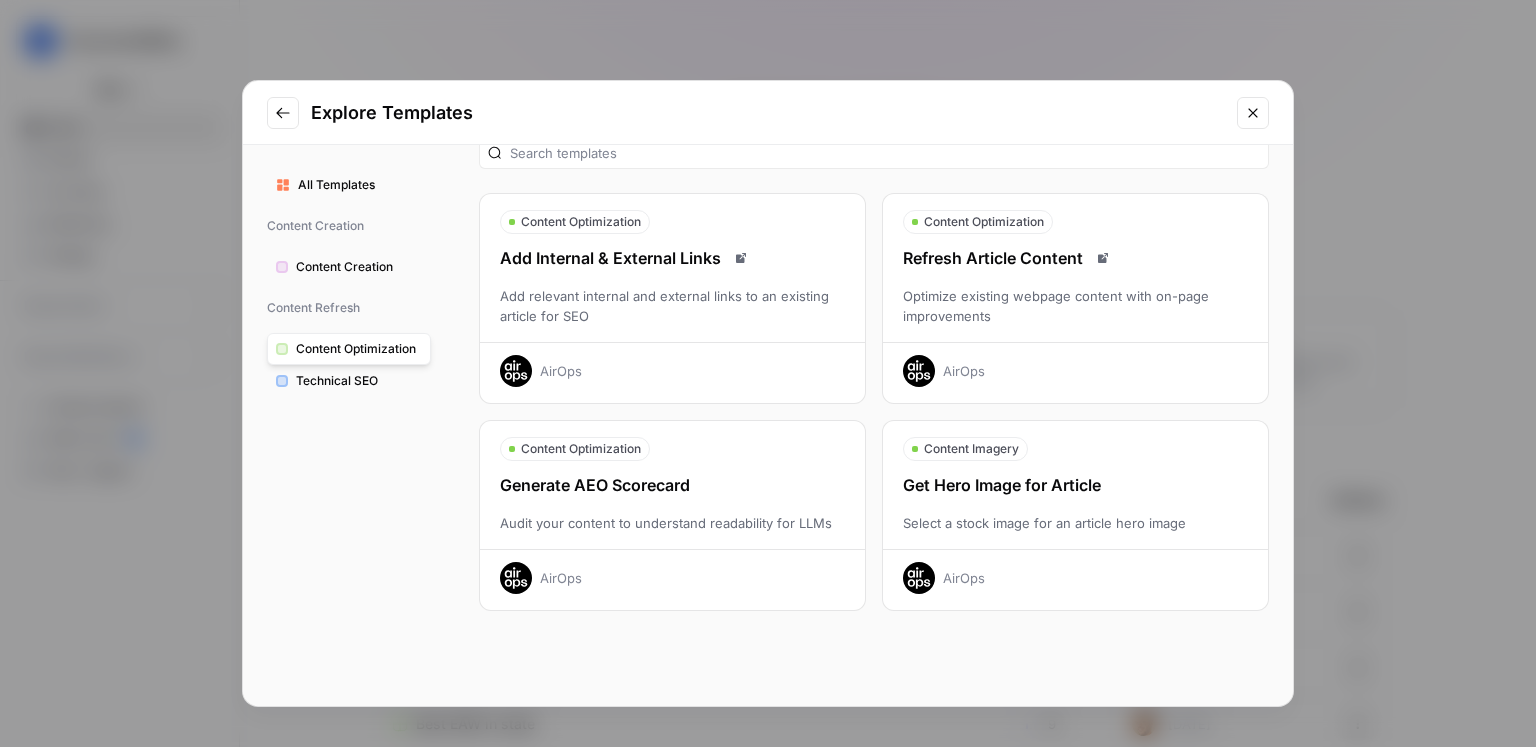 type 